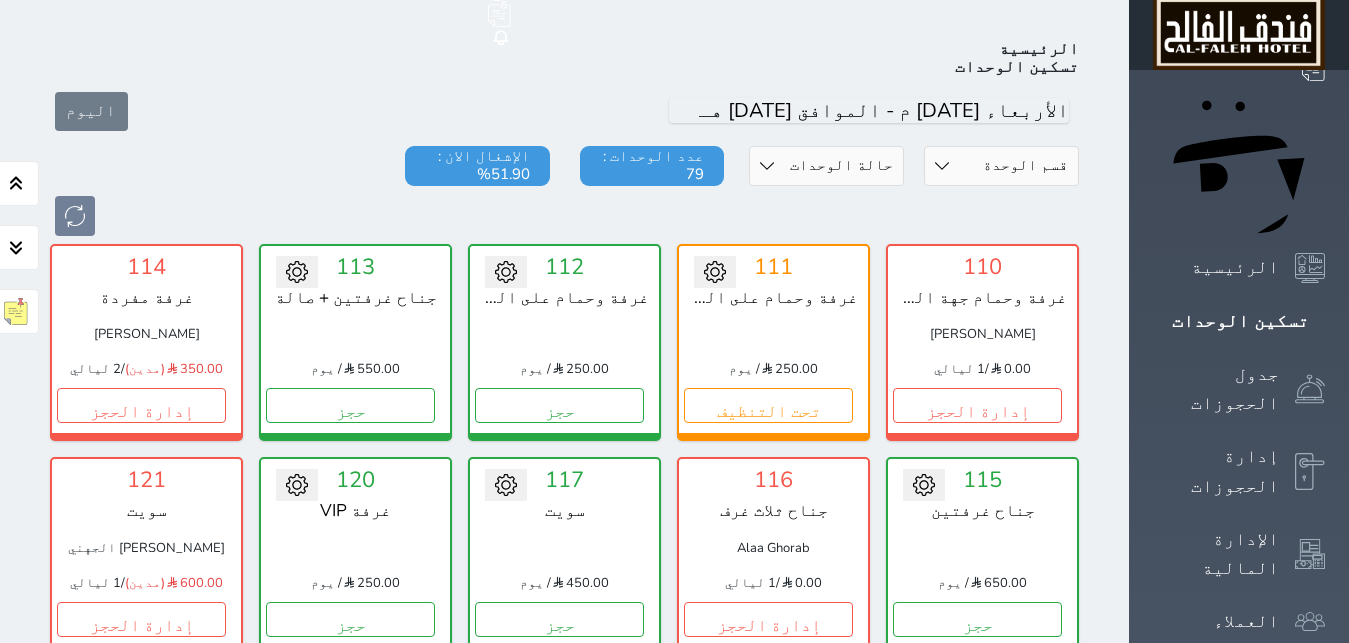scroll, scrollTop: 102, scrollLeft: 0, axis: vertical 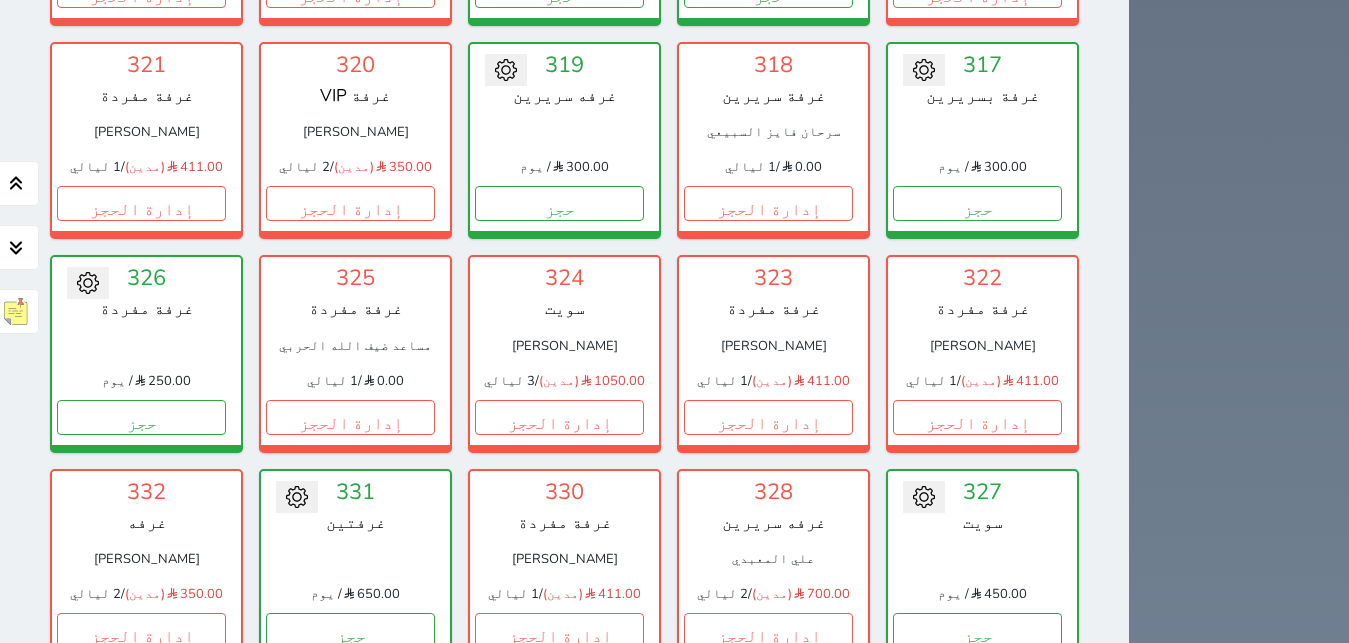 click on "إدارة الحجز" at bounding box center (559, 844) 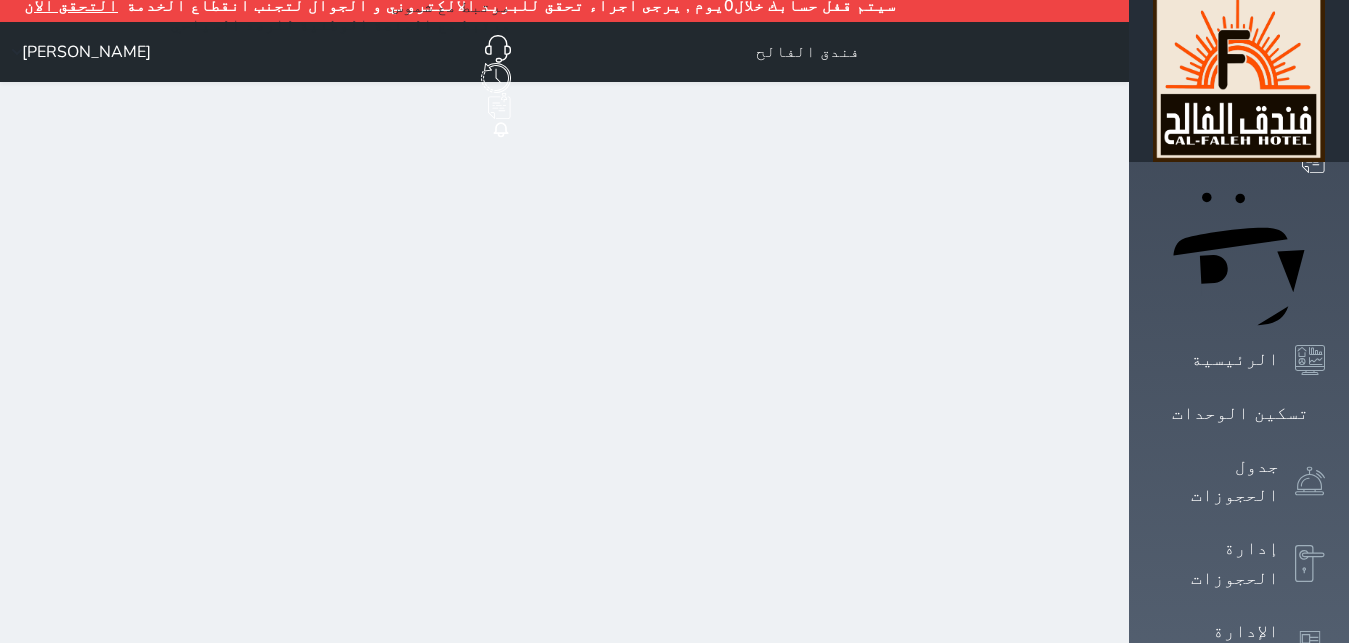 scroll, scrollTop: 0, scrollLeft: 0, axis: both 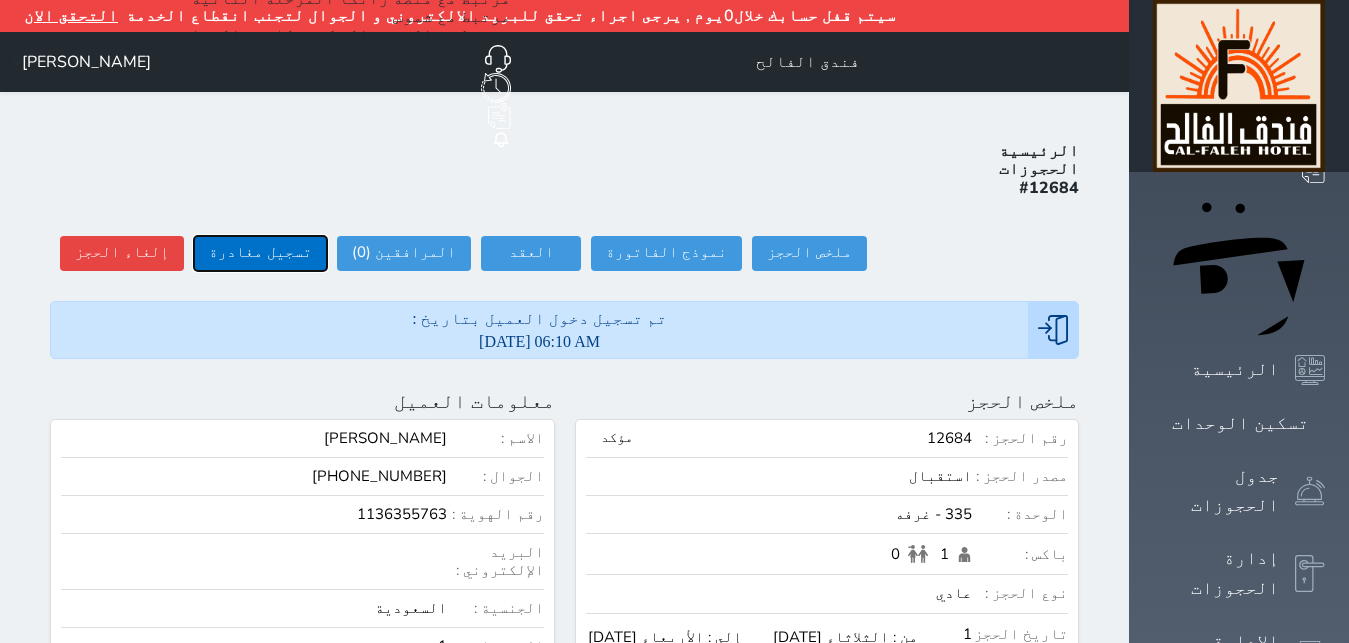 click on "تسجيل مغادرة" at bounding box center (260, 253) 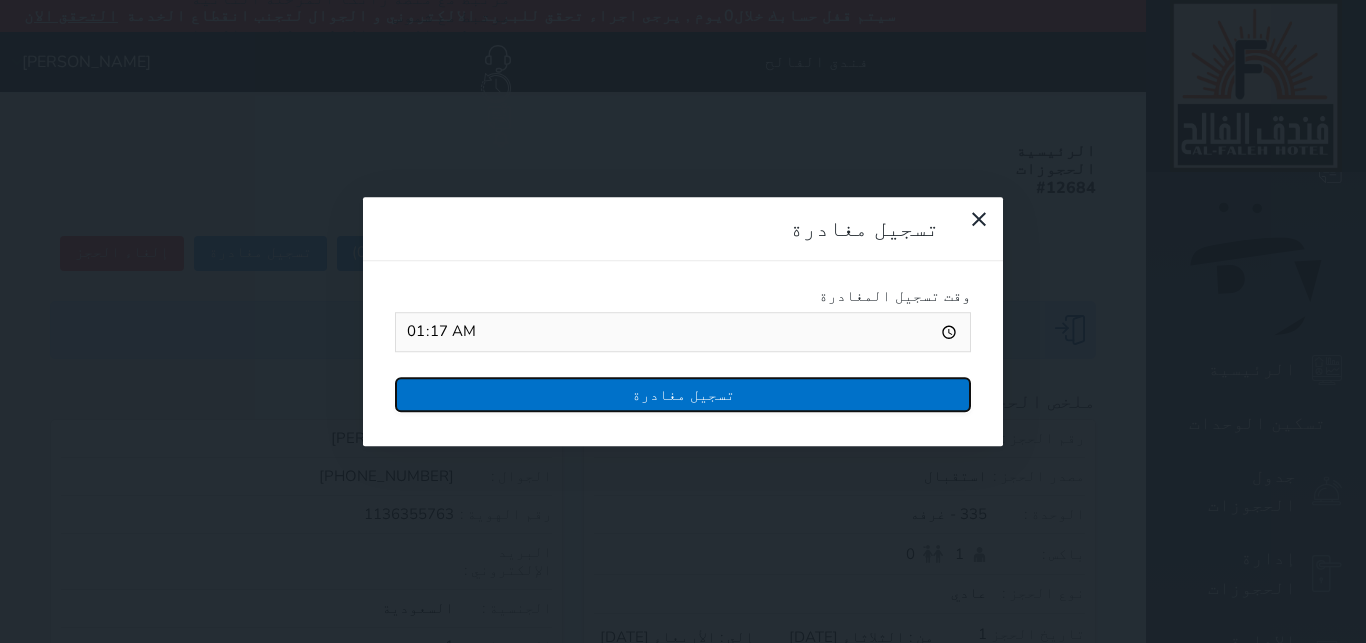 click on "تسجيل مغادرة" at bounding box center [683, 394] 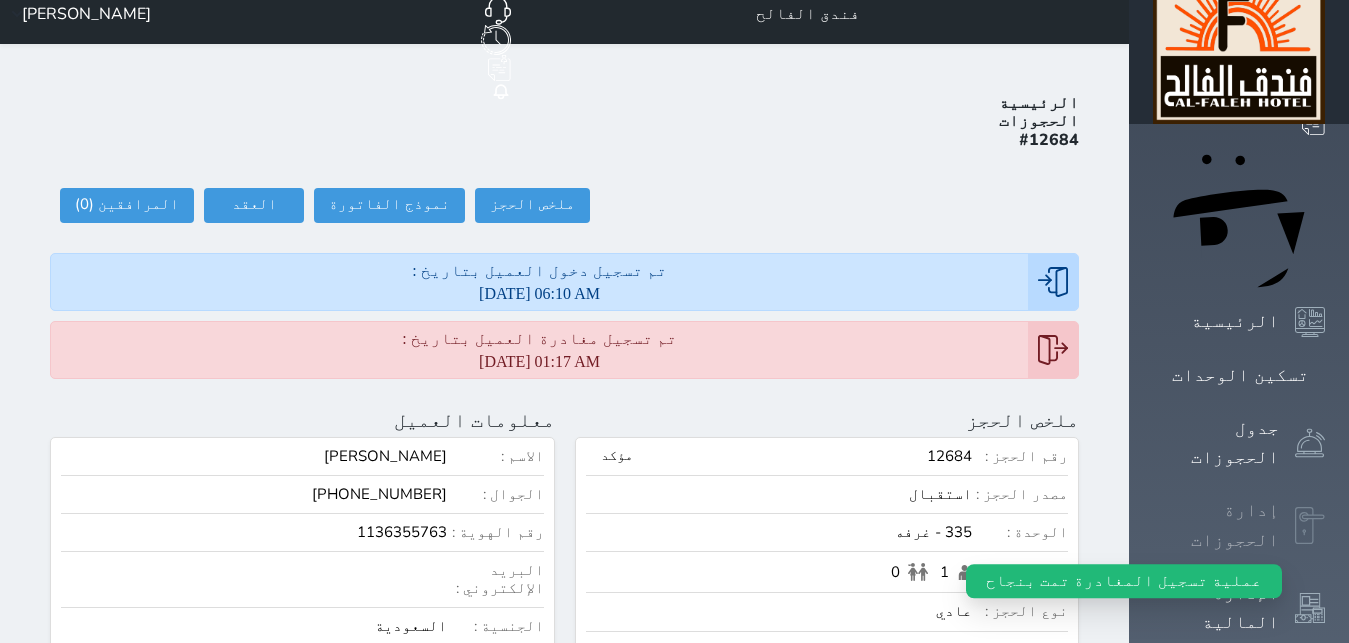 scroll, scrollTop: 0, scrollLeft: 0, axis: both 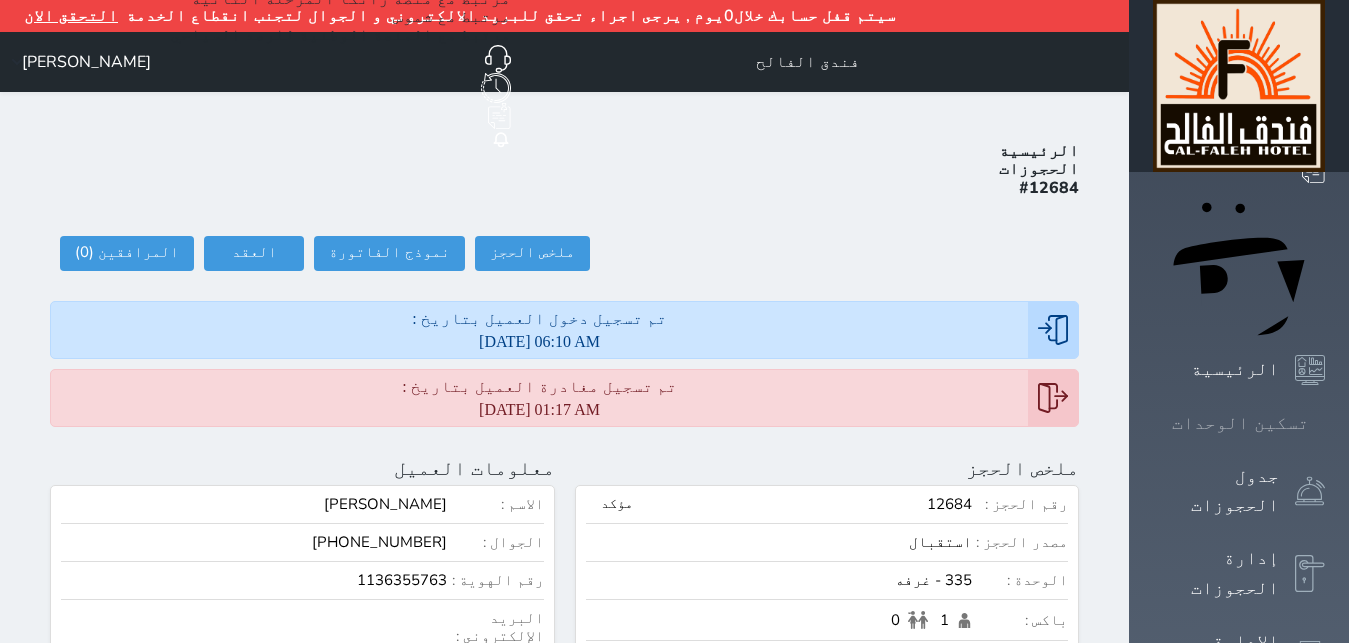 click on "تسكين الوحدات" at bounding box center (1240, 423) 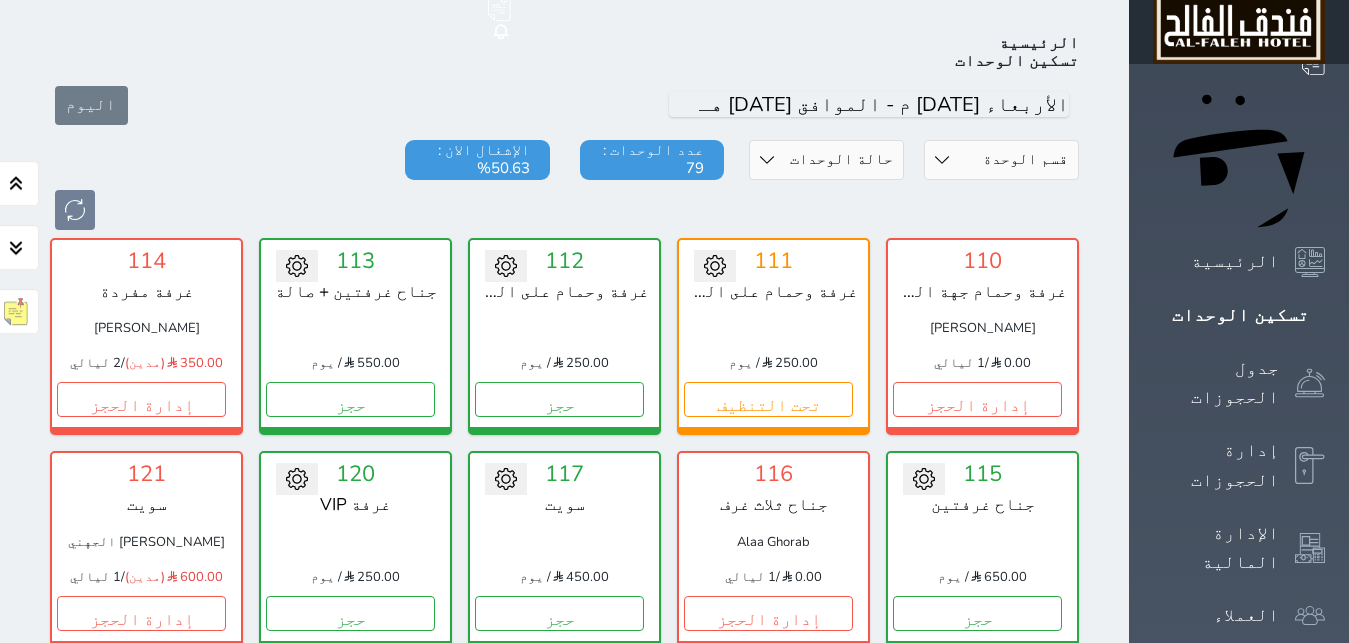 scroll, scrollTop: 110, scrollLeft: 0, axis: vertical 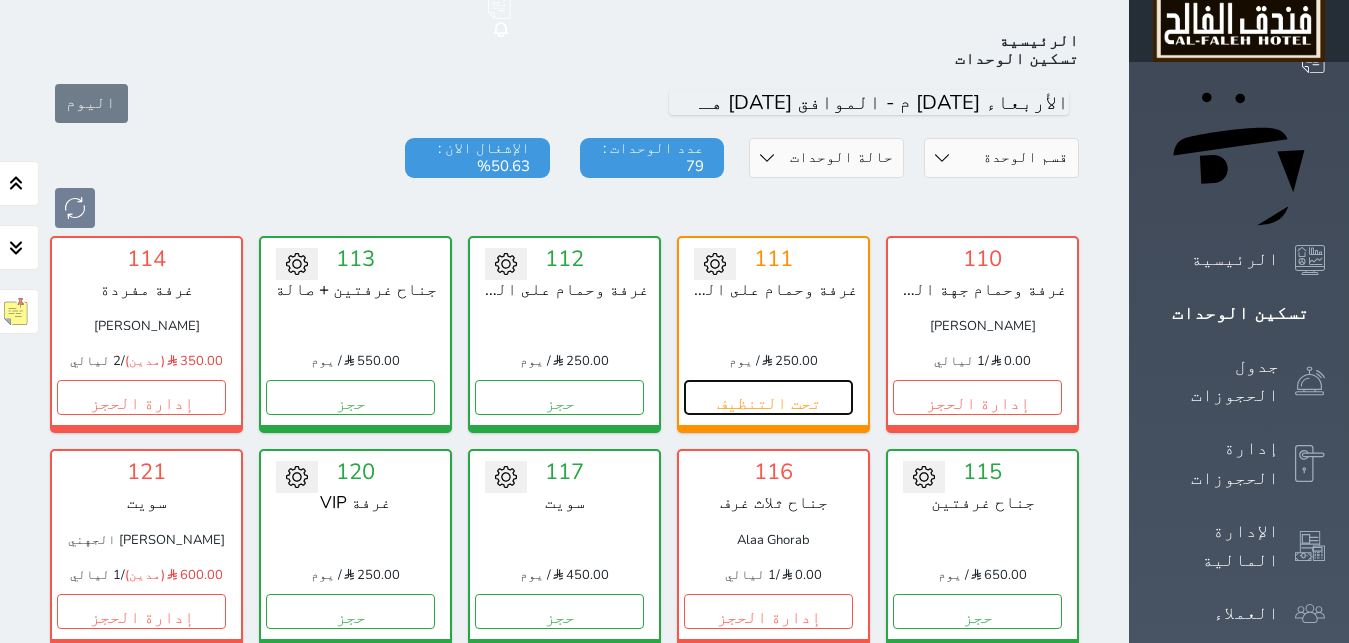 click on "تحت التنظيف" at bounding box center [768, 397] 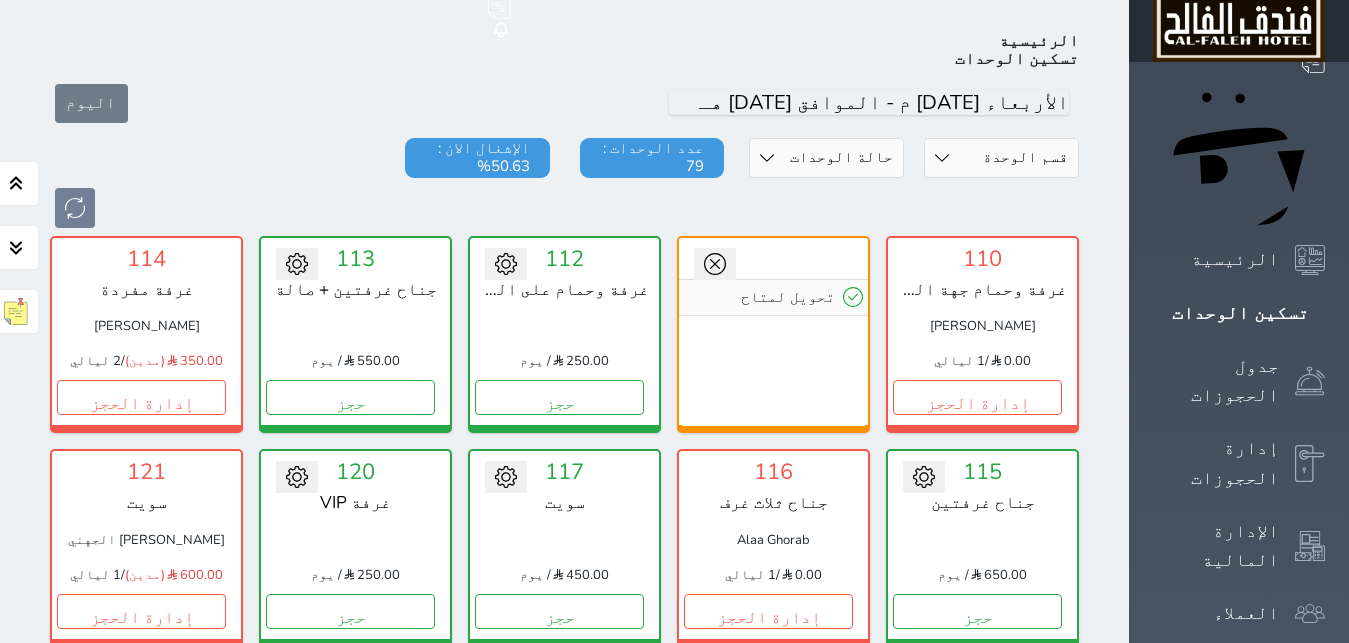 click 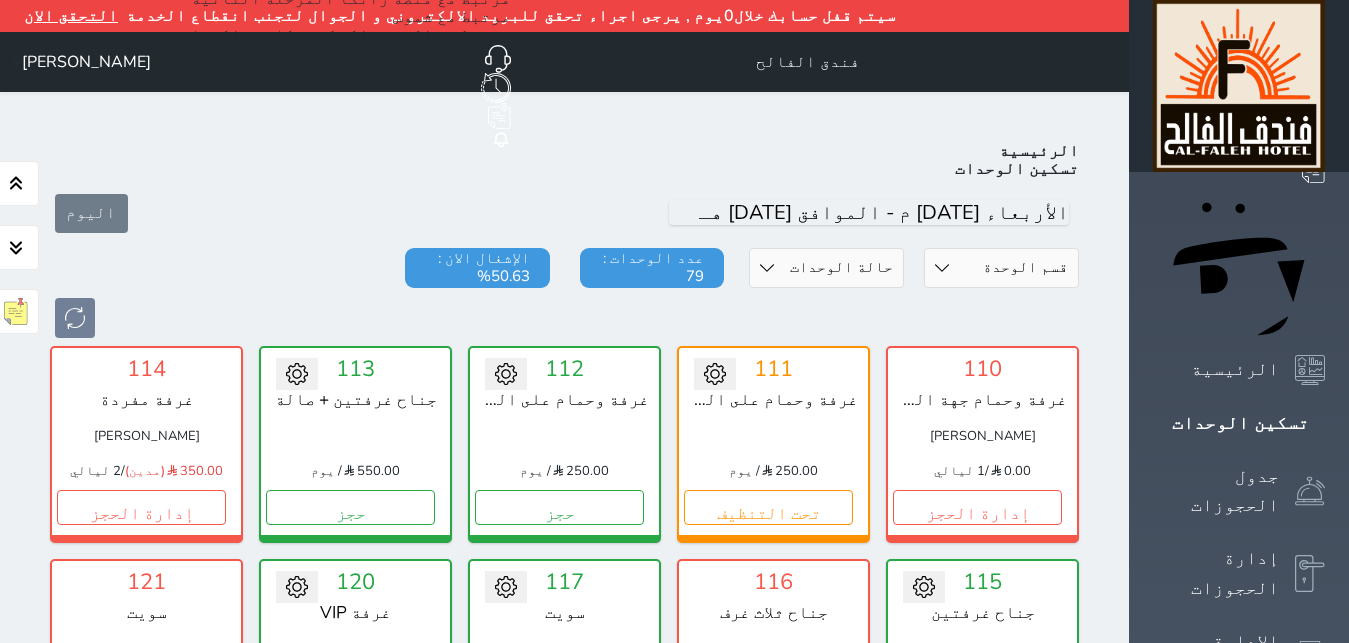 scroll, scrollTop: 102, scrollLeft: 0, axis: vertical 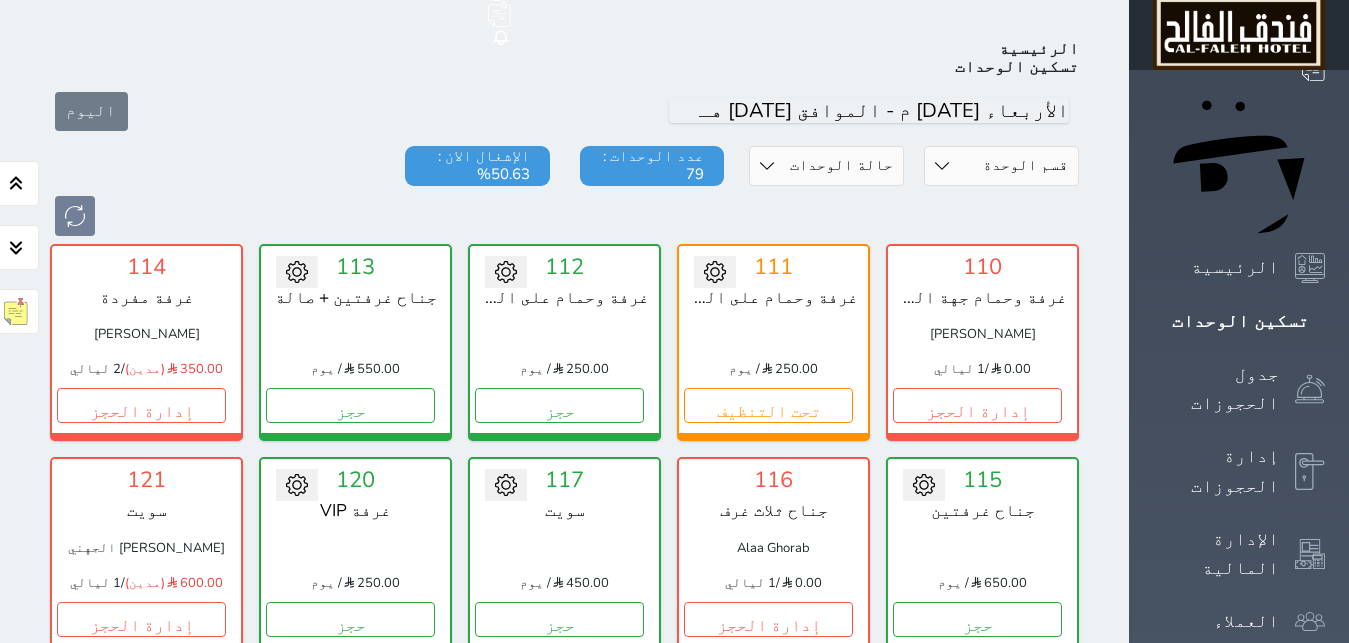 type 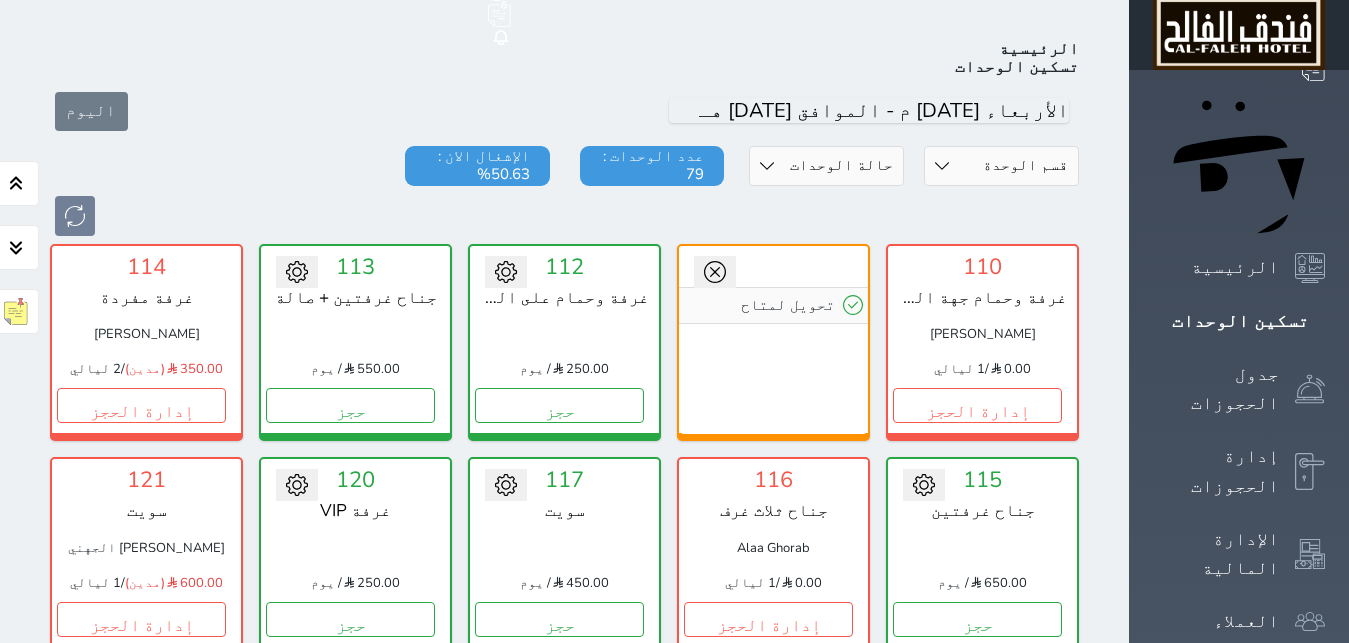 click at bounding box center [564, 216] 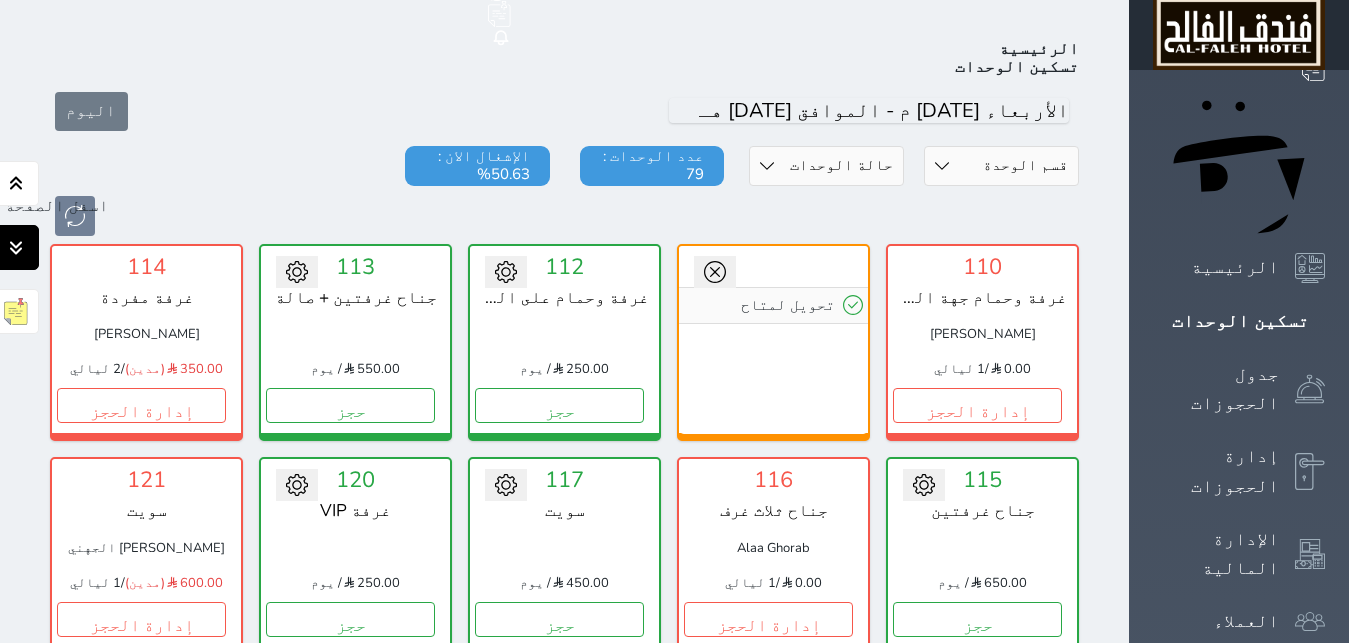 click 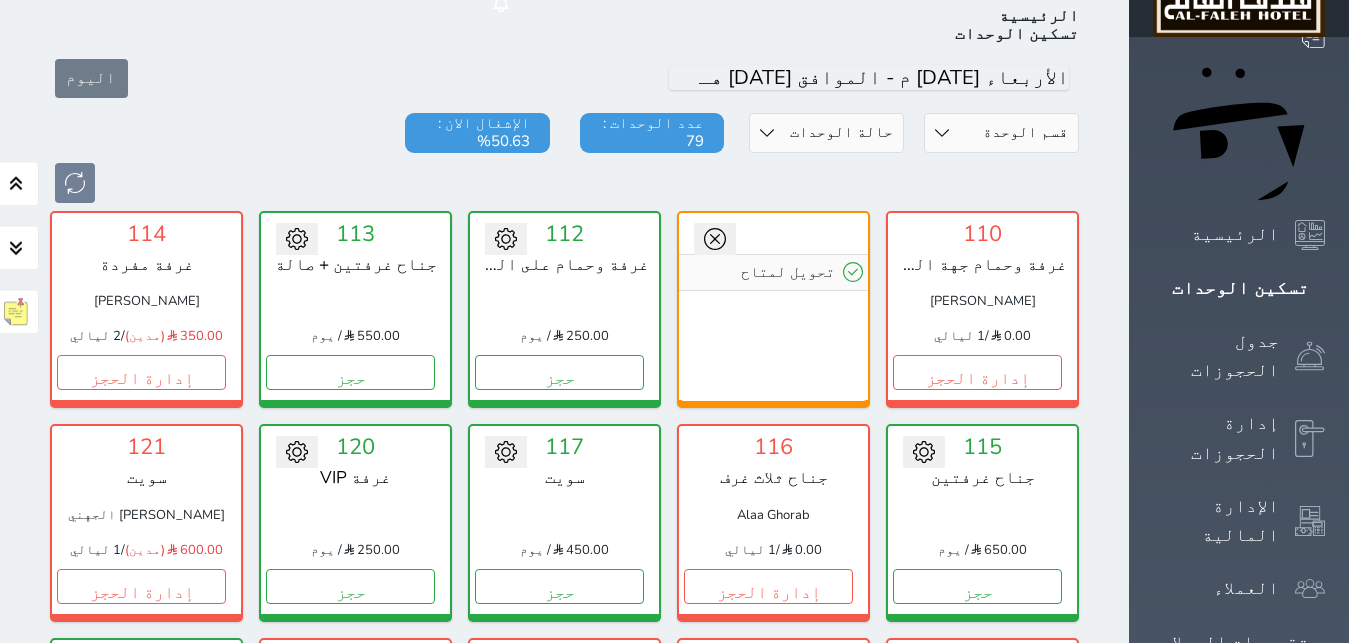 scroll, scrollTop: 27, scrollLeft: 0, axis: vertical 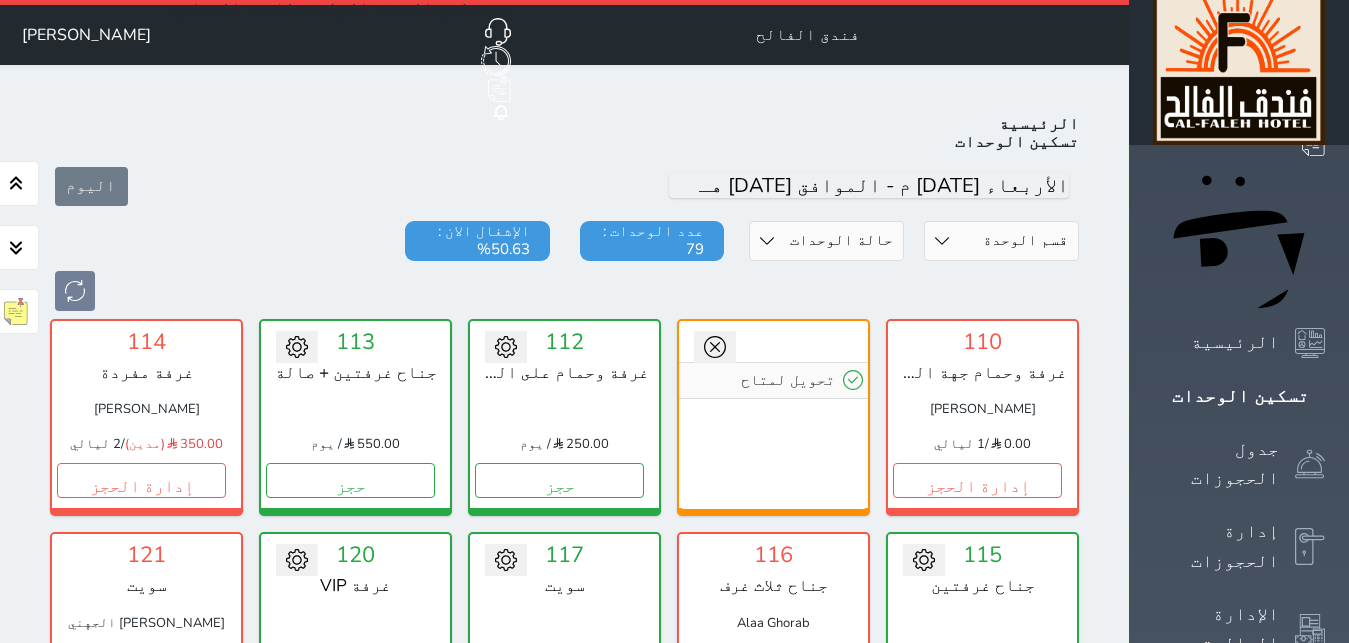 click 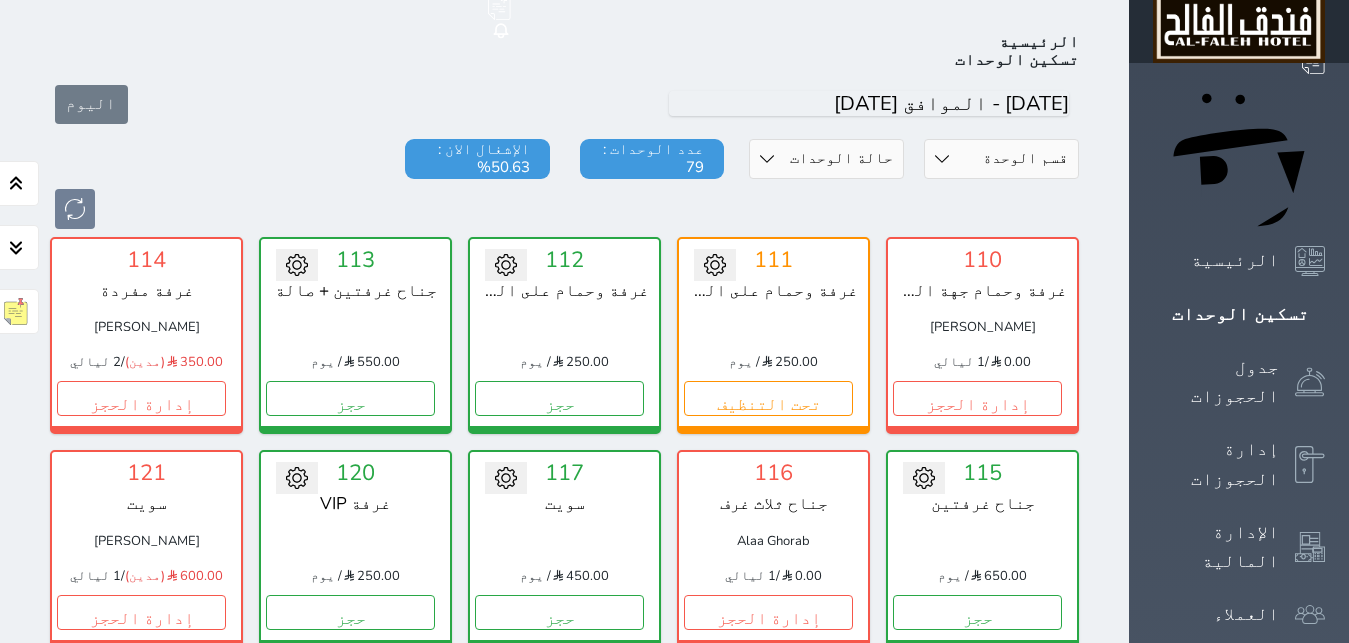 scroll, scrollTop: 110, scrollLeft: 0, axis: vertical 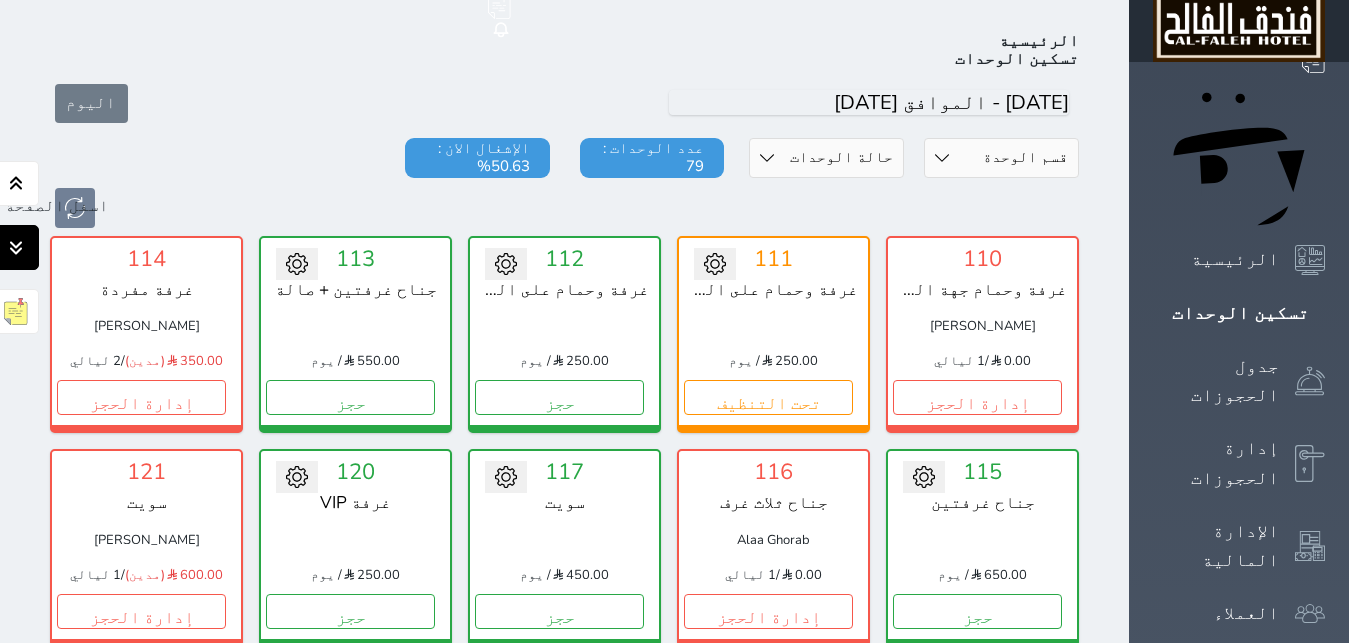 click 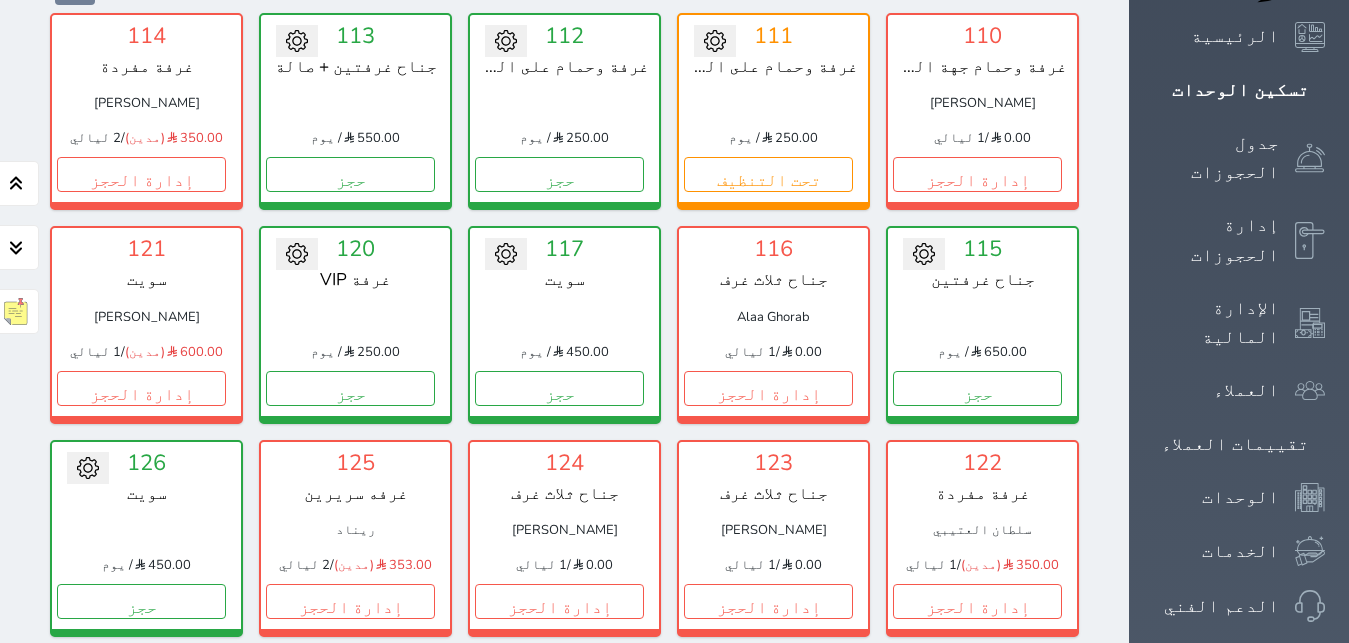 scroll, scrollTop: 0, scrollLeft: 0, axis: both 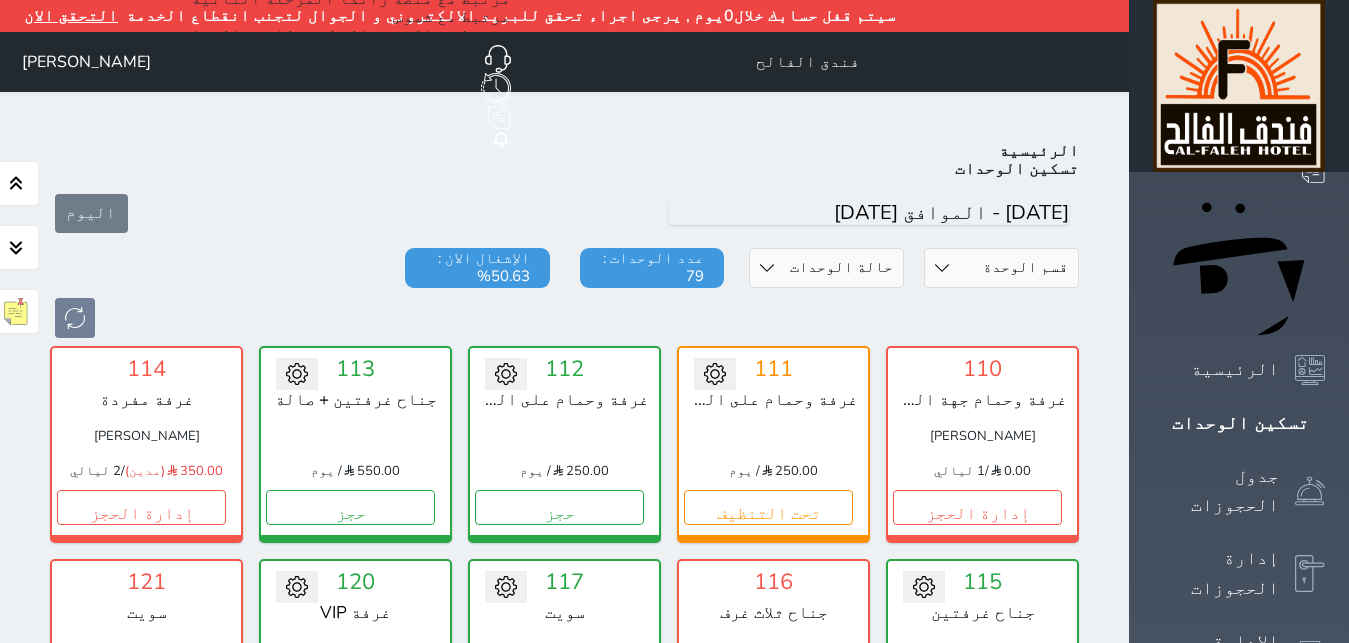 click on "حالة الوحدات متاح تحت التنظيف تحت الصيانة سجل دخول  لم يتم تسجيل الدخول" at bounding box center (826, 268) 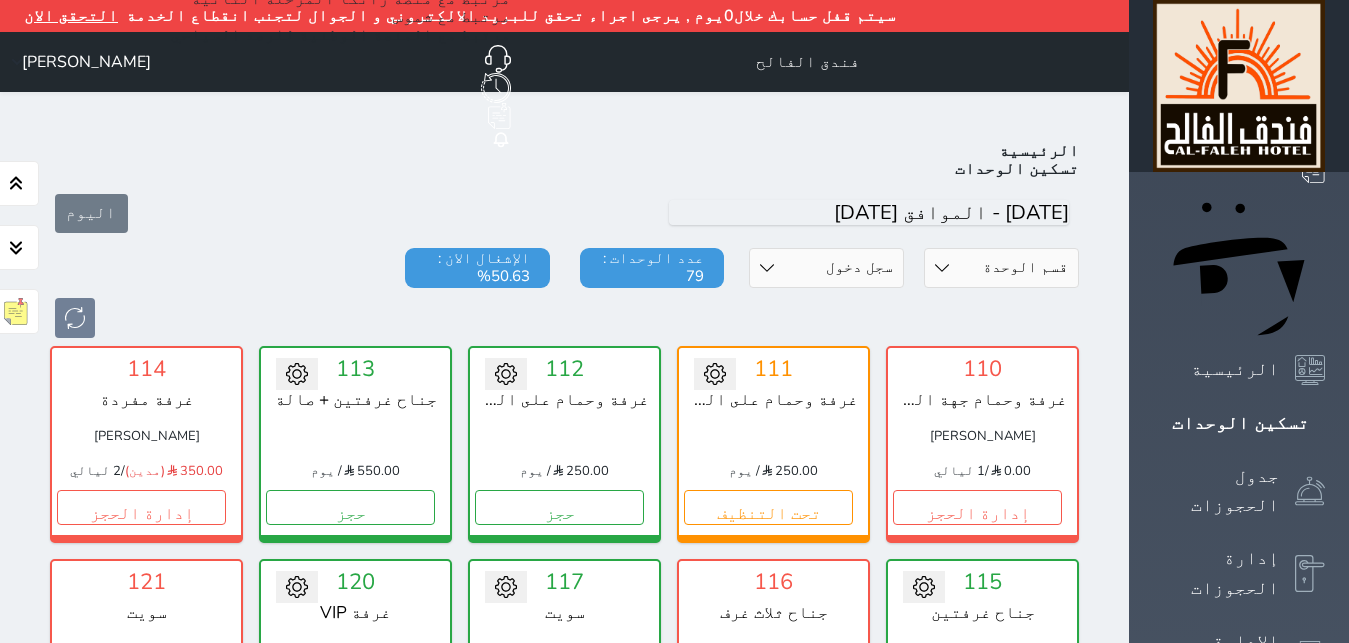 click on "سجل دخول" at bounding box center (0, 0) 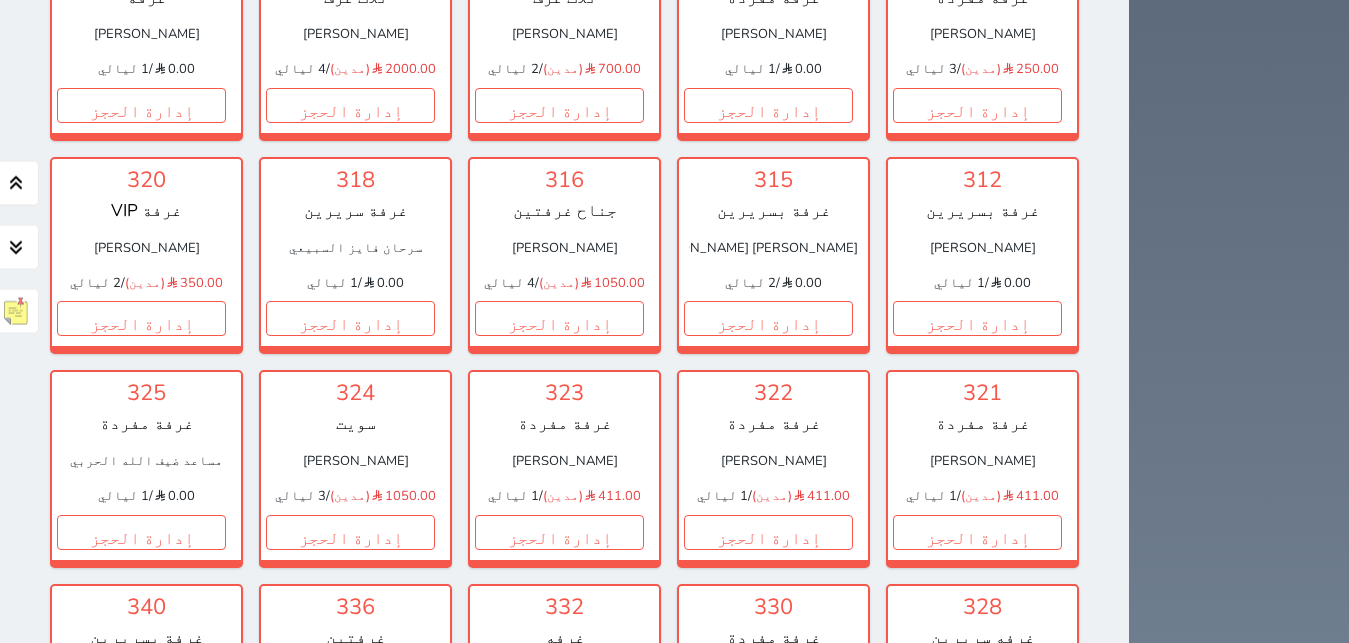 scroll, scrollTop: 1334, scrollLeft: 0, axis: vertical 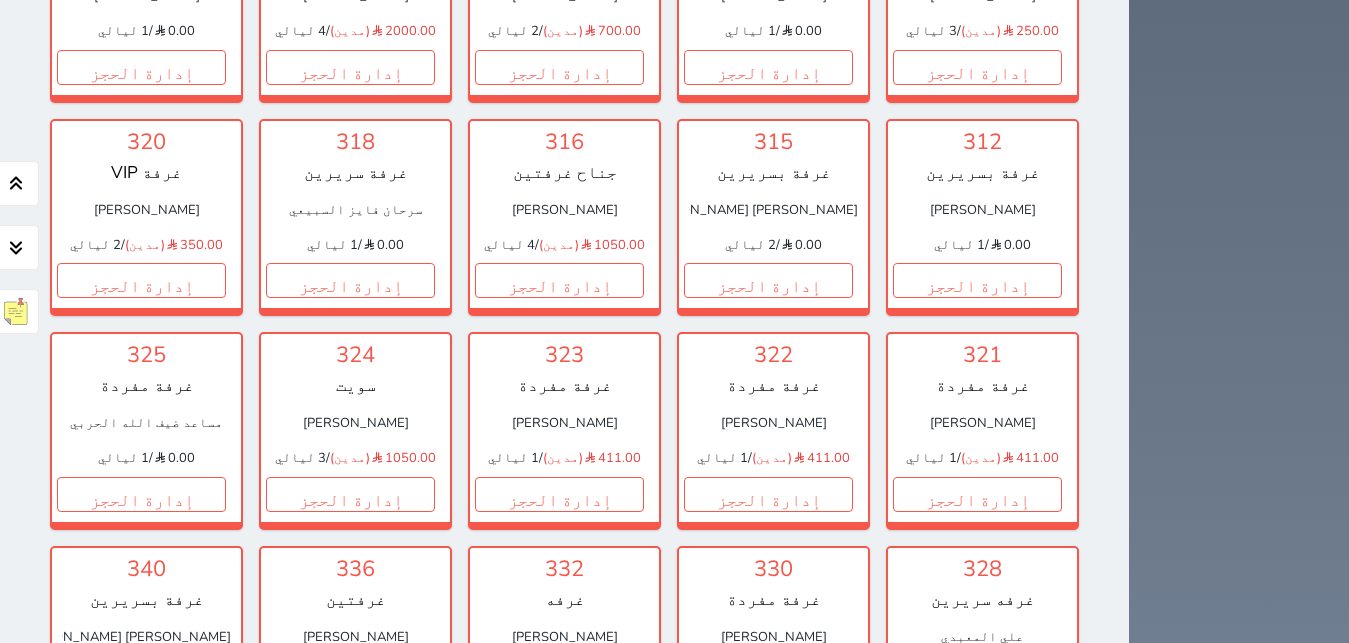 click on "إدارة الحجز" at bounding box center [559, 707] 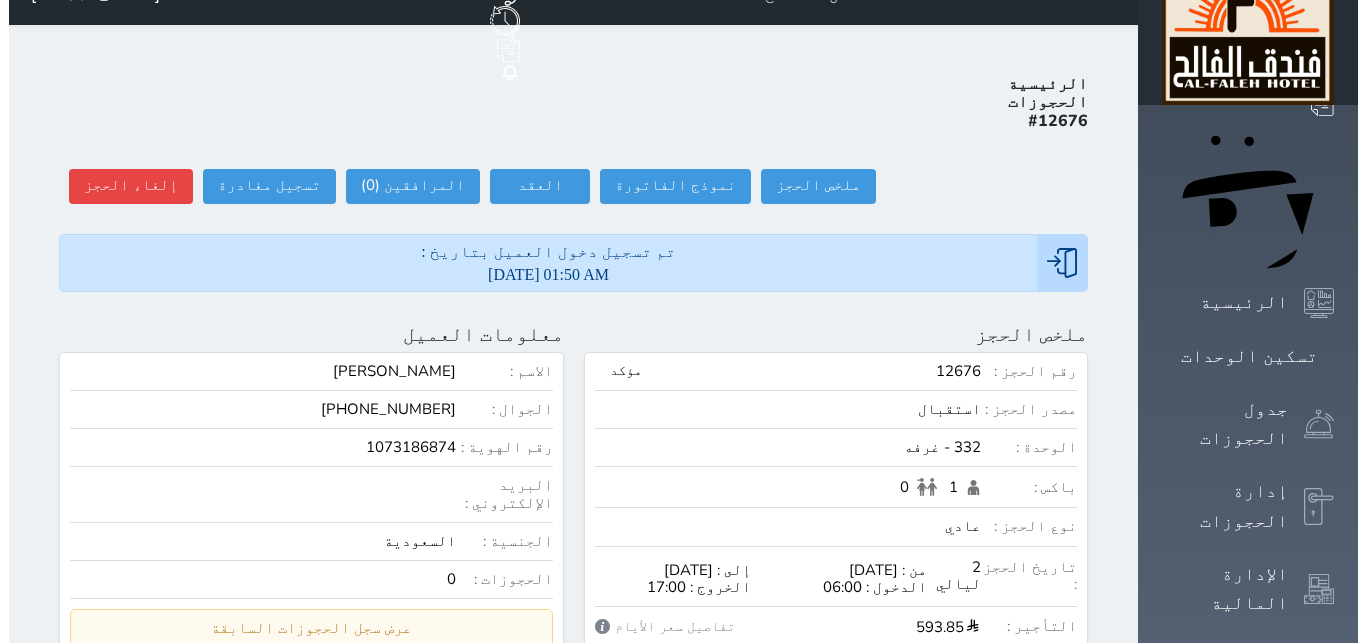 scroll, scrollTop: 0, scrollLeft: 0, axis: both 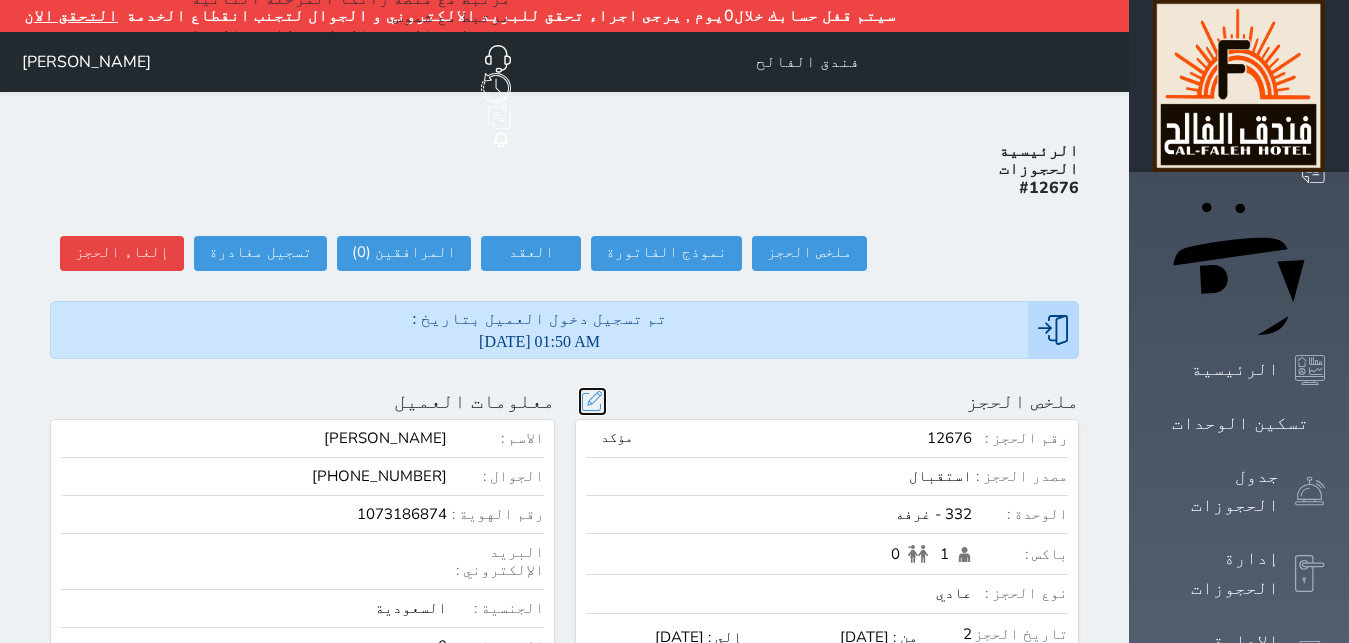 click at bounding box center (592, 401) 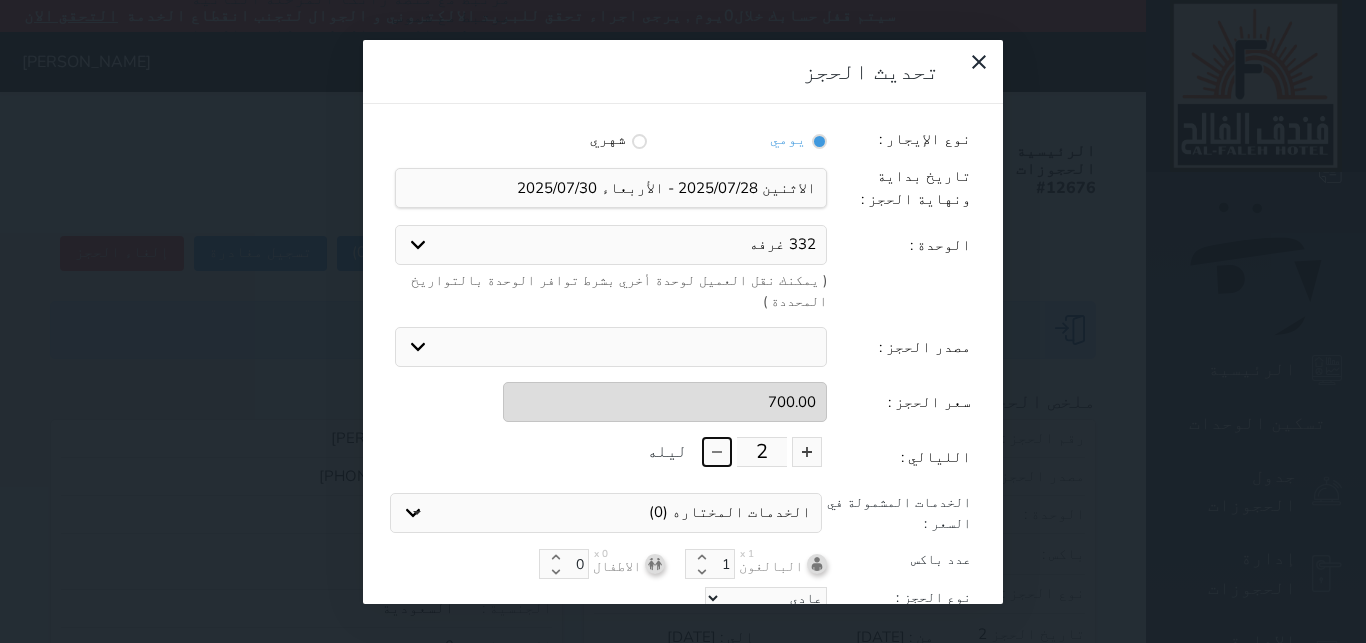 click at bounding box center [717, 452] 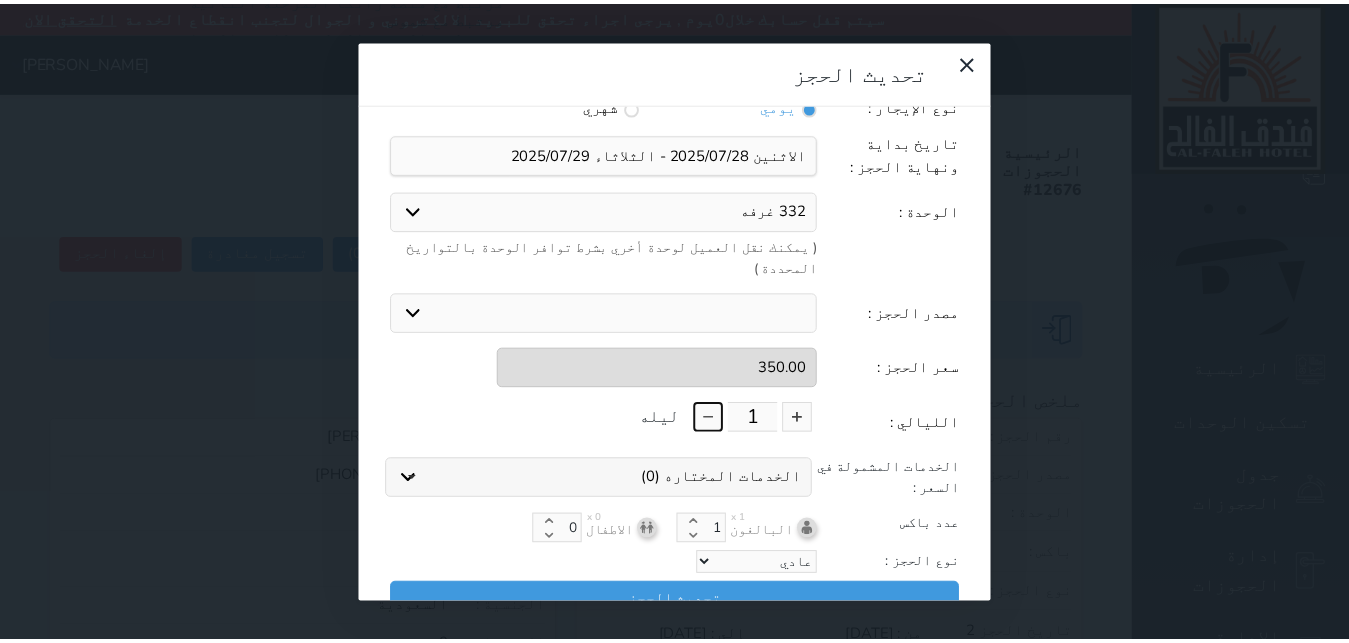 scroll, scrollTop: 45, scrollLeft: 0, axis: vertical 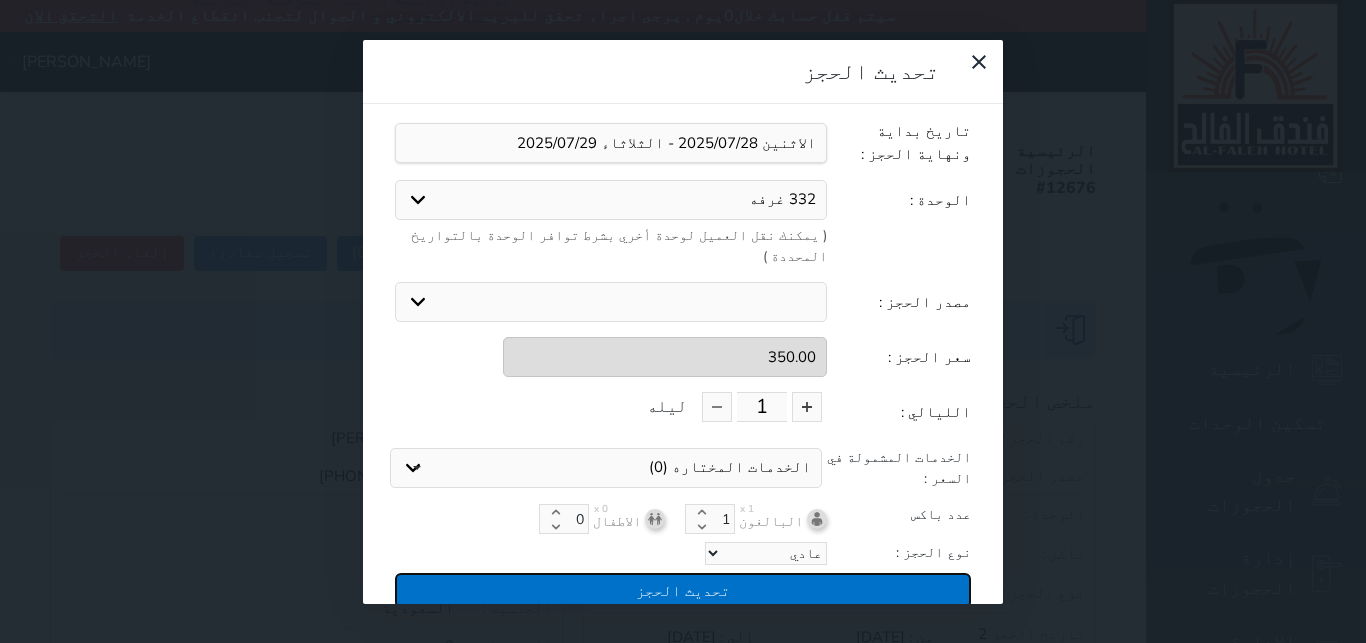 click on "تحديث الحجز" at bounding box center (683, 590) 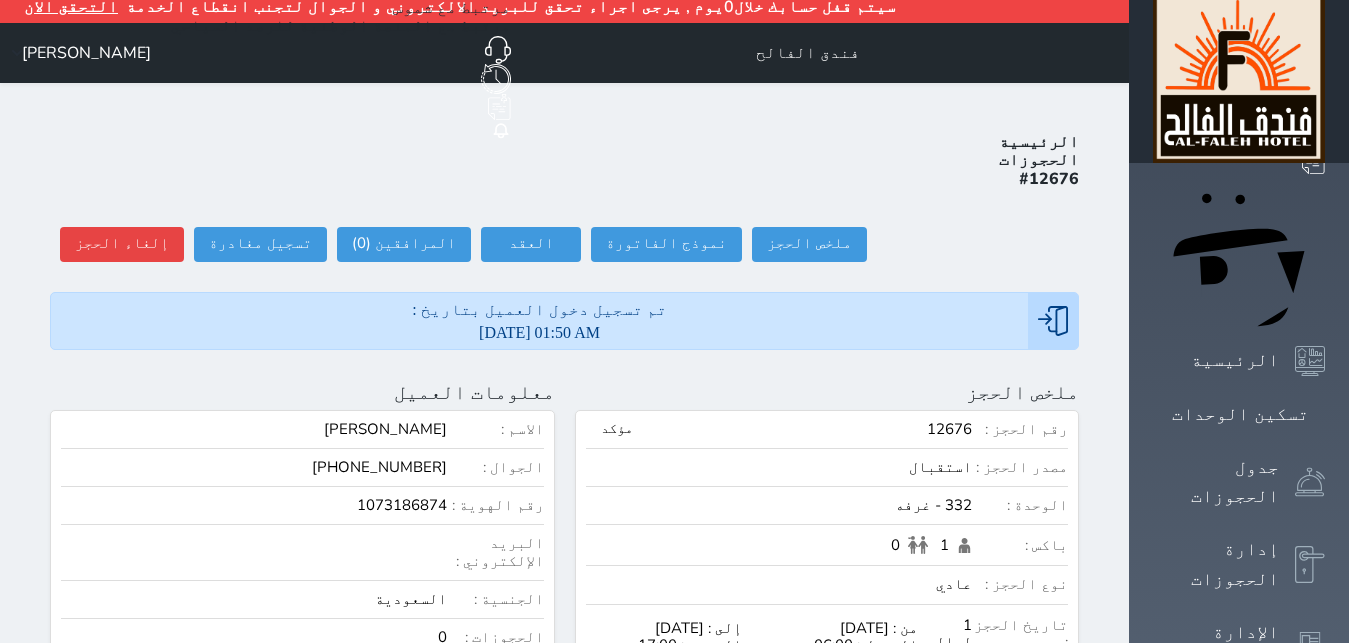 scroll, scrollTop: 0, scrollLeft: 0, axis: both 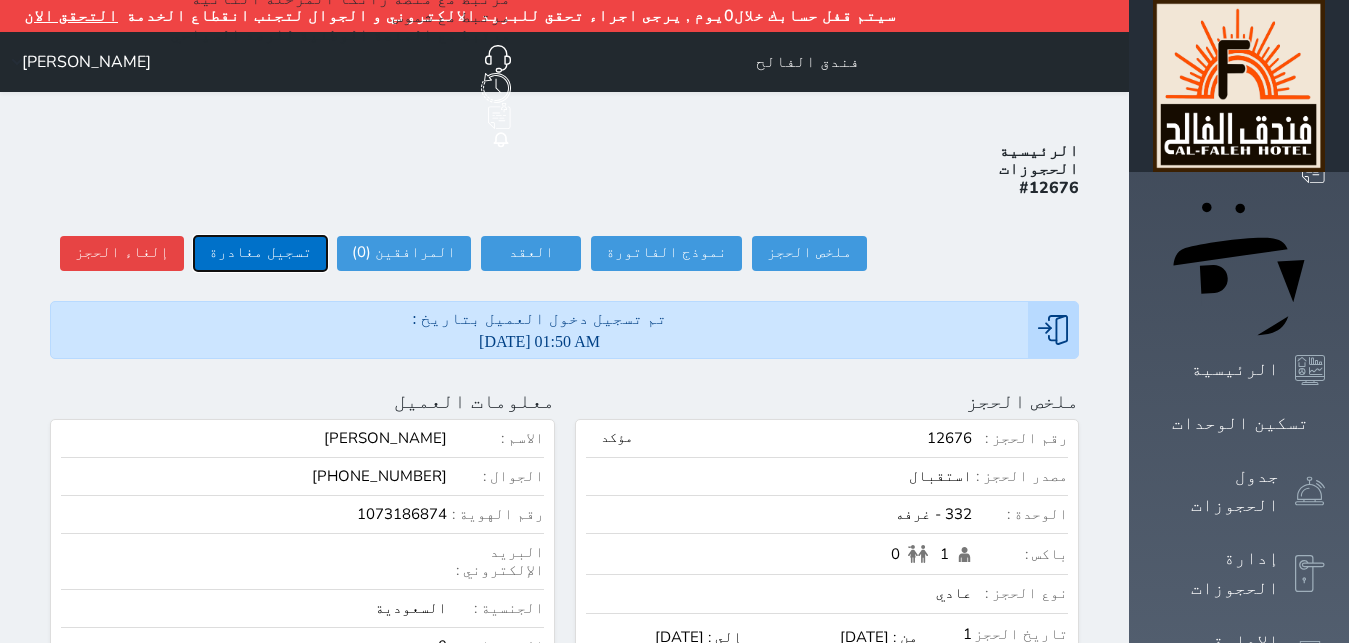 click on "تسجيل مغادرة" at bounding box center (260, 253) 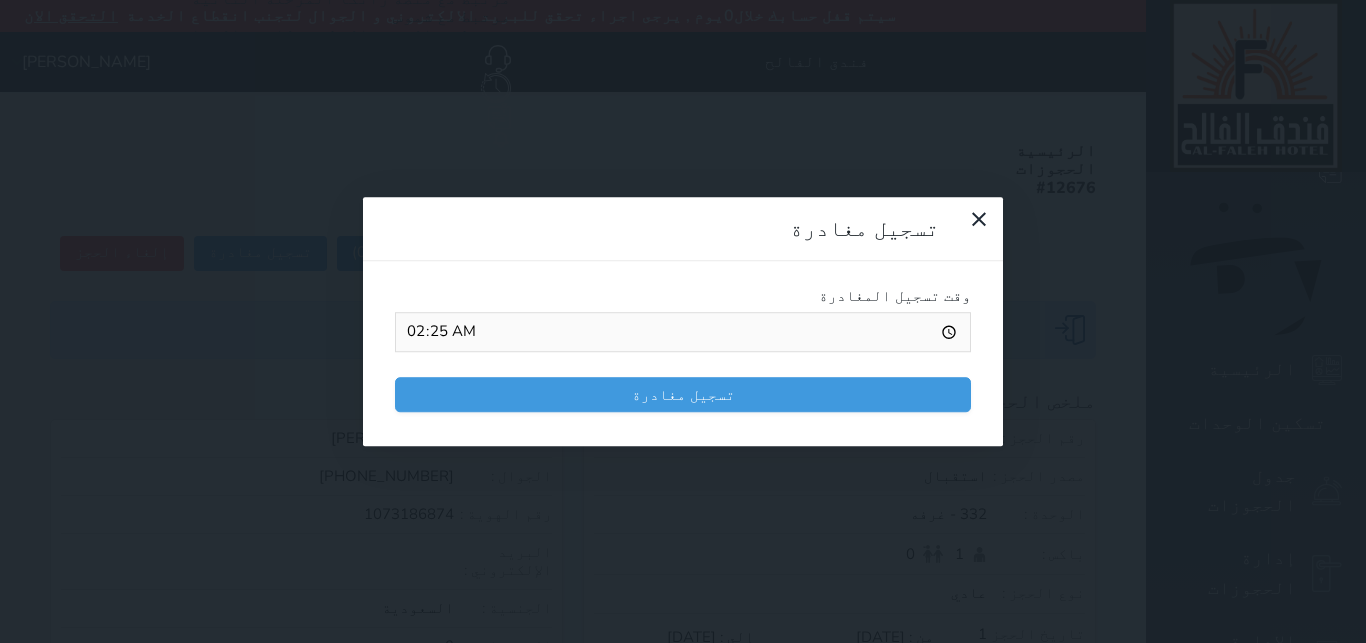 click on "02:25" at bounding box center [683, 332] 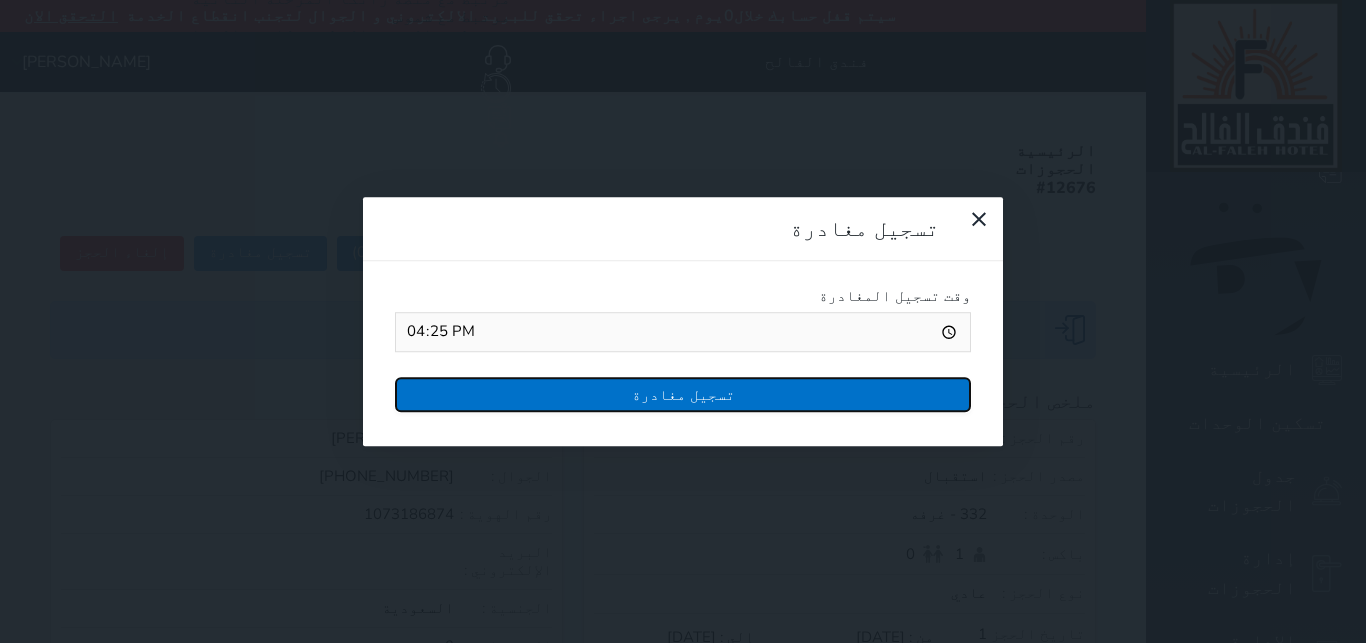 click on "تسجيل مغادرة" at bounding box center (683, 394) 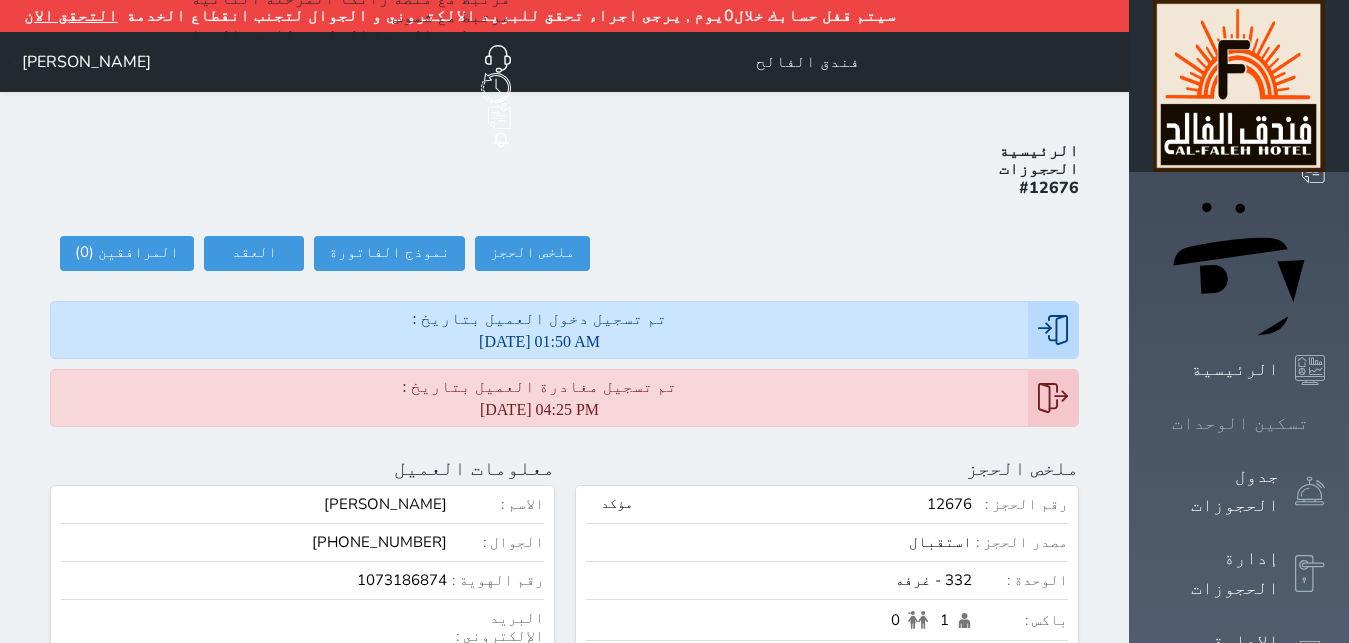 click on "تسكين الوحدات" at bounding box center [1240, 423] 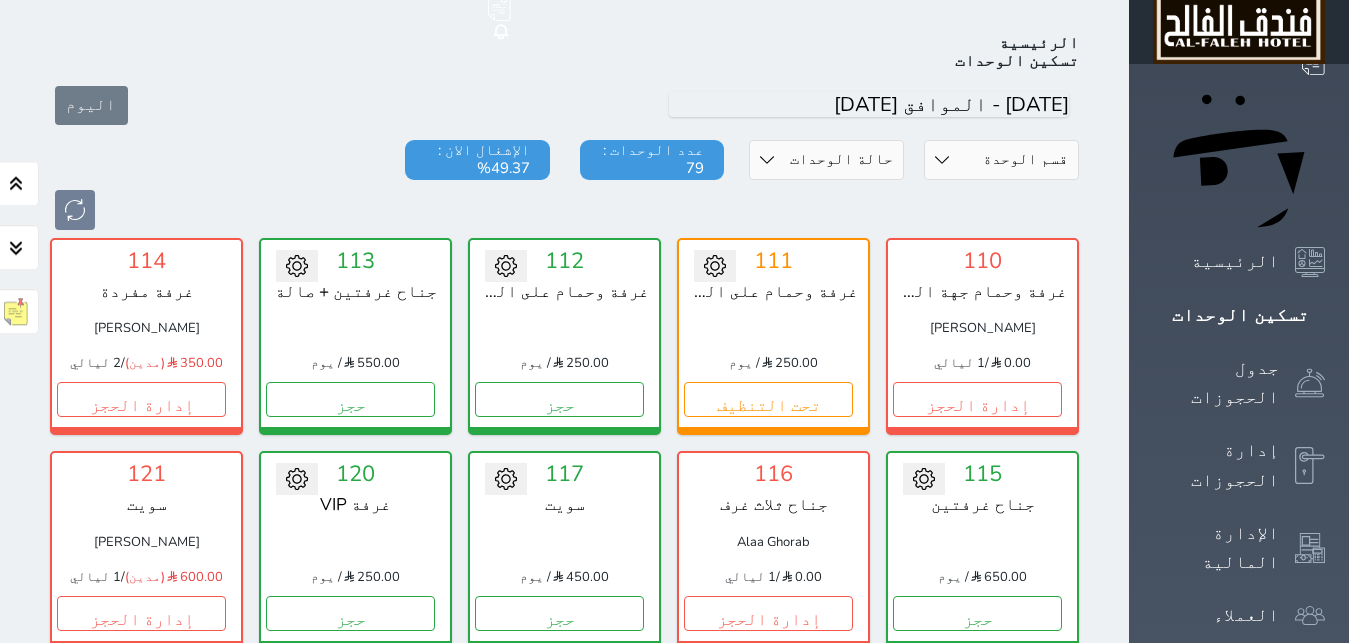 scroll, scrollTop: 110, scrollLeft: 0, axis: vertical 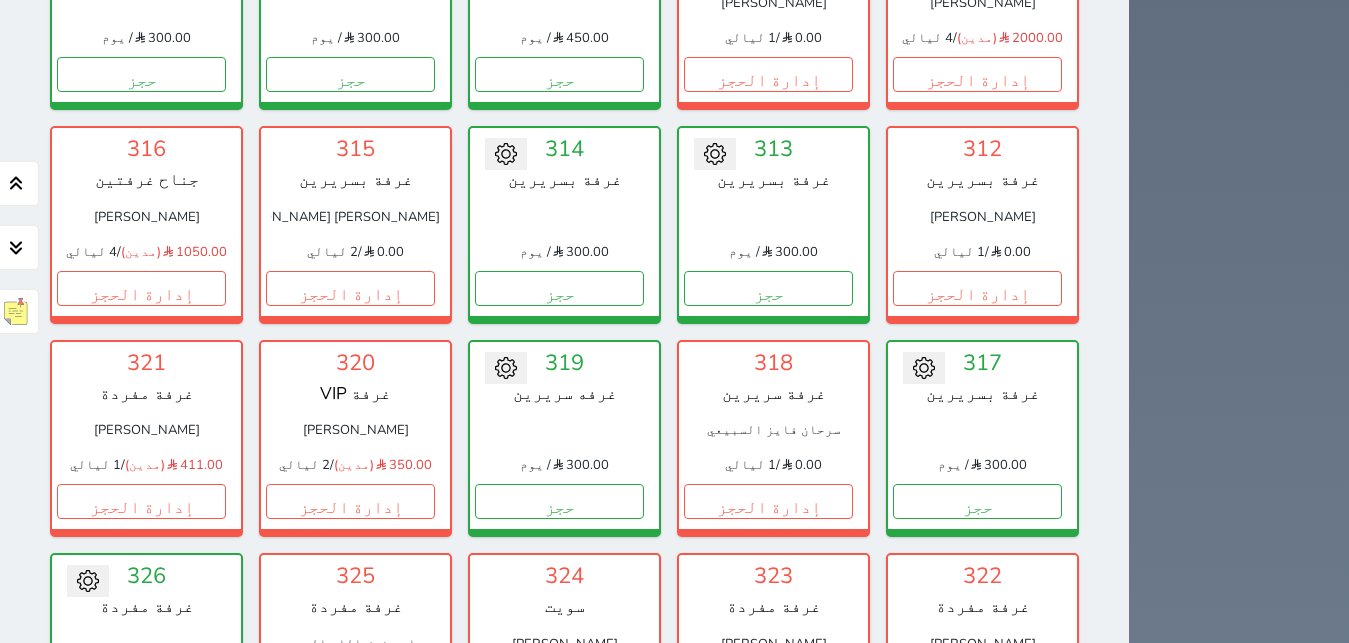 click on "تحت التنظيف" at bounding box center [141, 928] 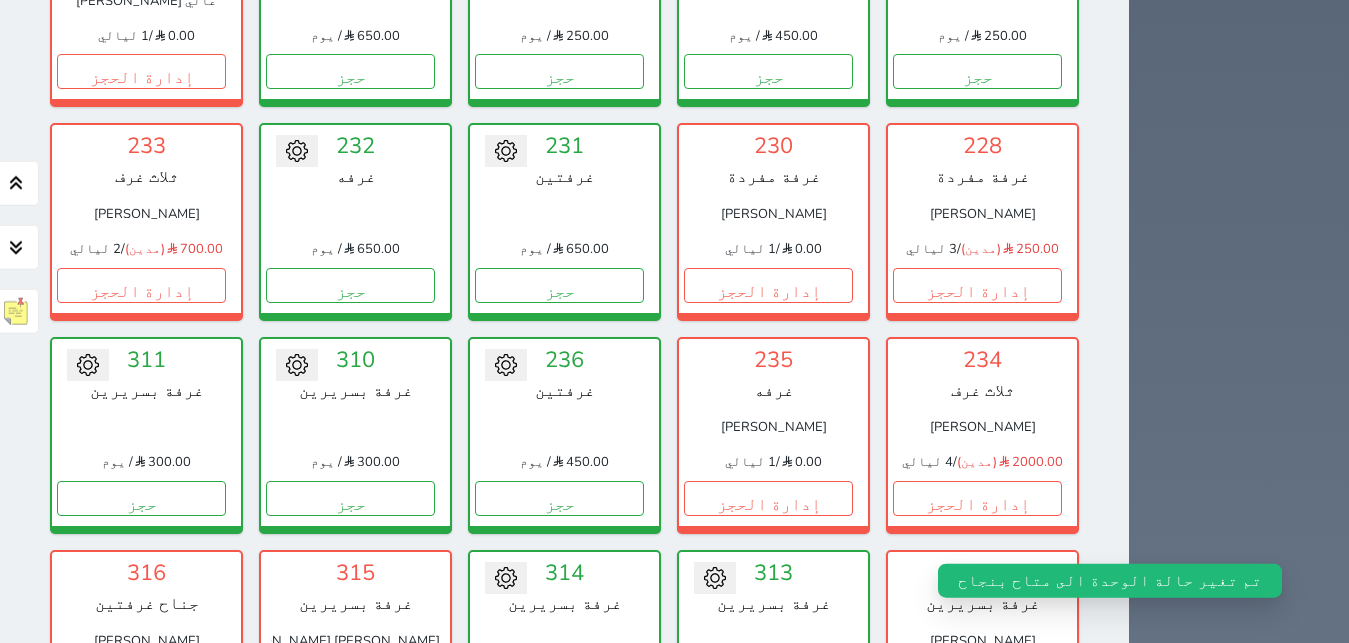 scroll, scrollTop: 1844, scrollLeft: 0, axis: vertical 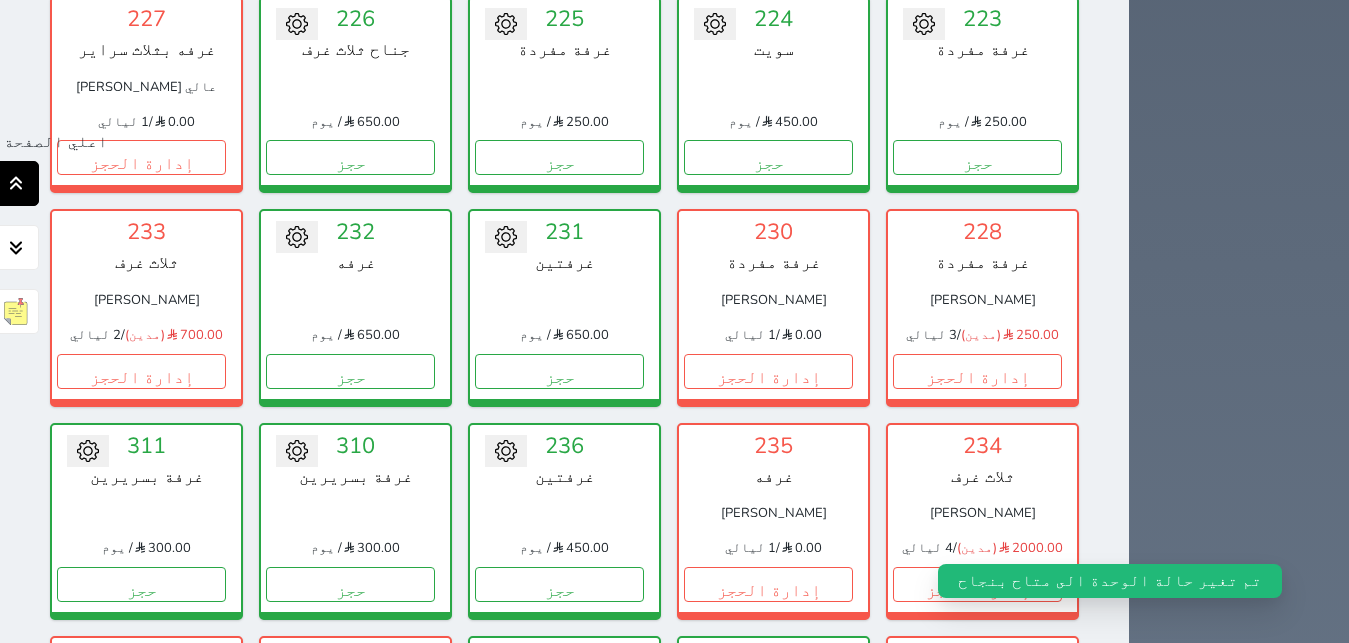 click 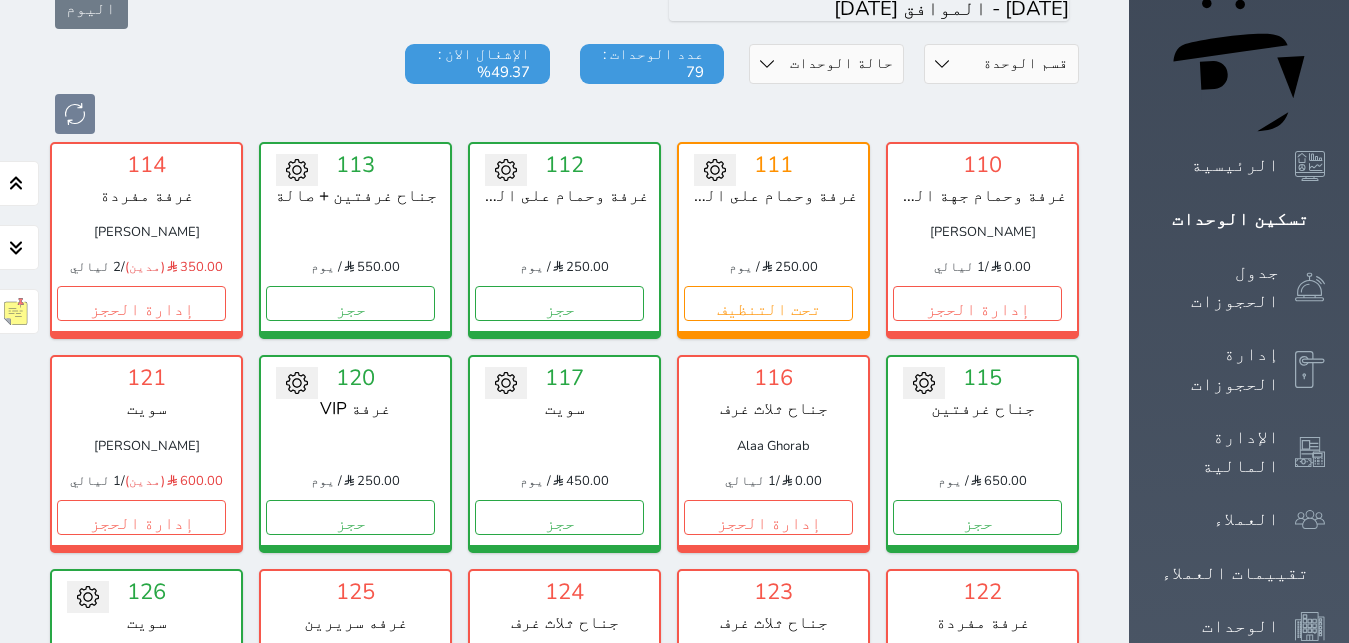 scroll, scrollTop: 0, scrollLeft: 0, axis: both 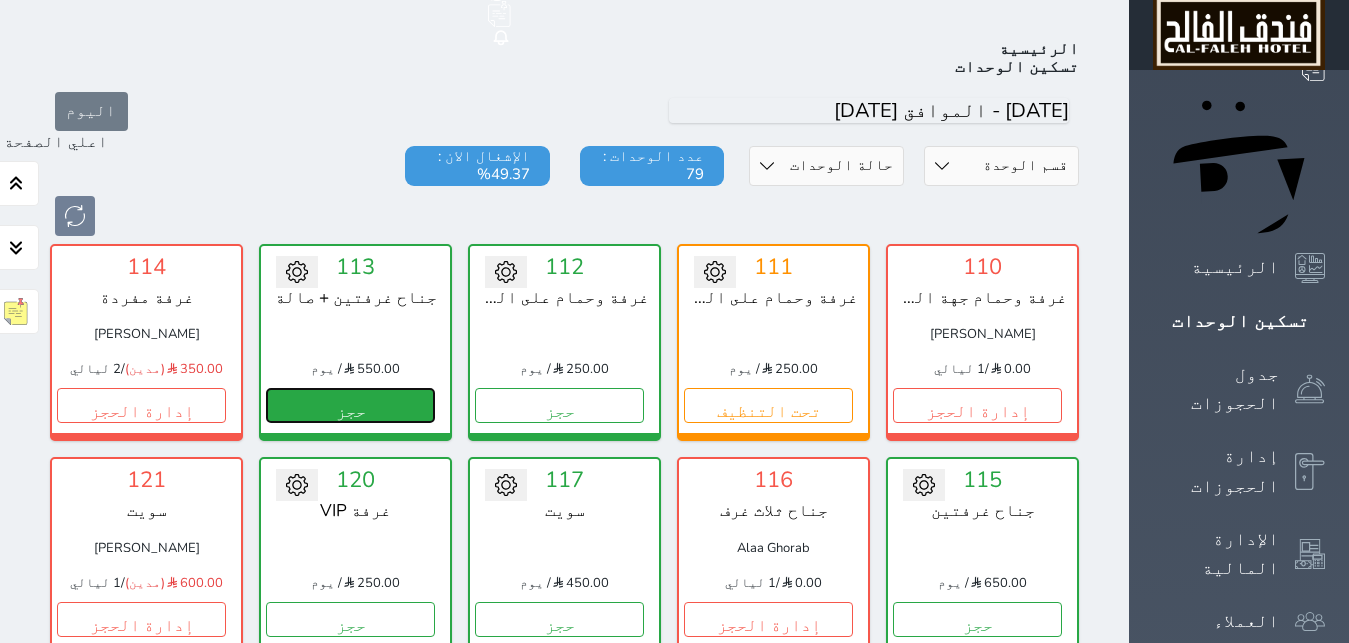 click on "حجز" at bounding box center [350, 405] 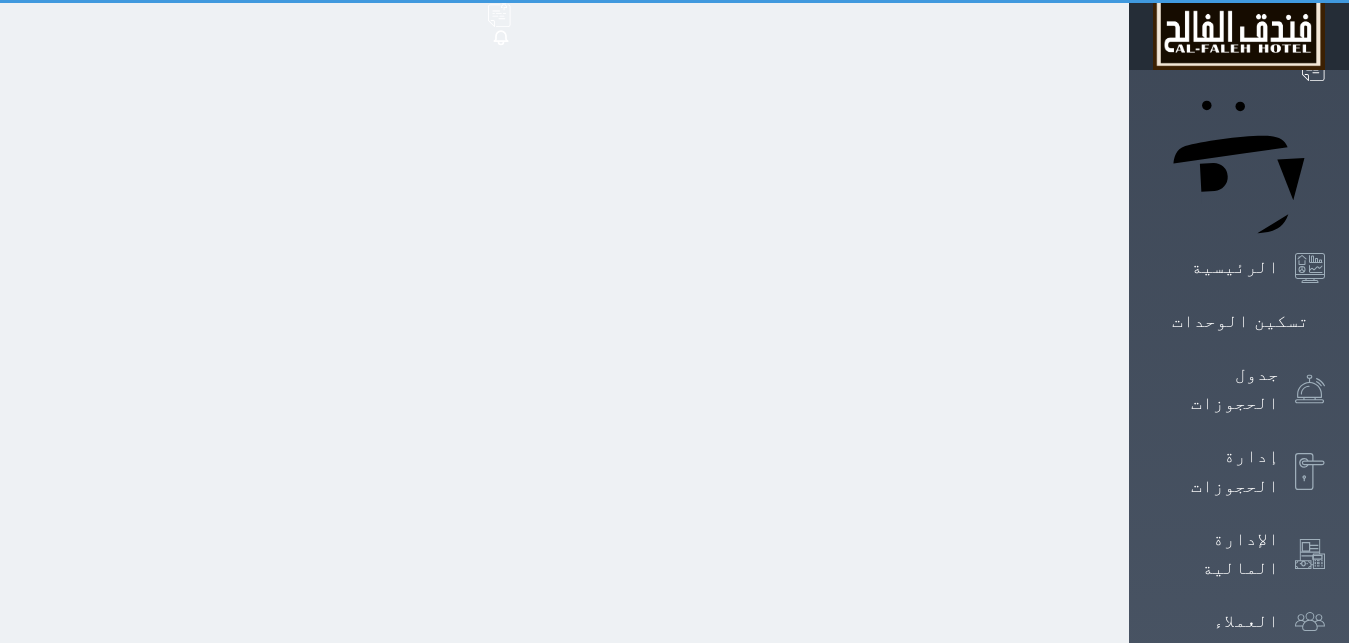 scroll, scrollTop: 15, scrollLeft: 0, axis: vertical 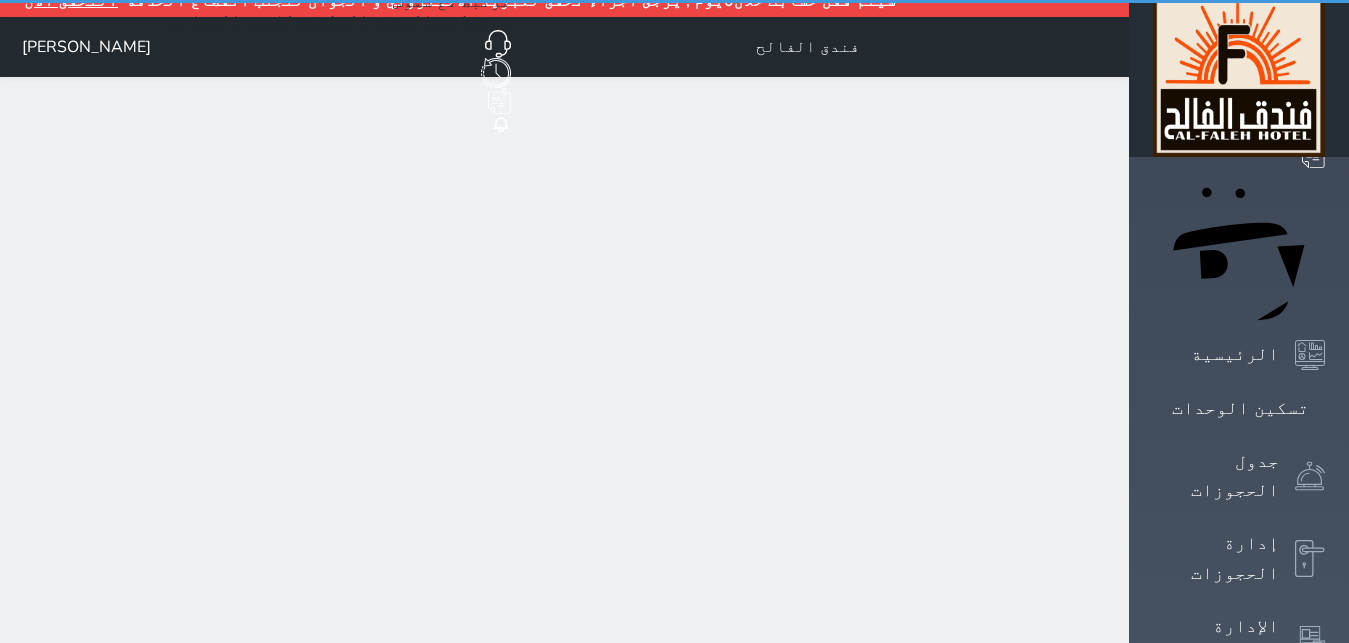 select on "1" 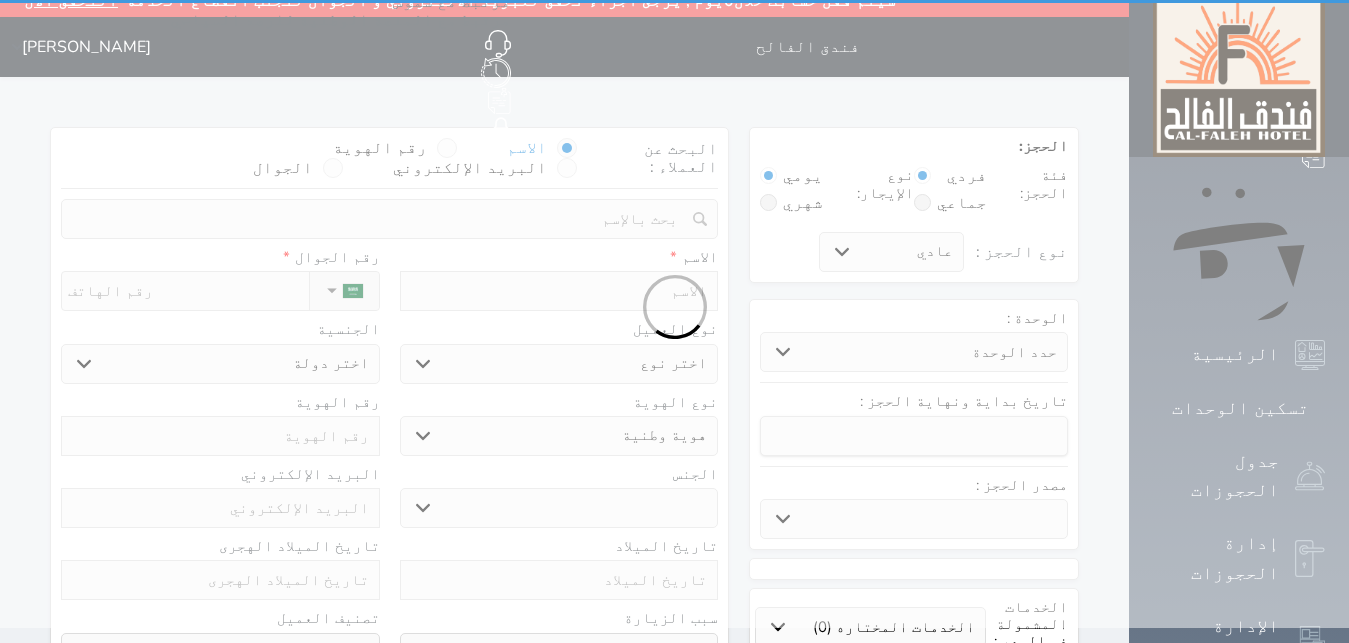 scroll, scrollTop: 0, scrollLeft: 0, axis: both 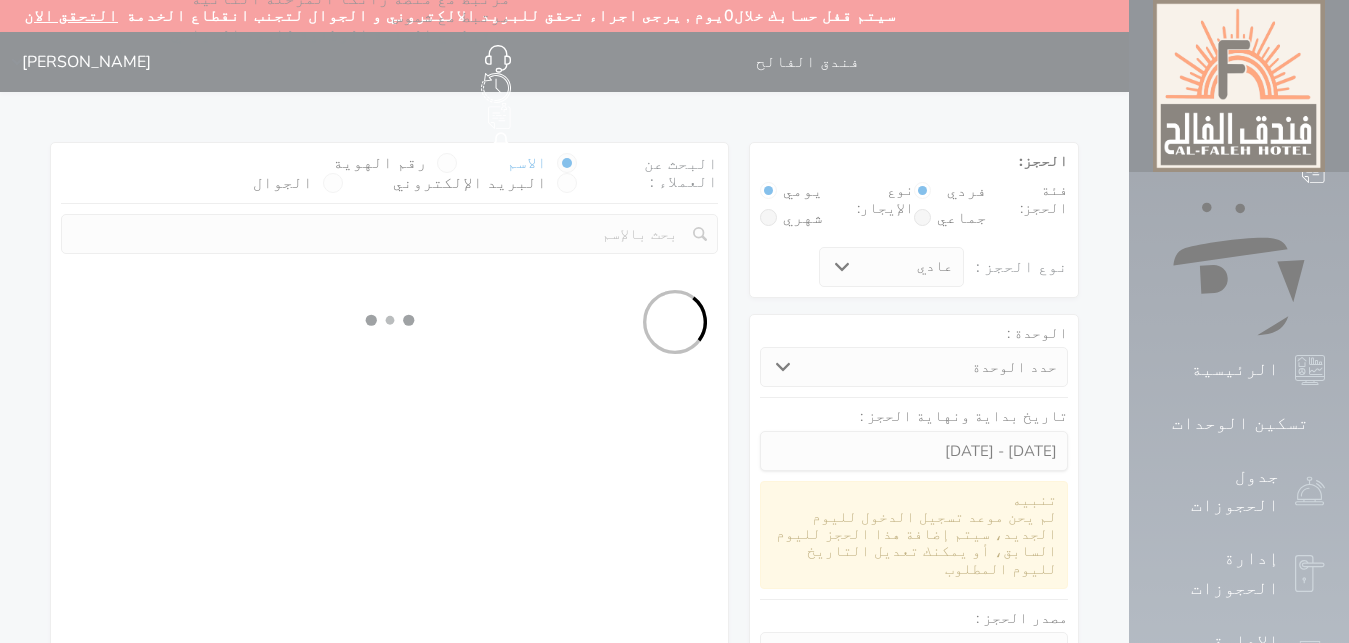 select 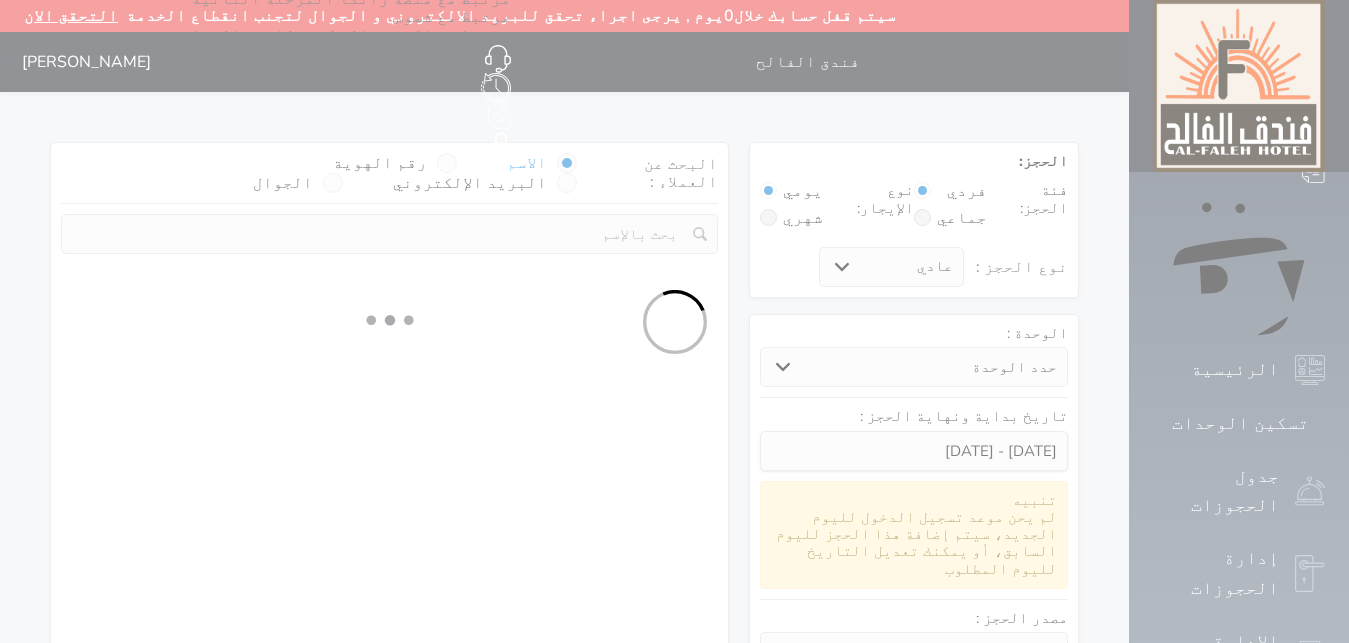 select on "1" 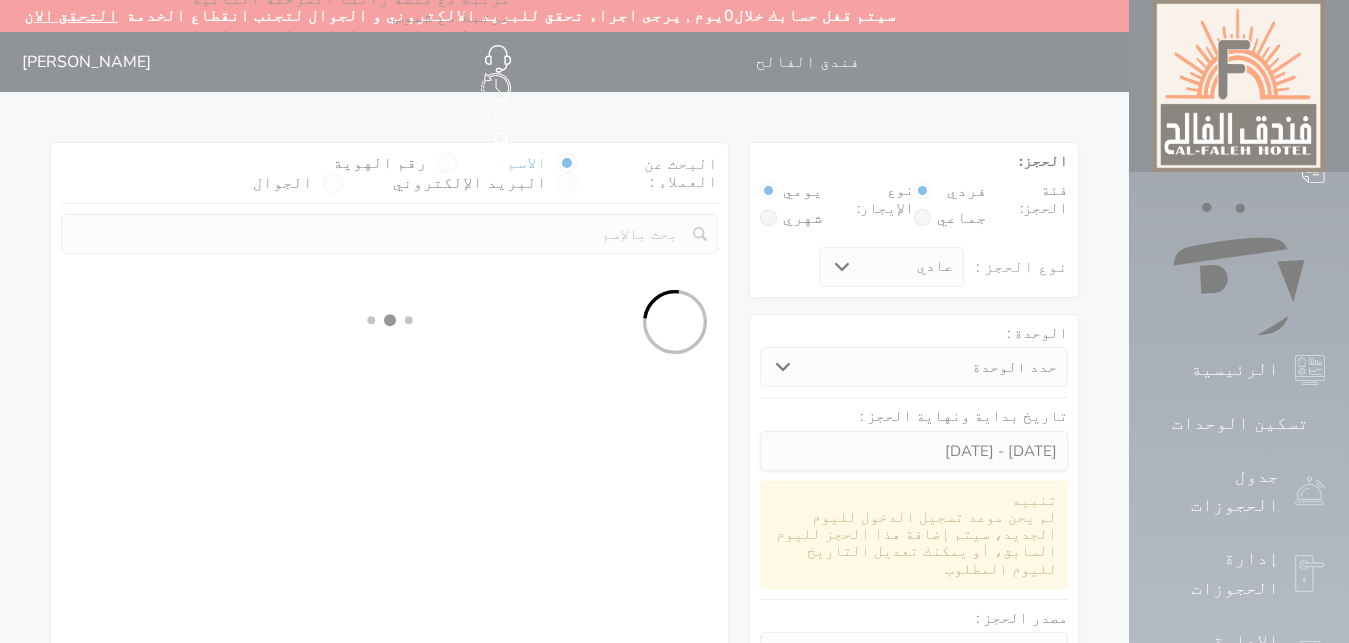 select on "113" 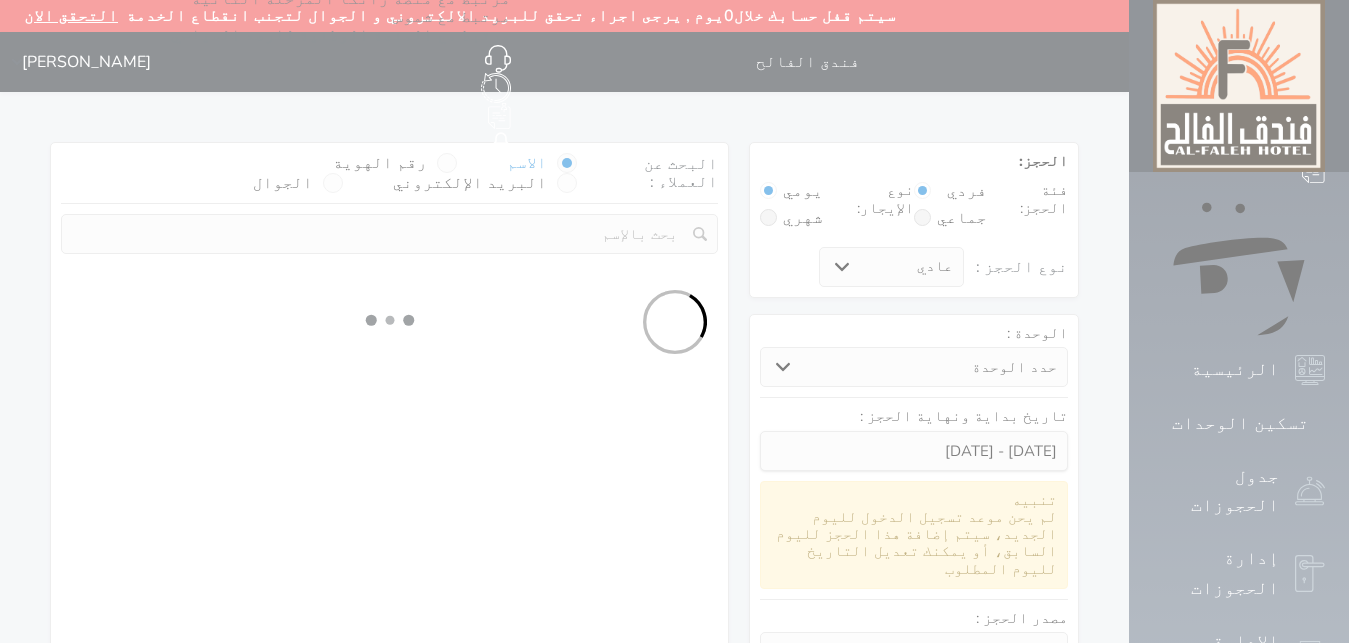 select on "1" 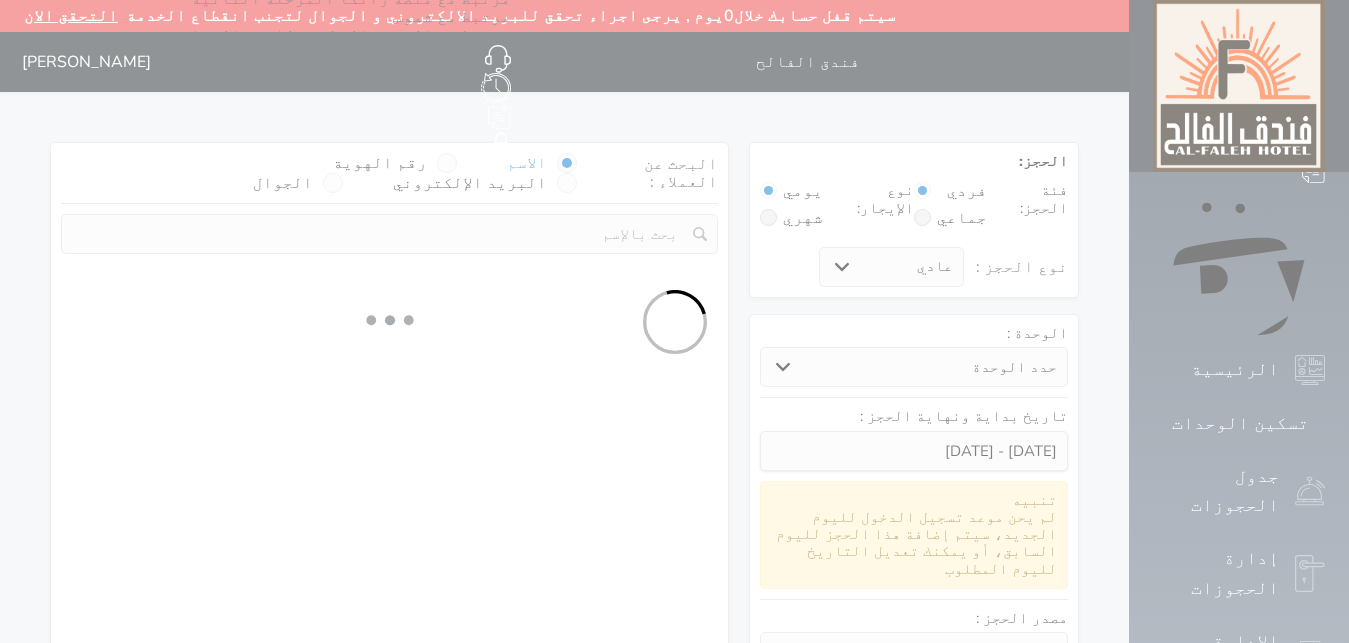 select 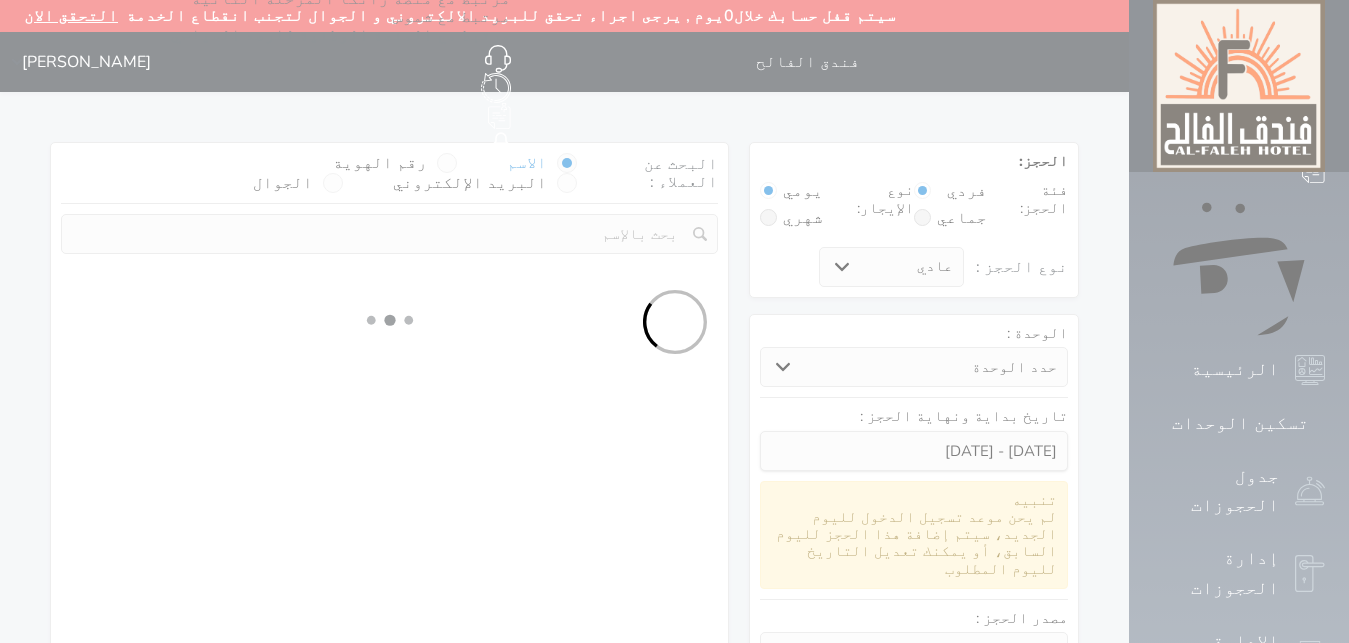 select on "7" 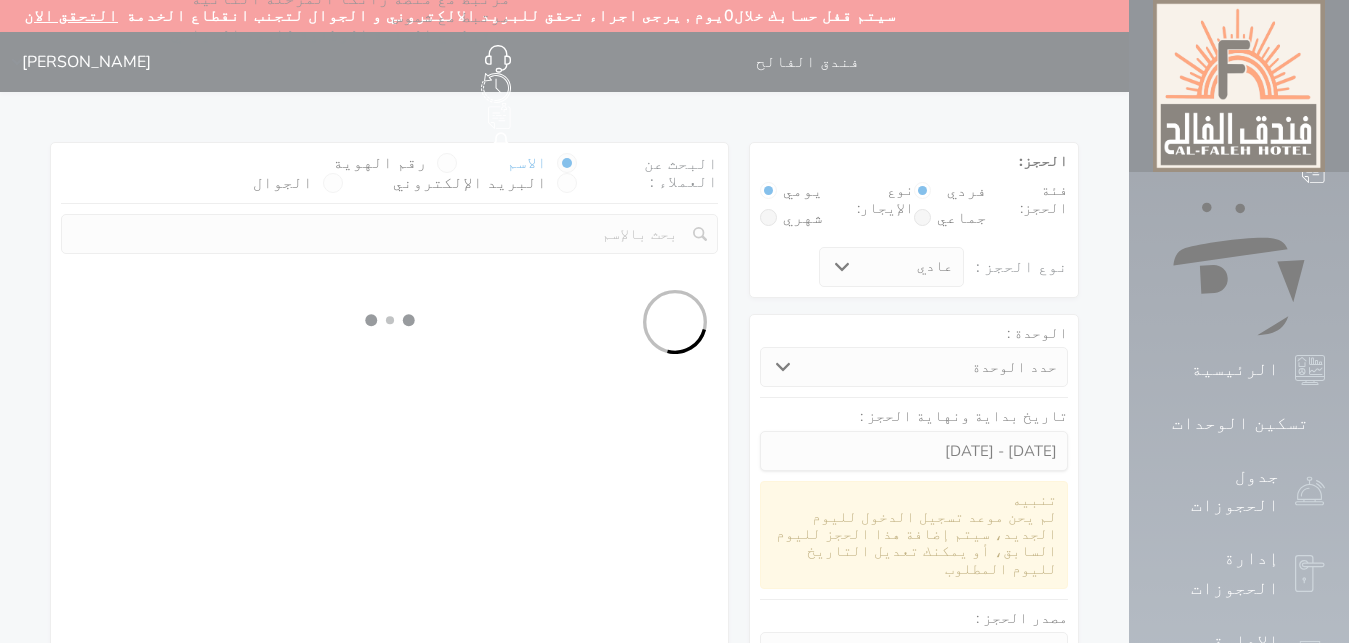select 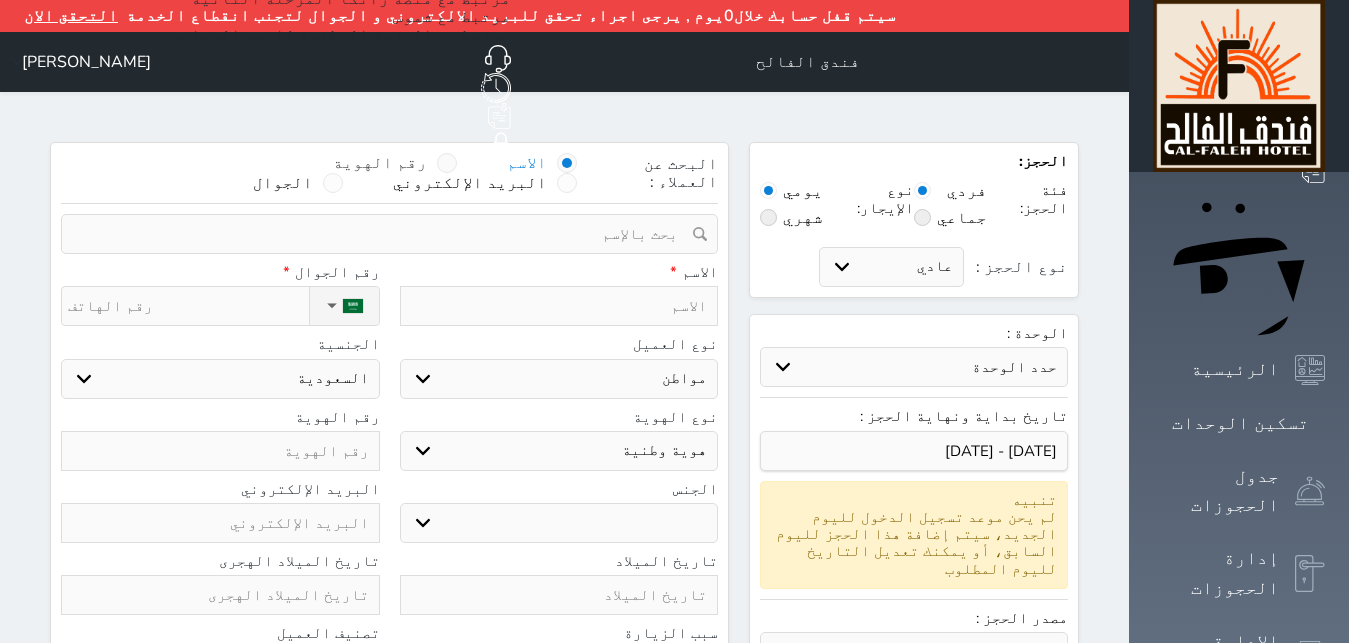 click at bounding box center [447, 163] 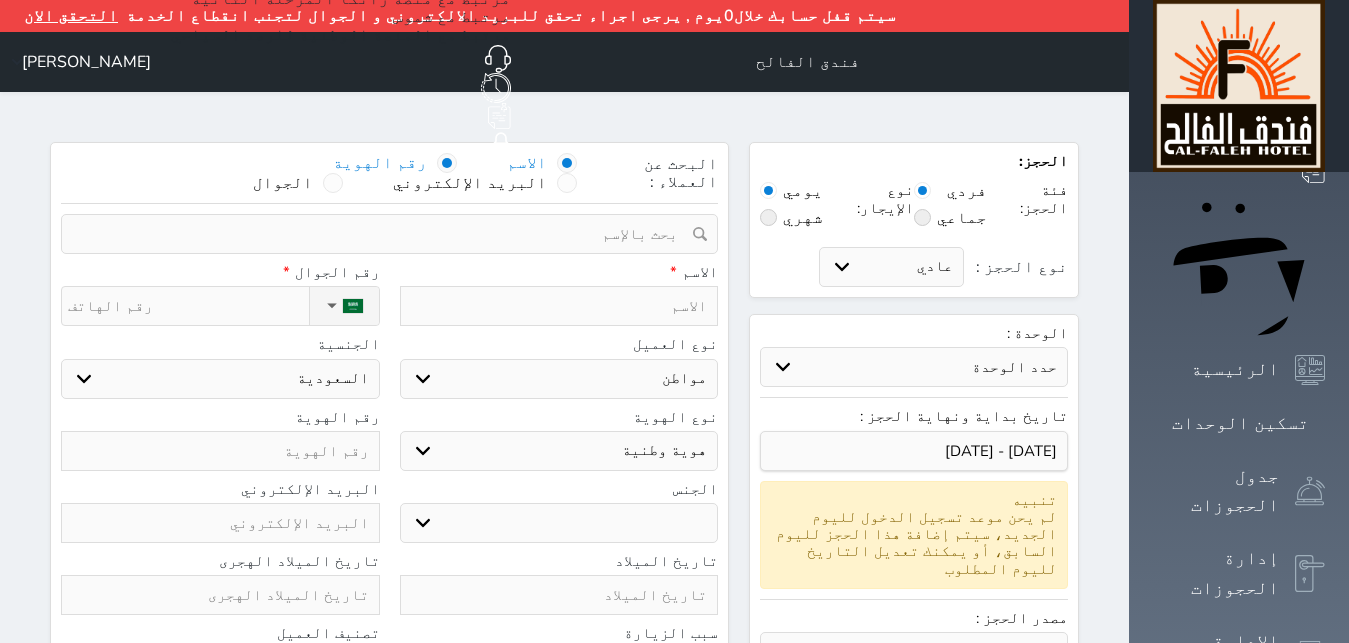 select 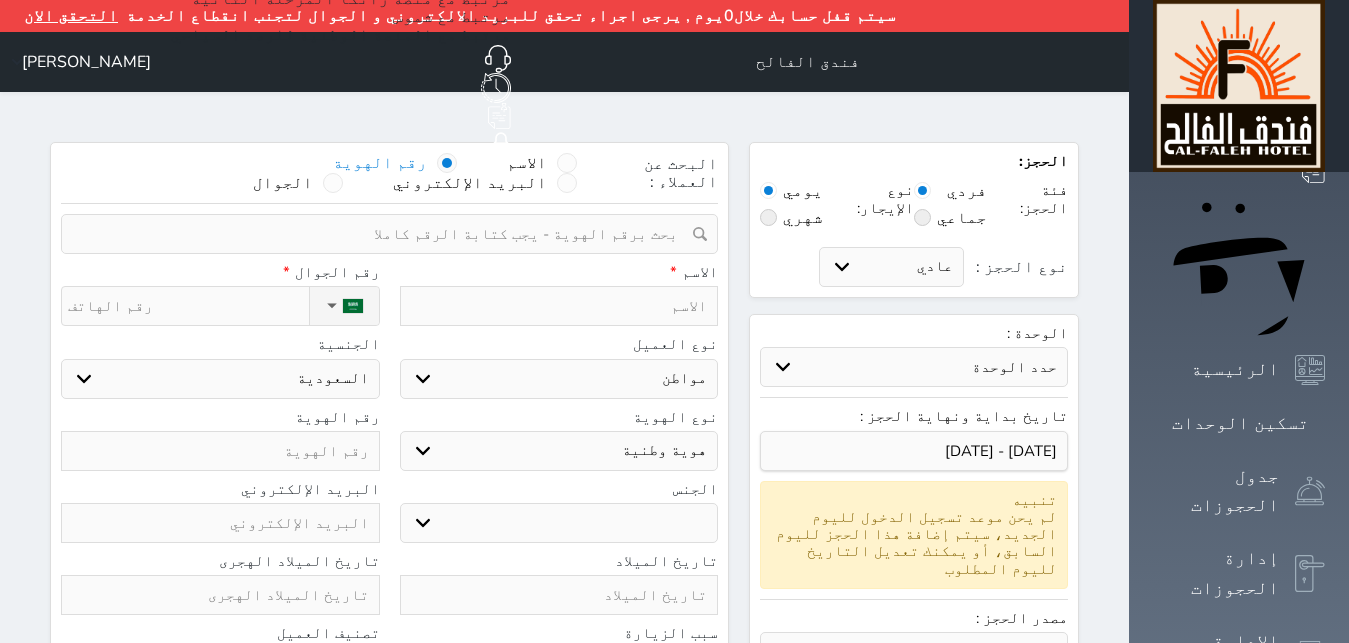 click at bounding box center [382, 234] 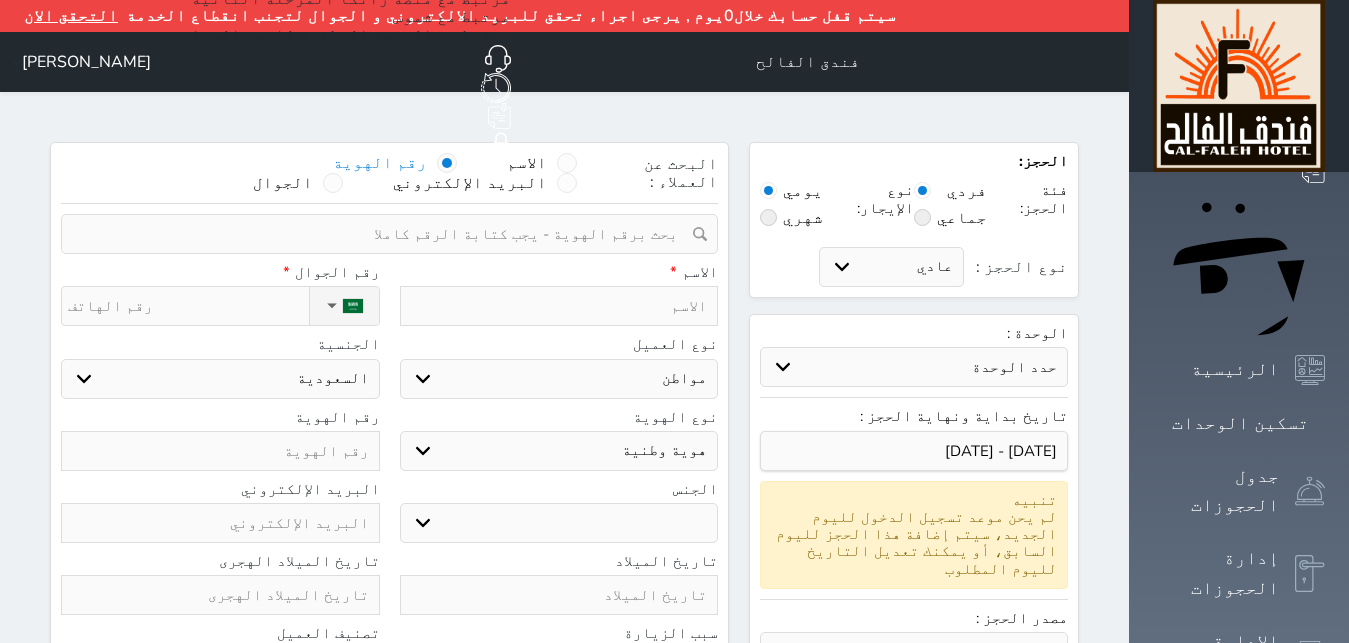 select on "9836" 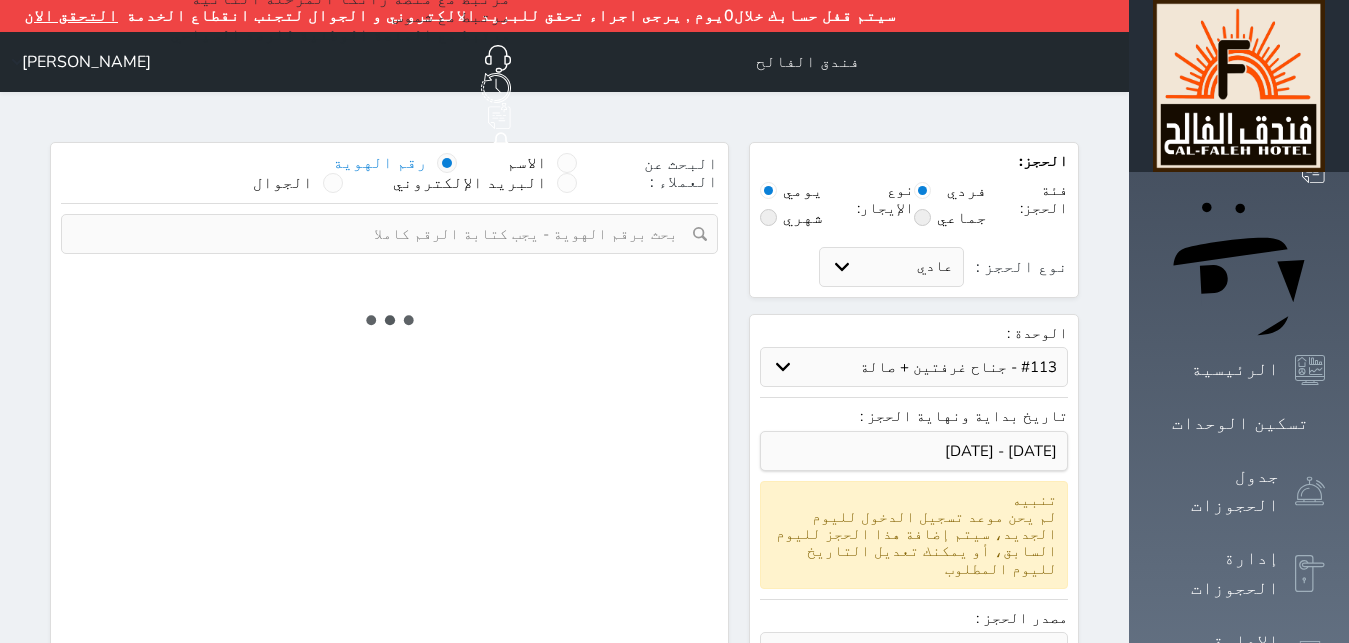select on "1" 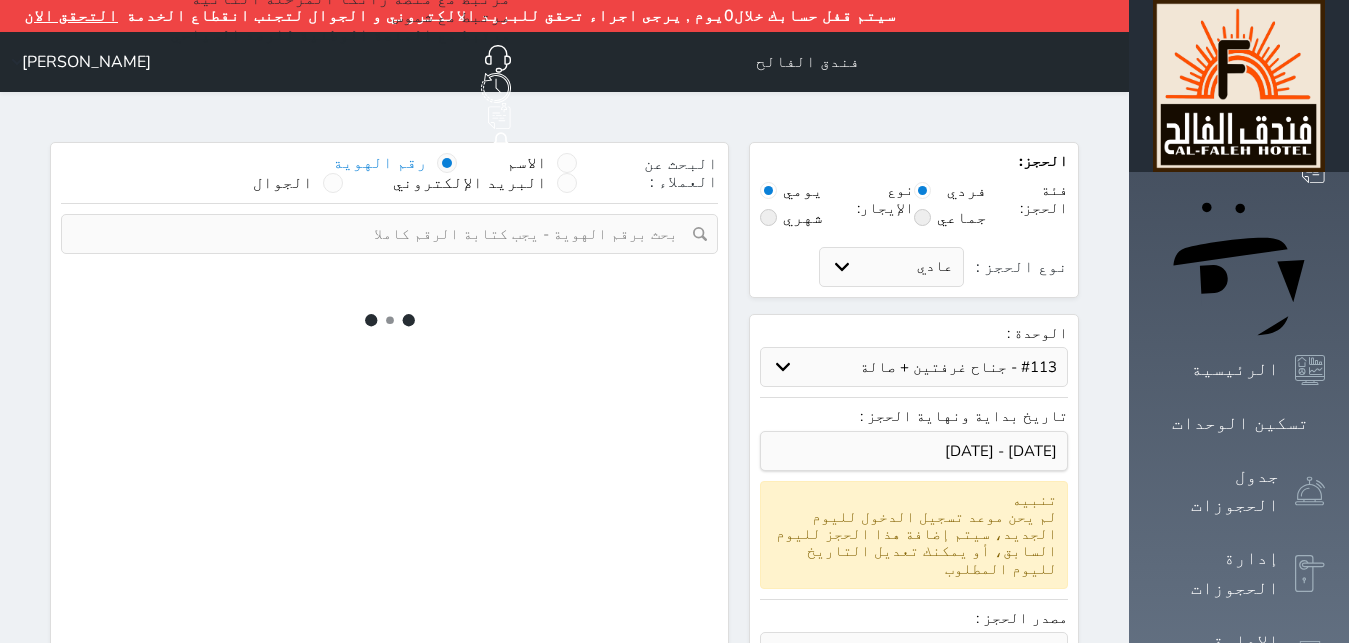 select on "113" 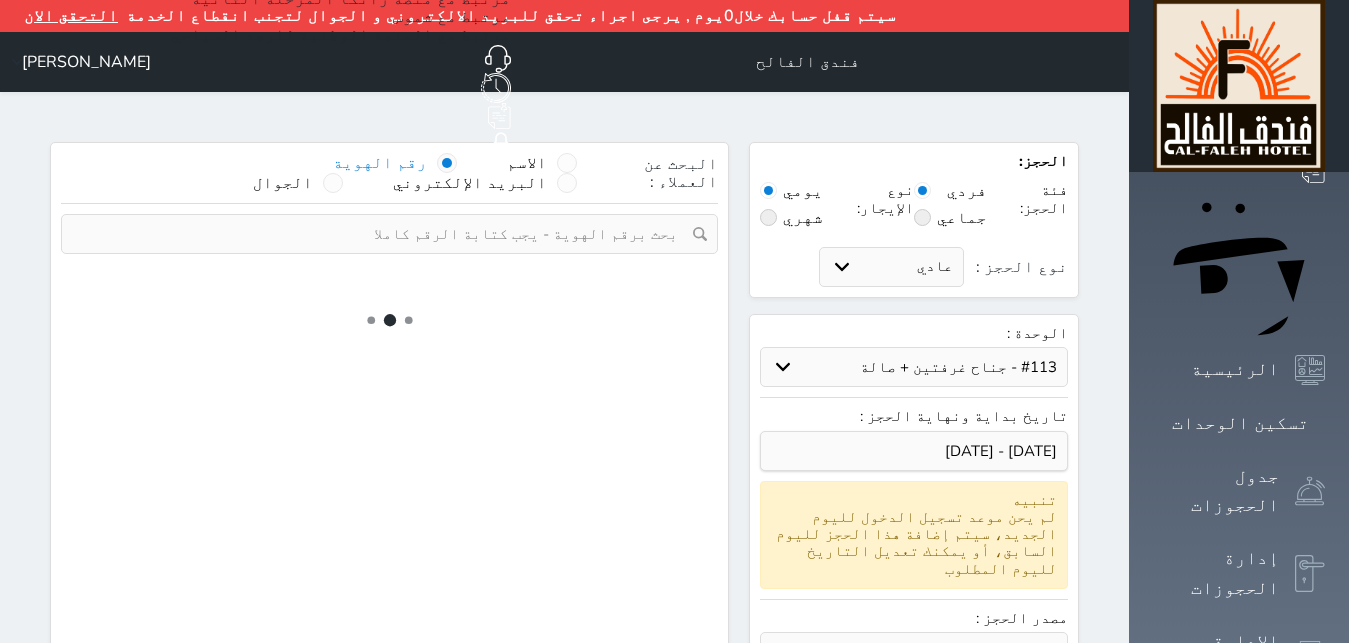 select on "1" 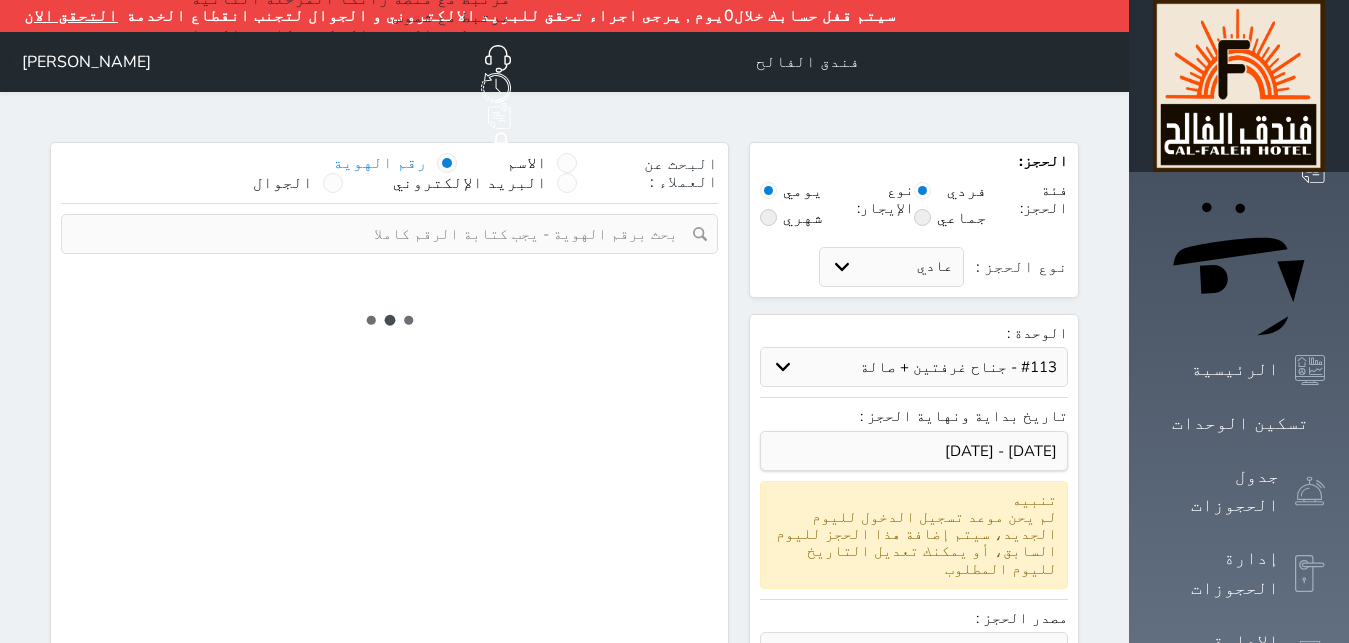 select 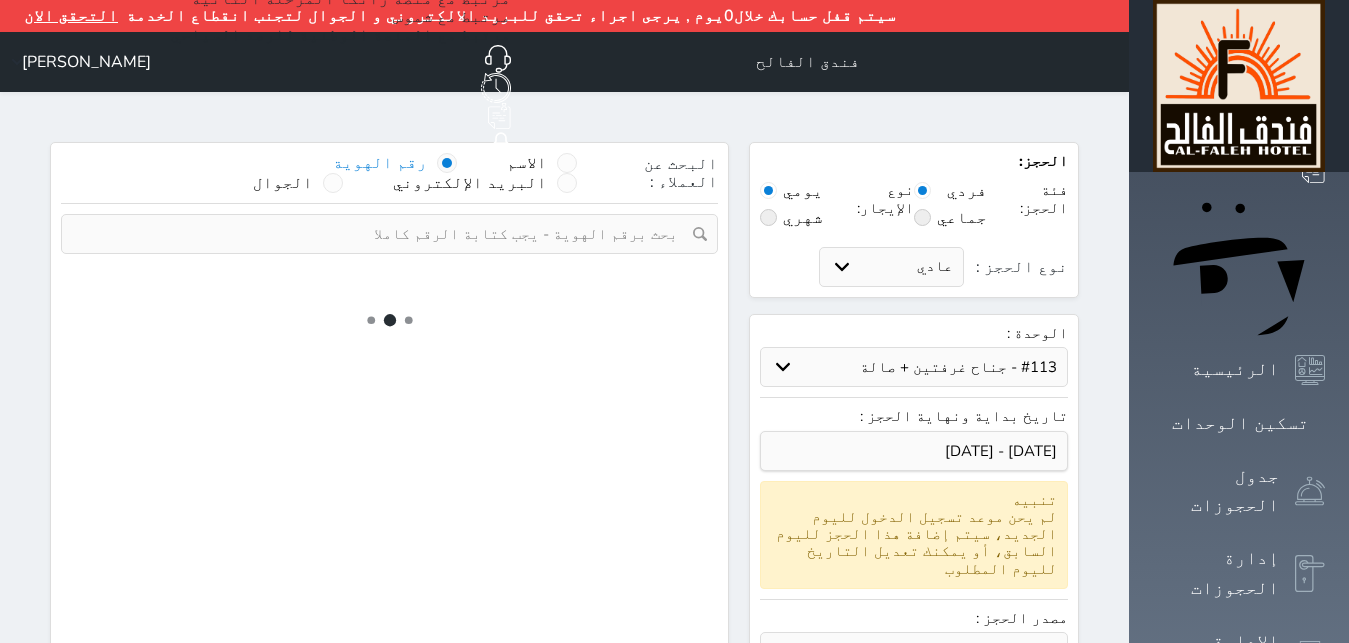 select on "7" 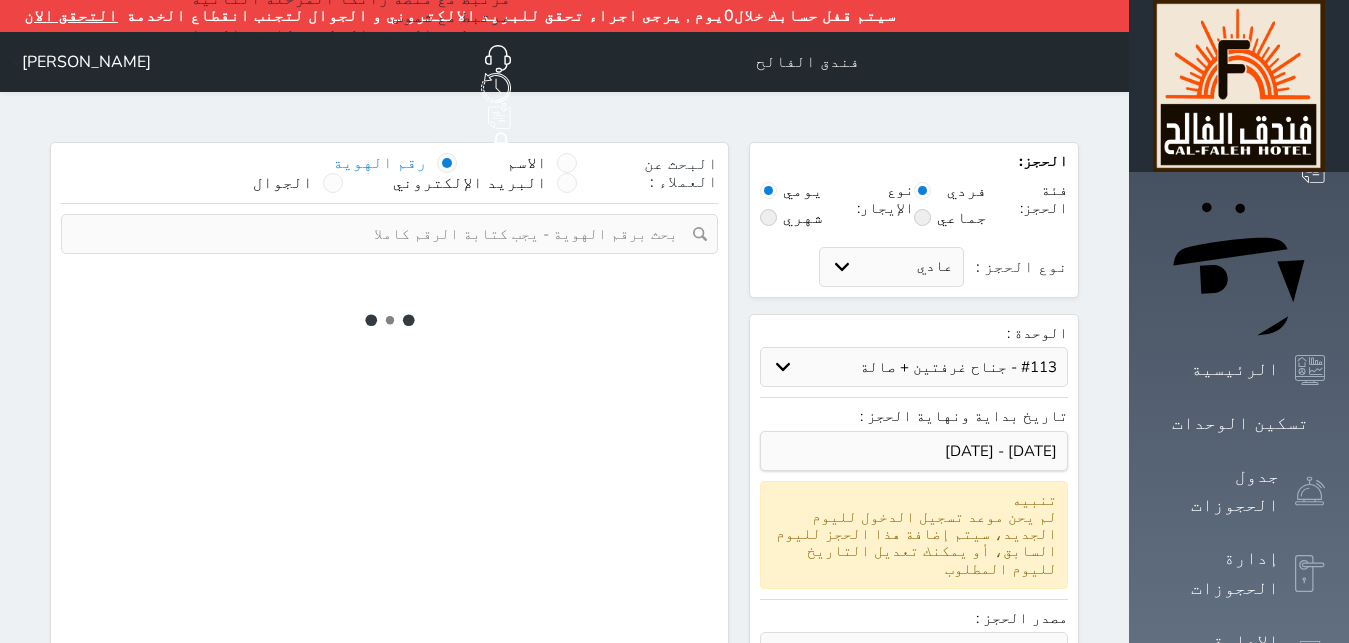 select 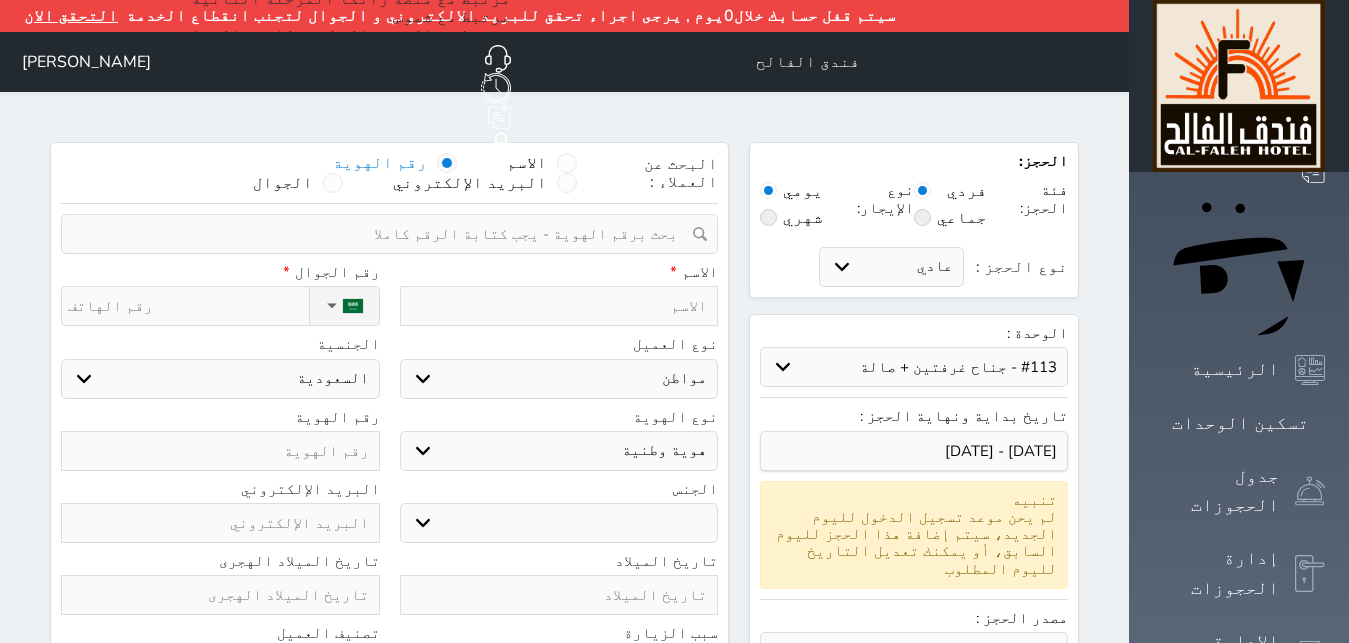 select 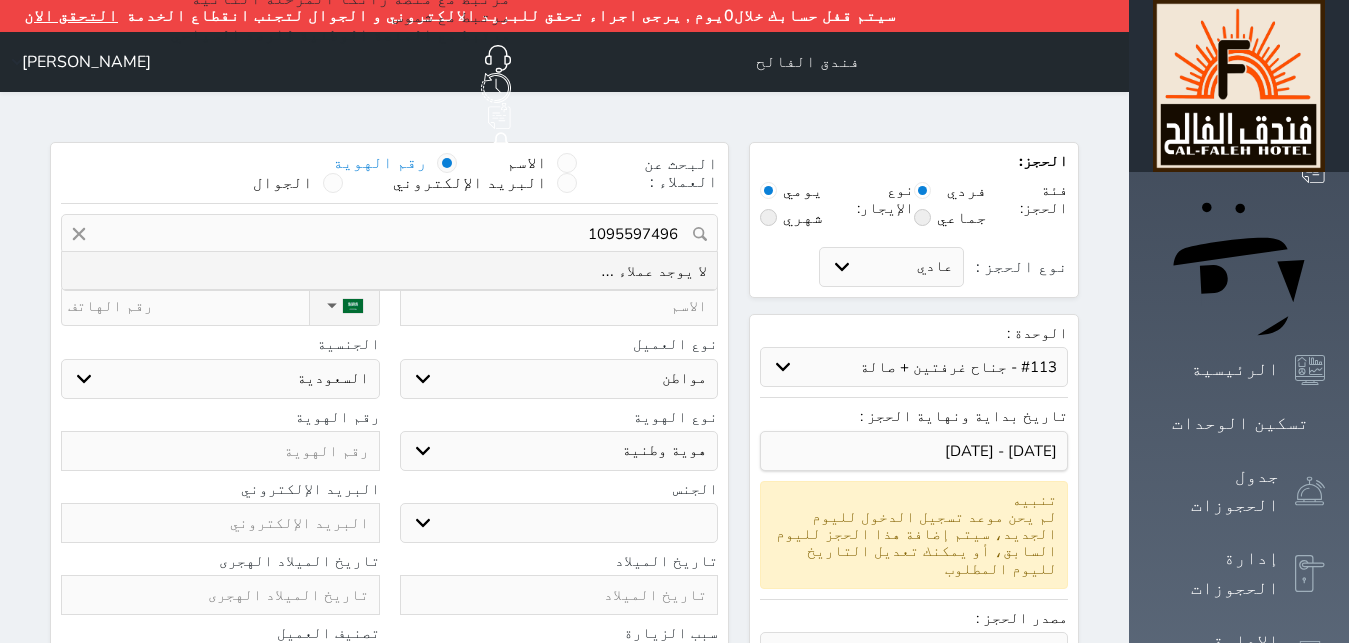 click on "1095597496" at bounding box center (389, 234) 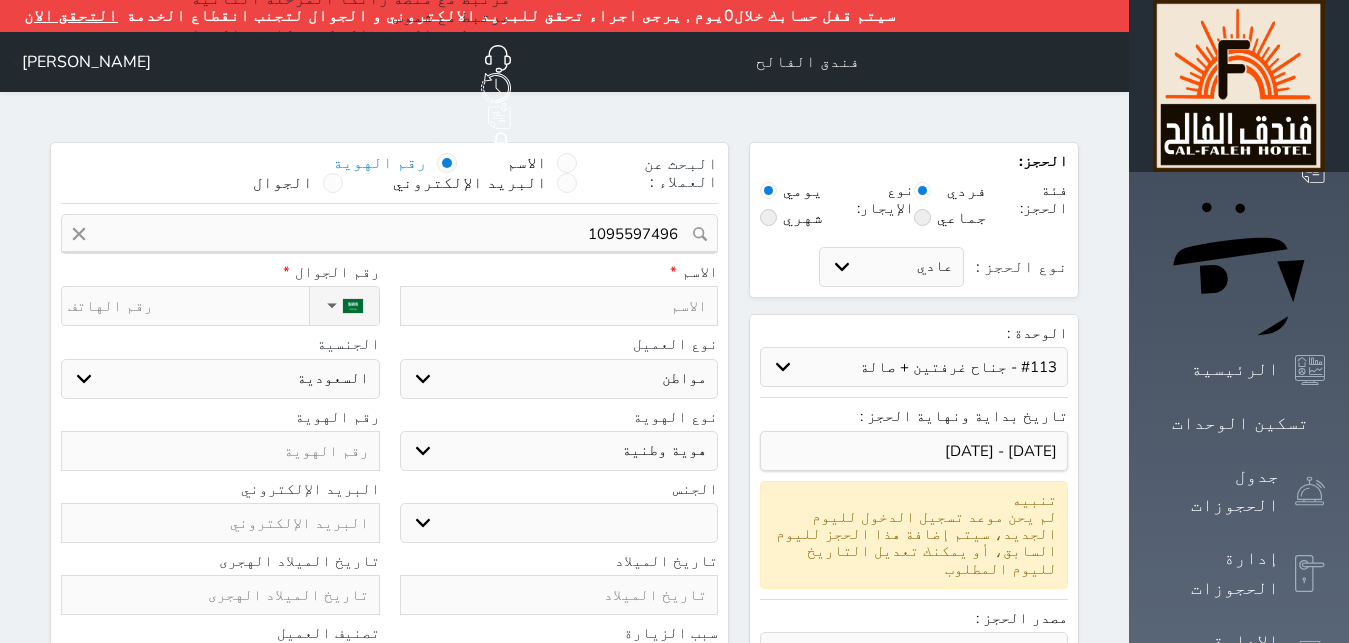 click at bounding box center (559, 306) 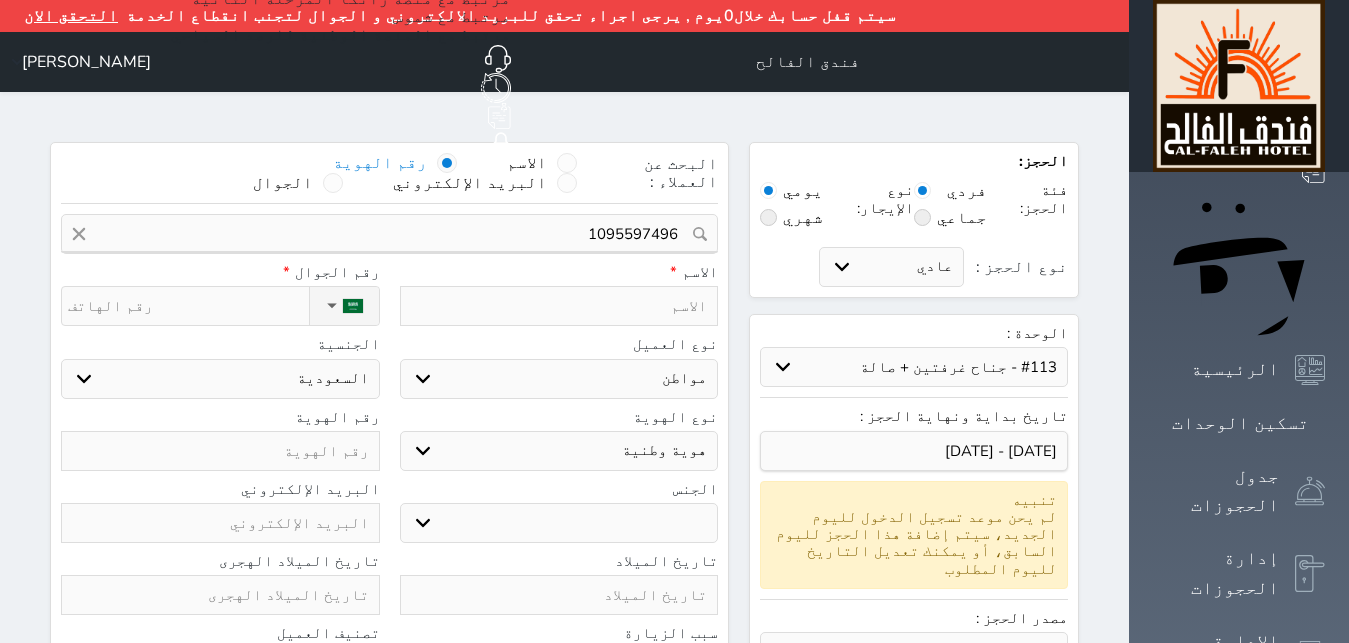 type 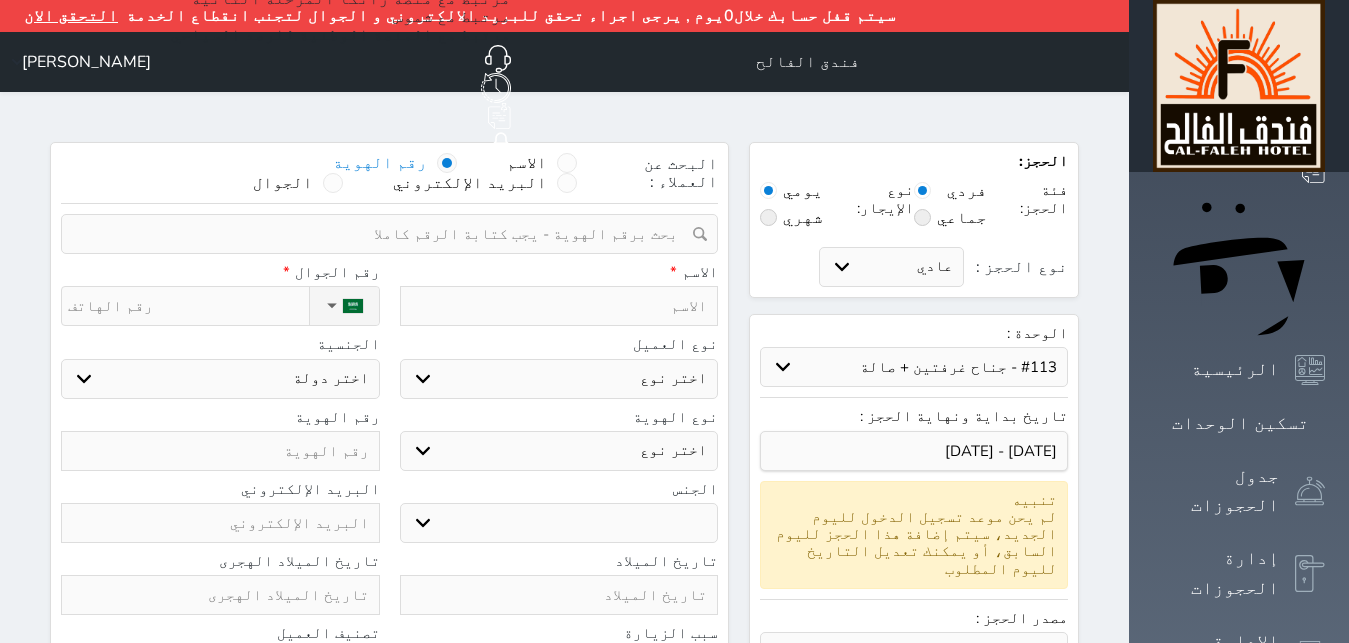 type on "م" 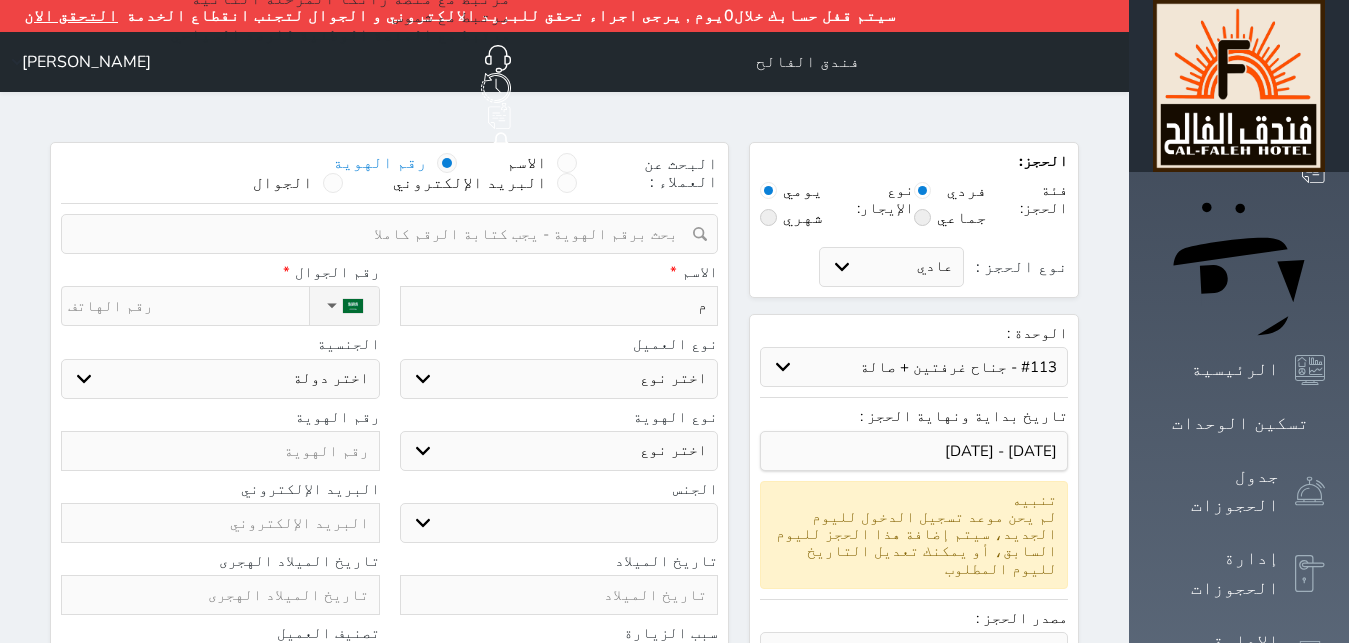 type on "مح" 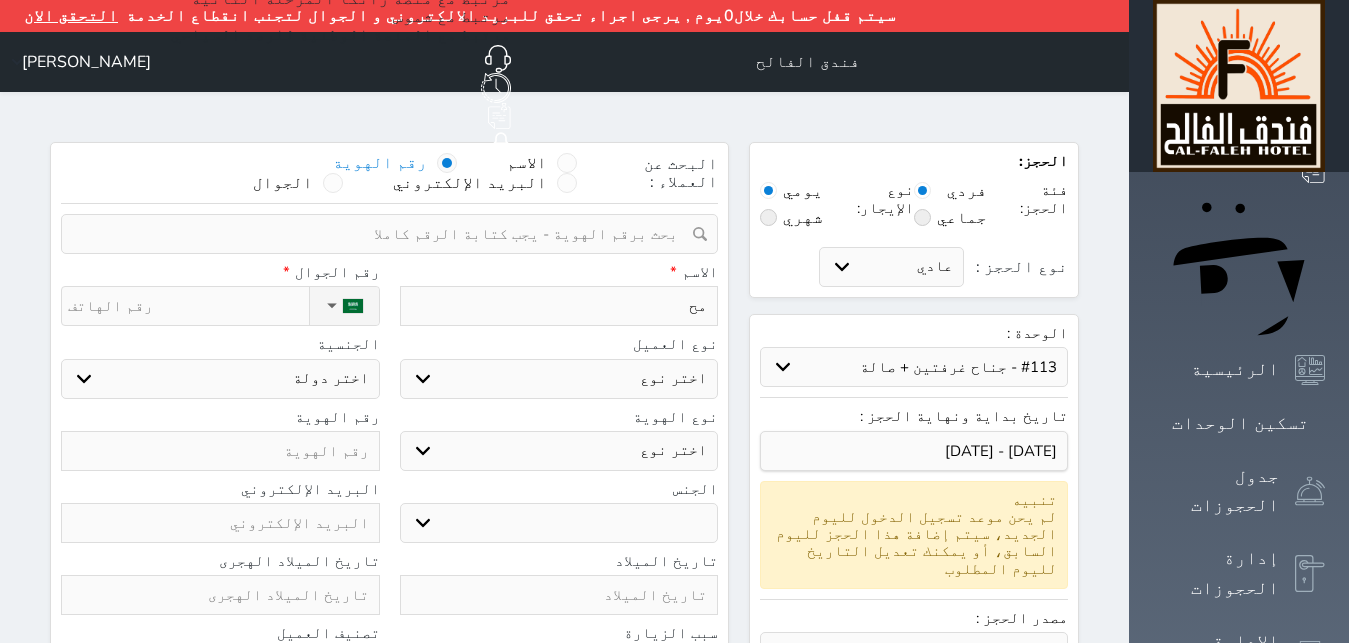 type on "محم" 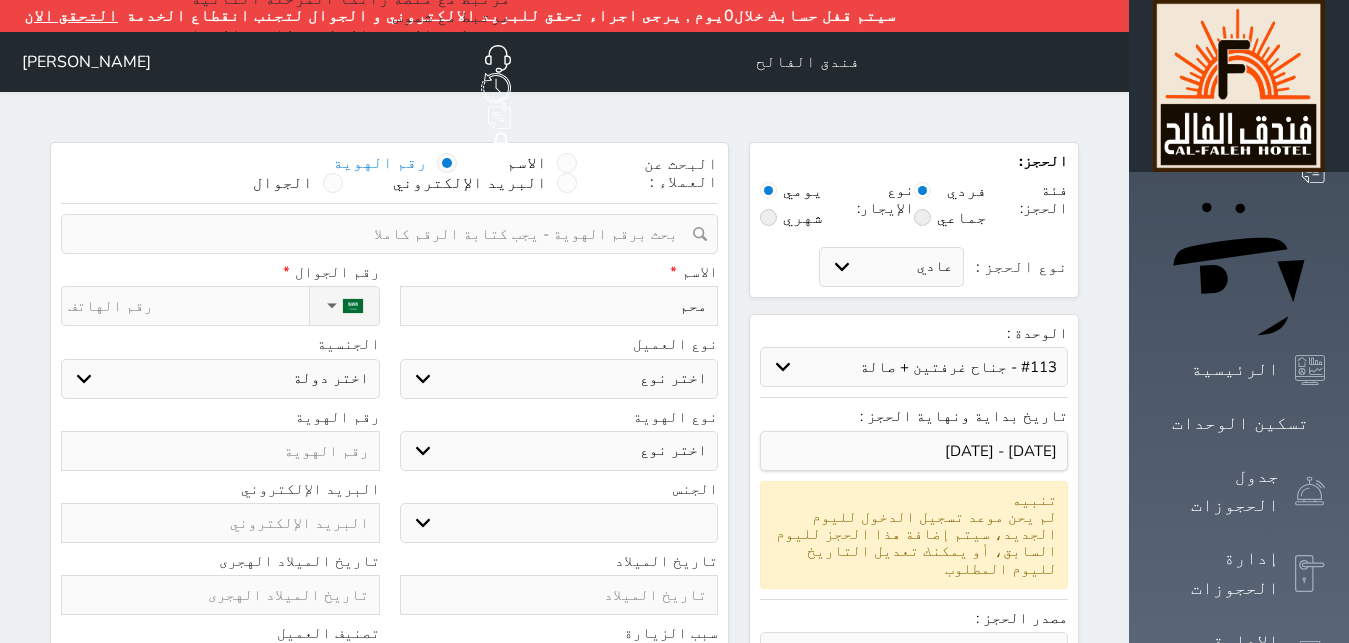 type on "محمد" 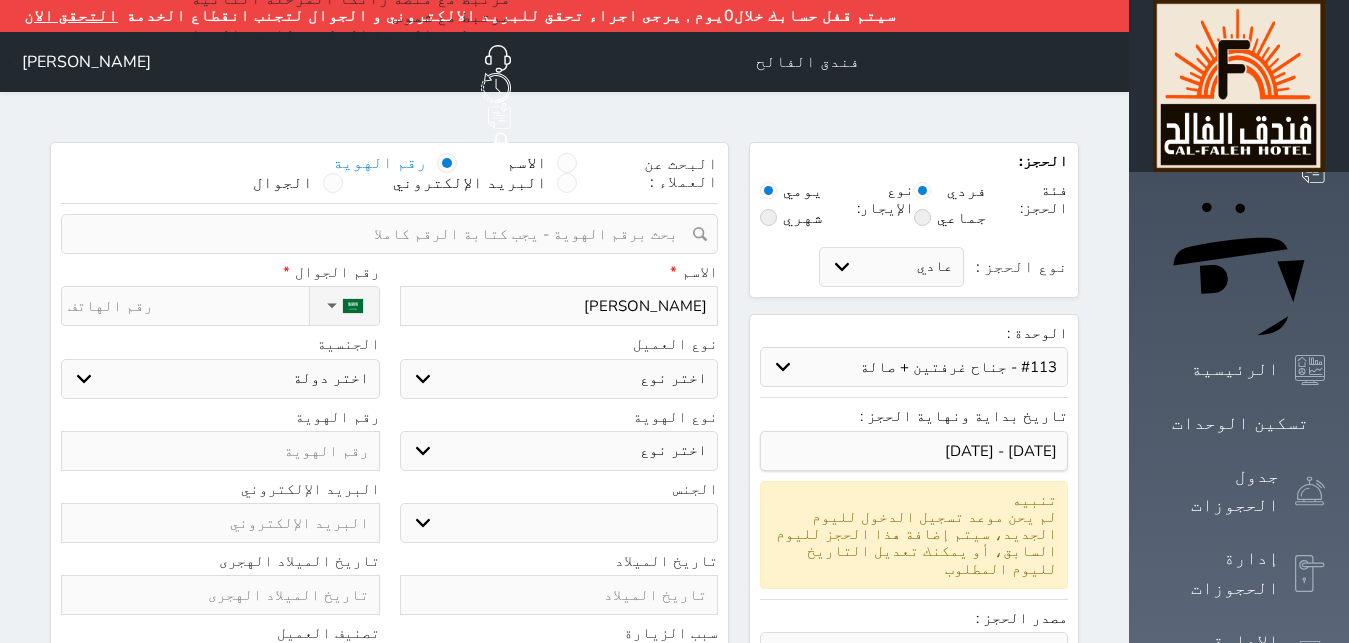type on "محمد" 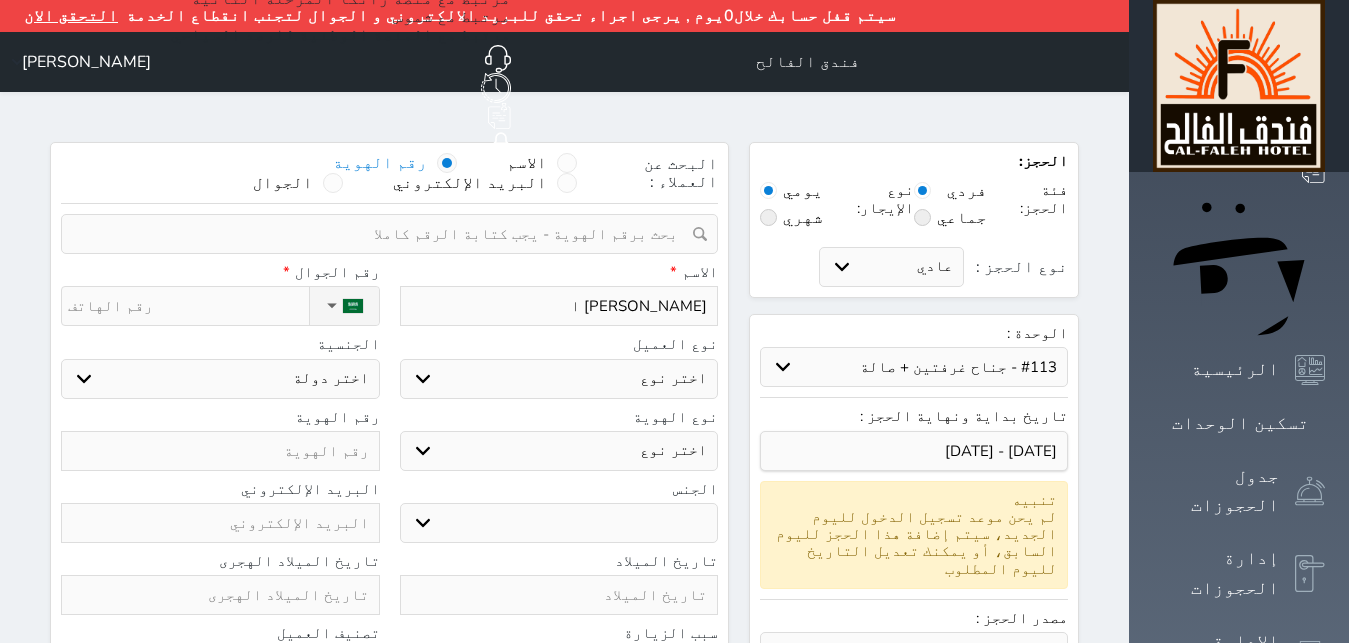 type on "محمد عبدالرزاق ال" 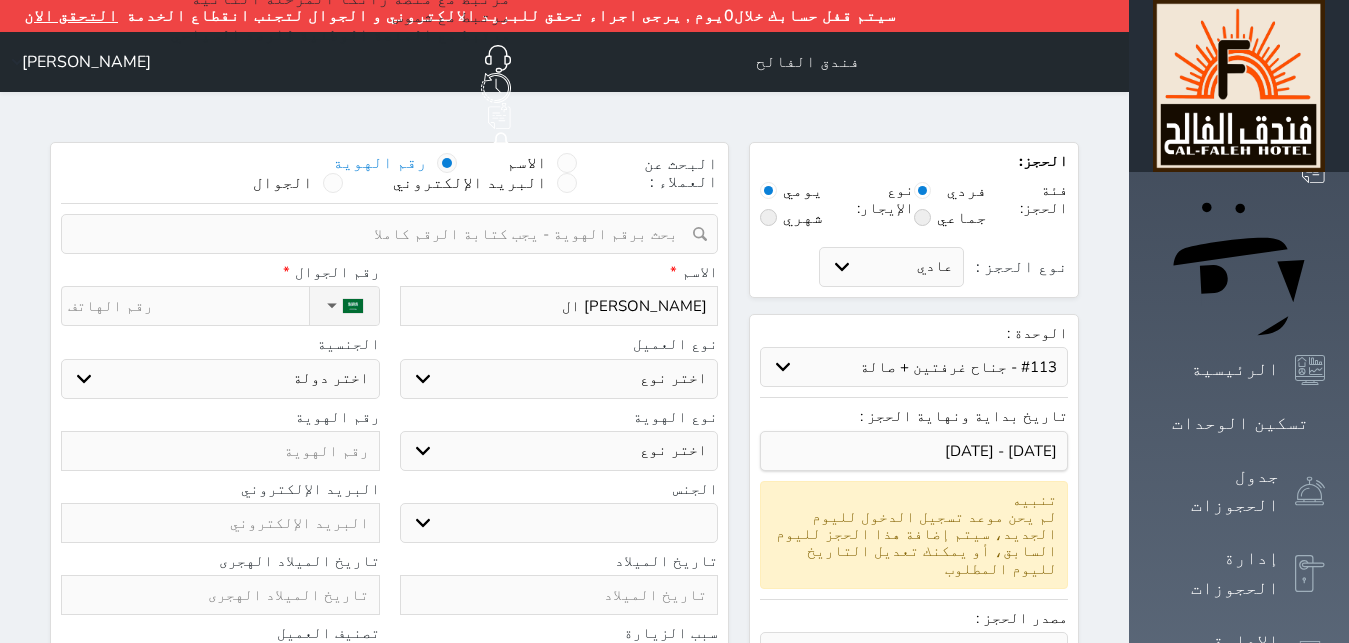 type on "محمد عبدالرزاق الخ" 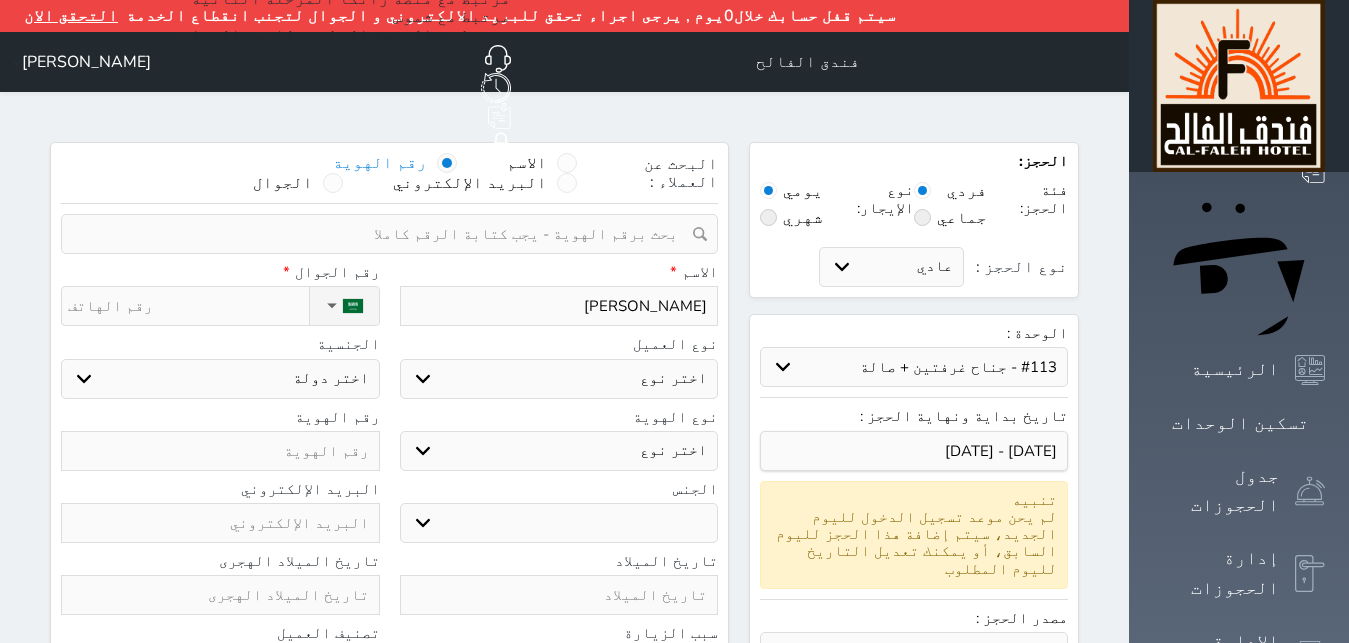 type on "محمد عبدالرزاق الخا" 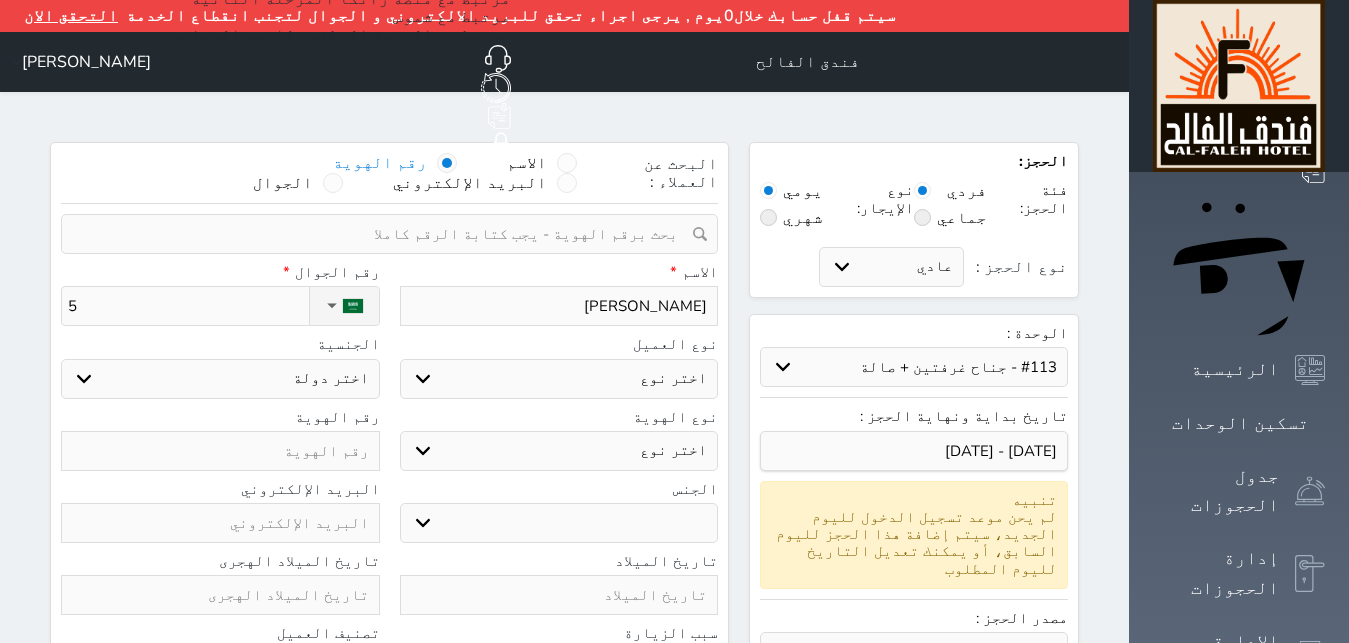type on "55" 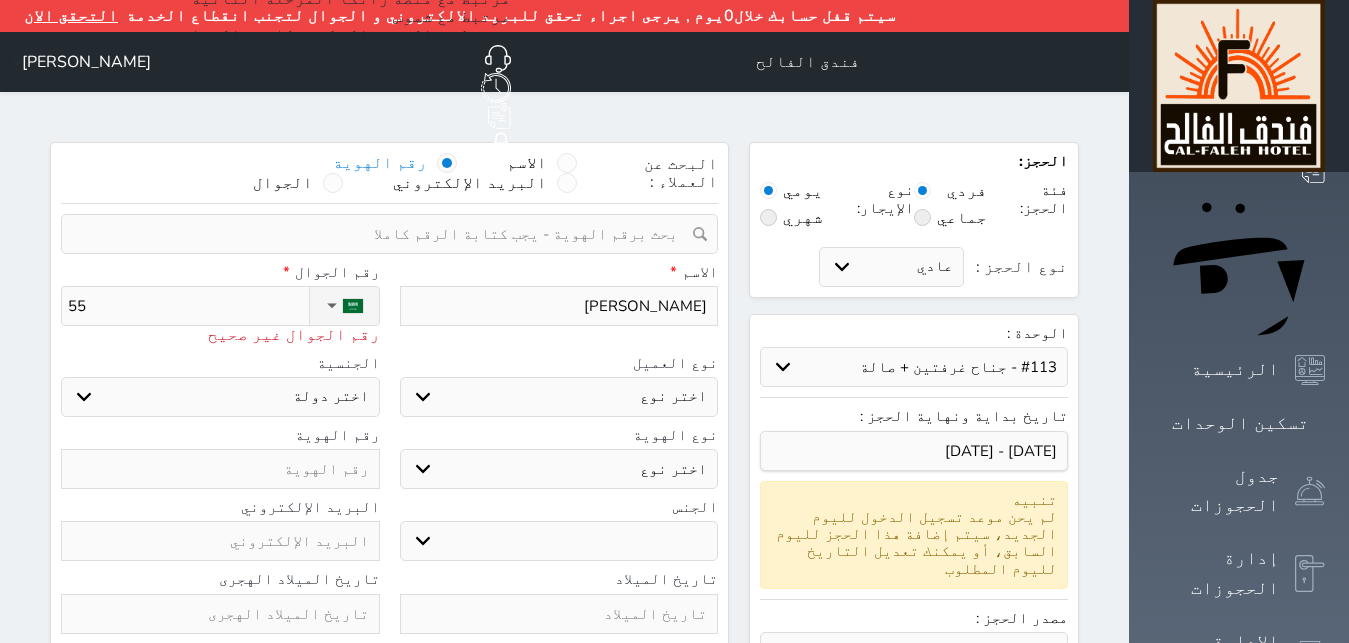 type on "554" 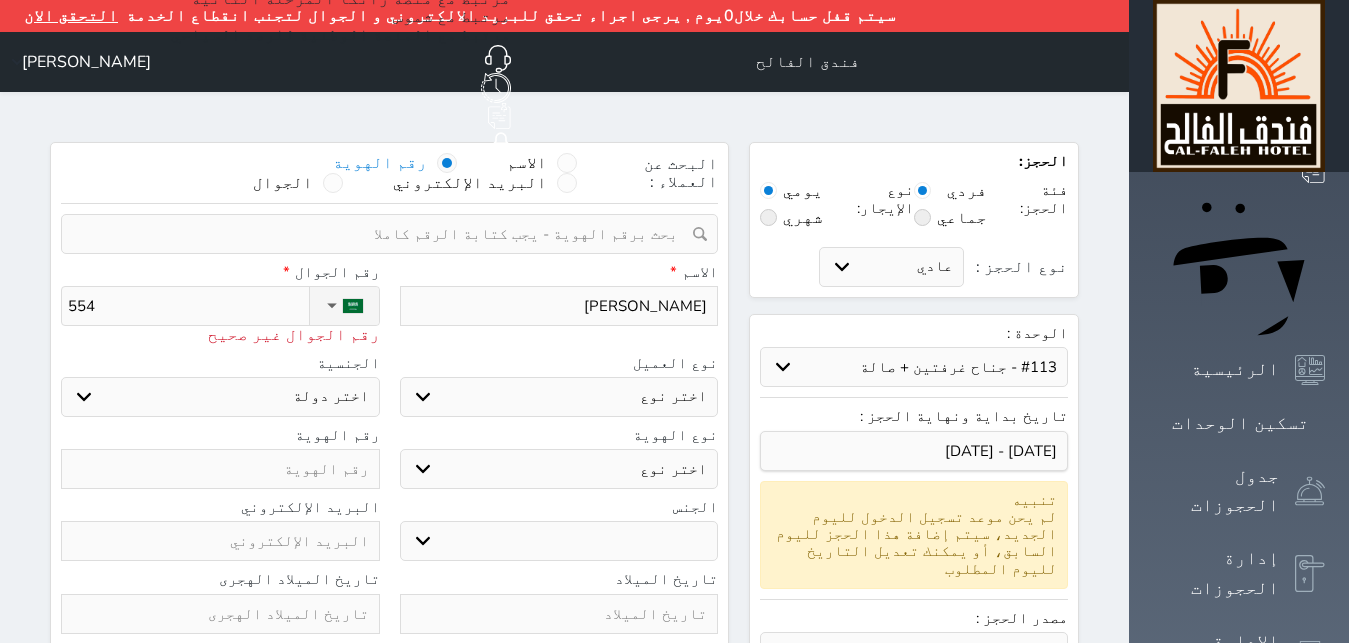 type on "5546" 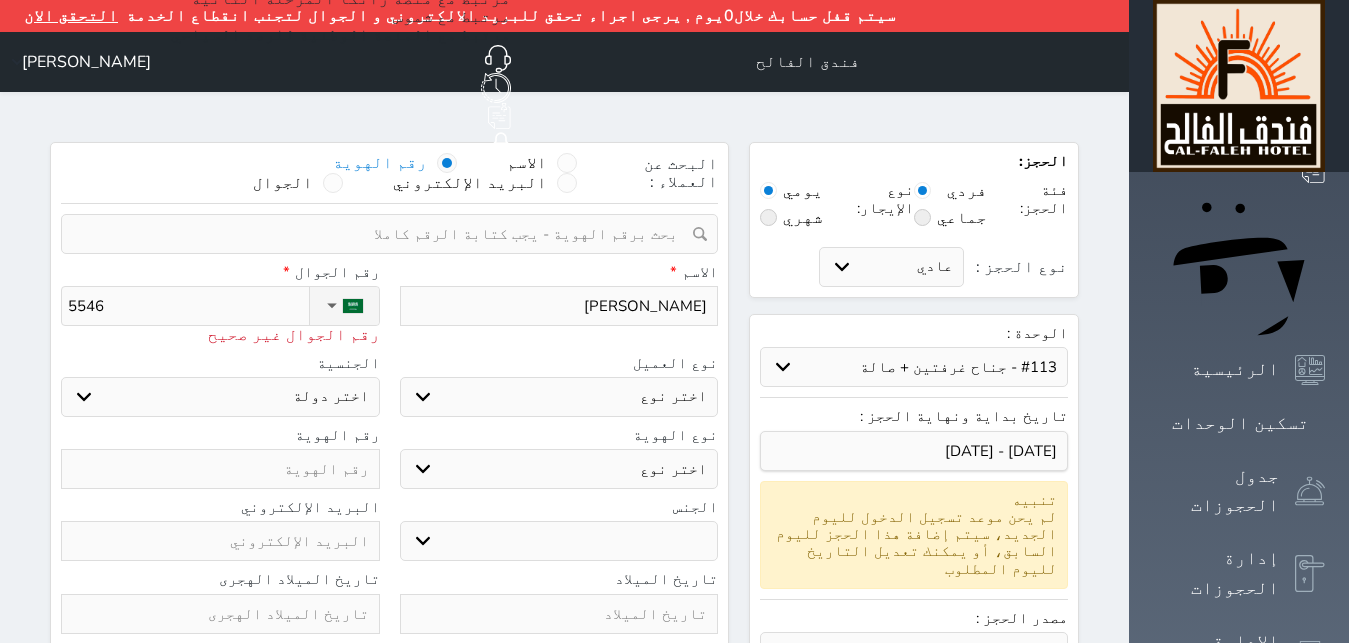 type on "55464" 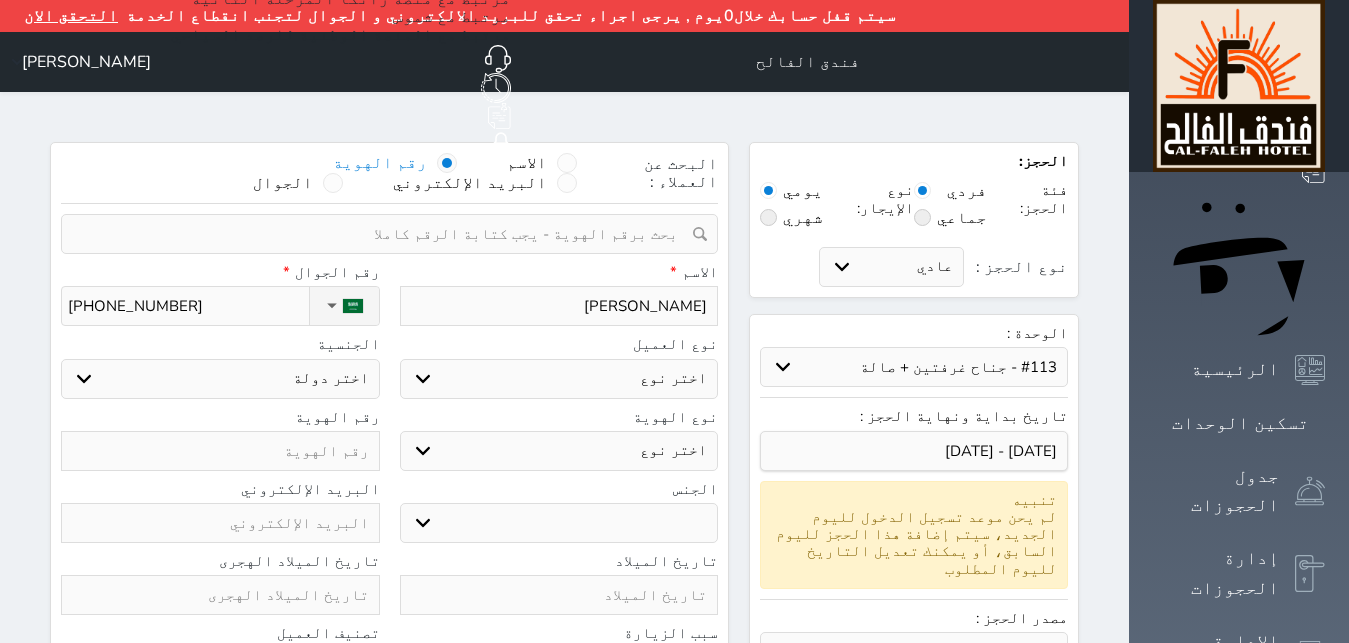 click on "اختر نوع   مواطن مواطن خليجي زائر مقيم" at bounding box center [559, 379] 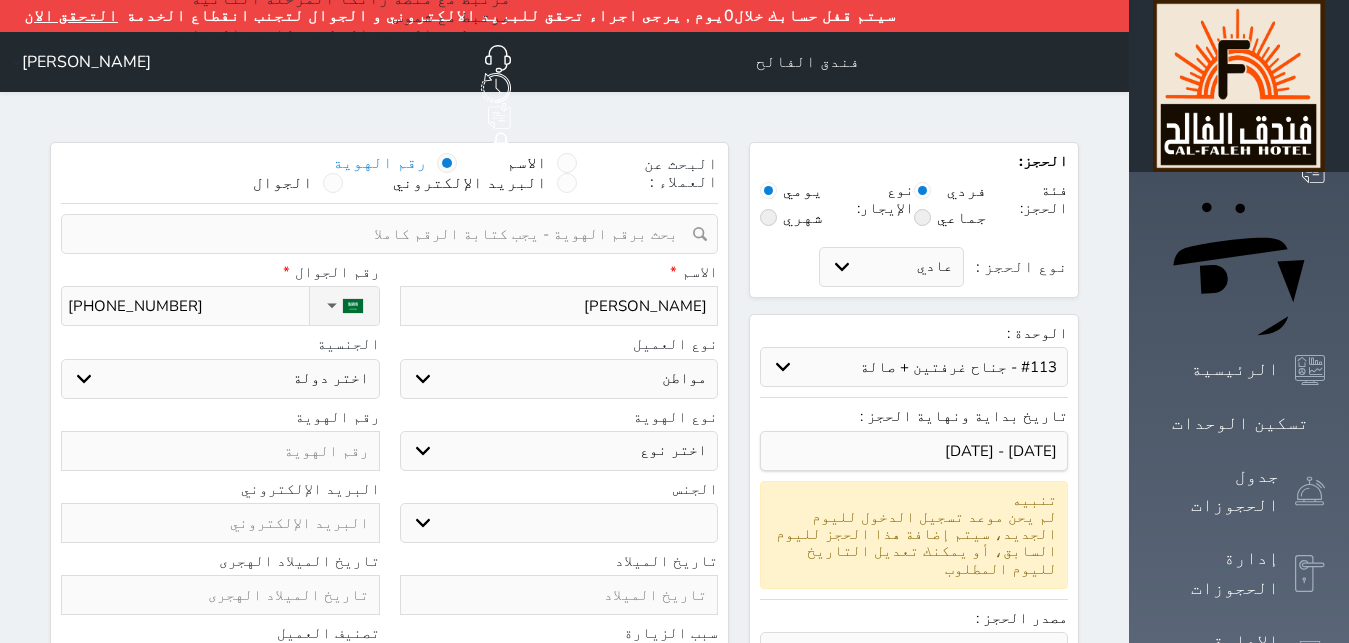 click on "مواطن" at bounding box center [0, 0] 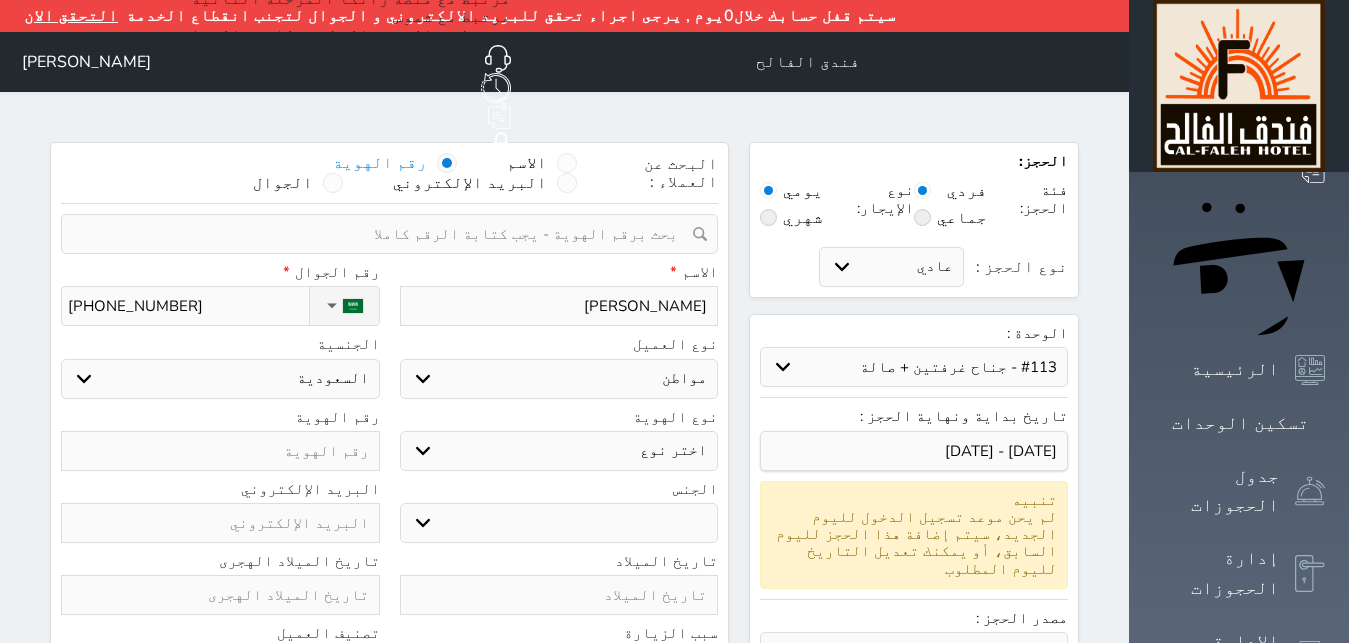 click on "اختر نوع   هوية وطنية هوية عائلية جواز السفر" at bounding box center [559, 451] 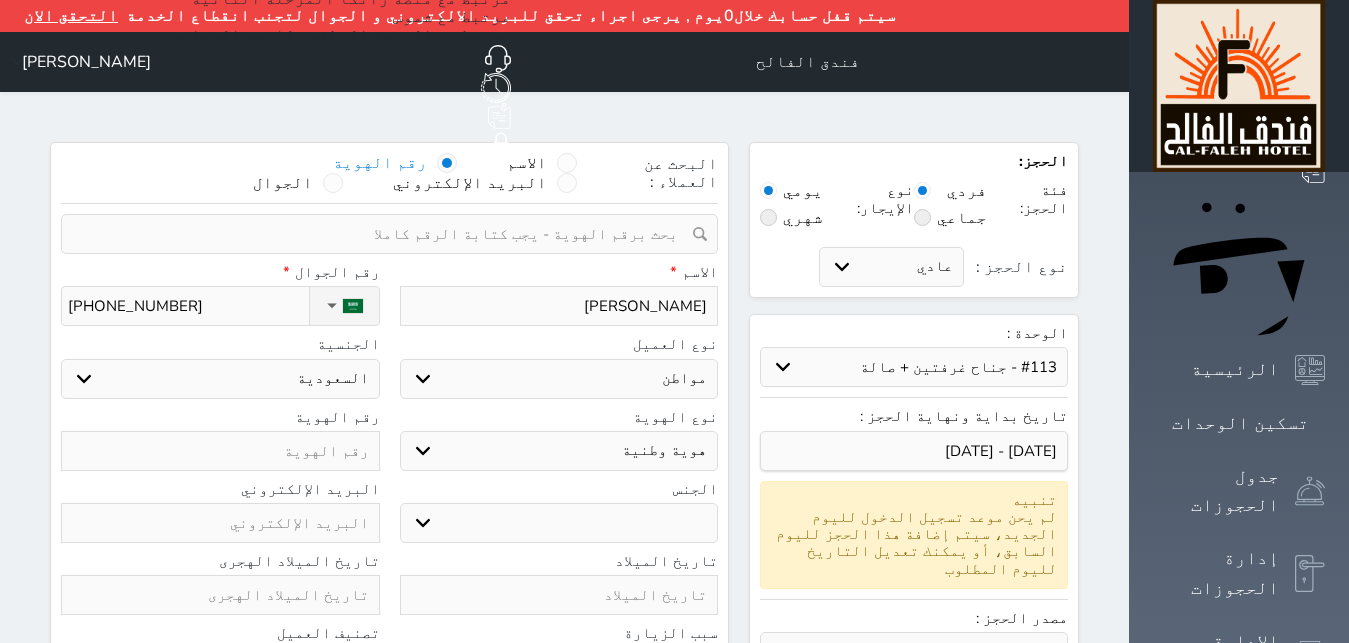 click at bounding box center [220, 451] 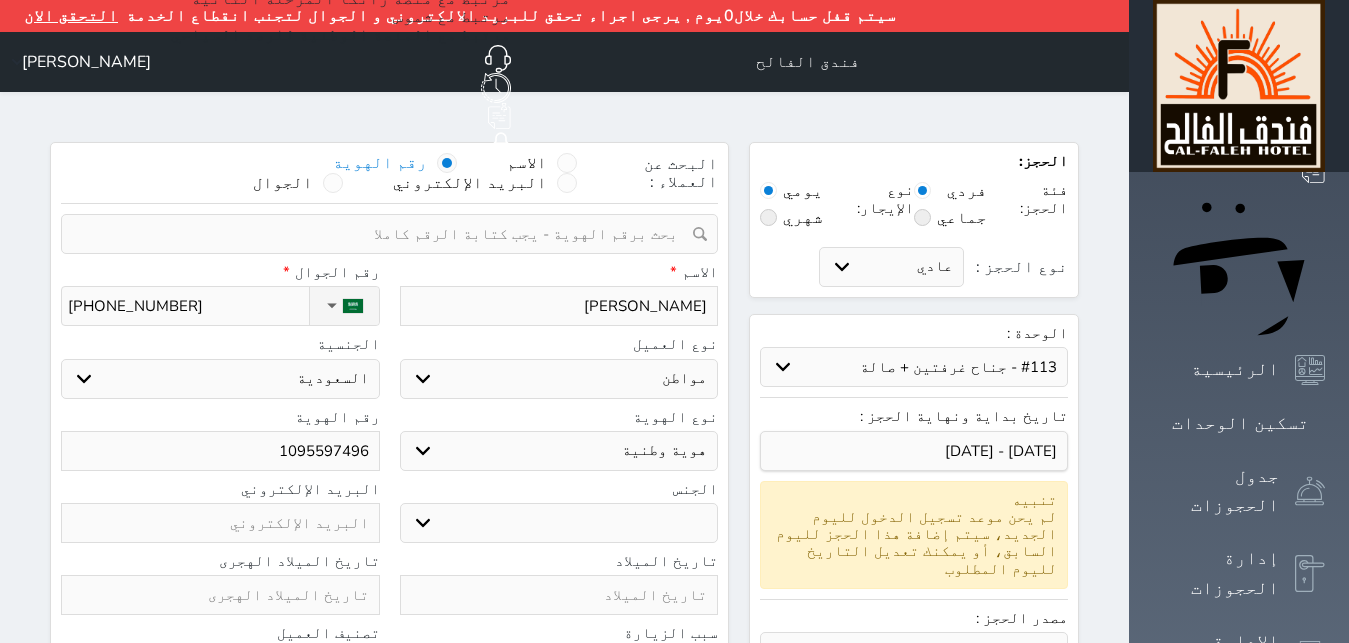 click on "ذكر   انثى" at bounding box center [559, 523] 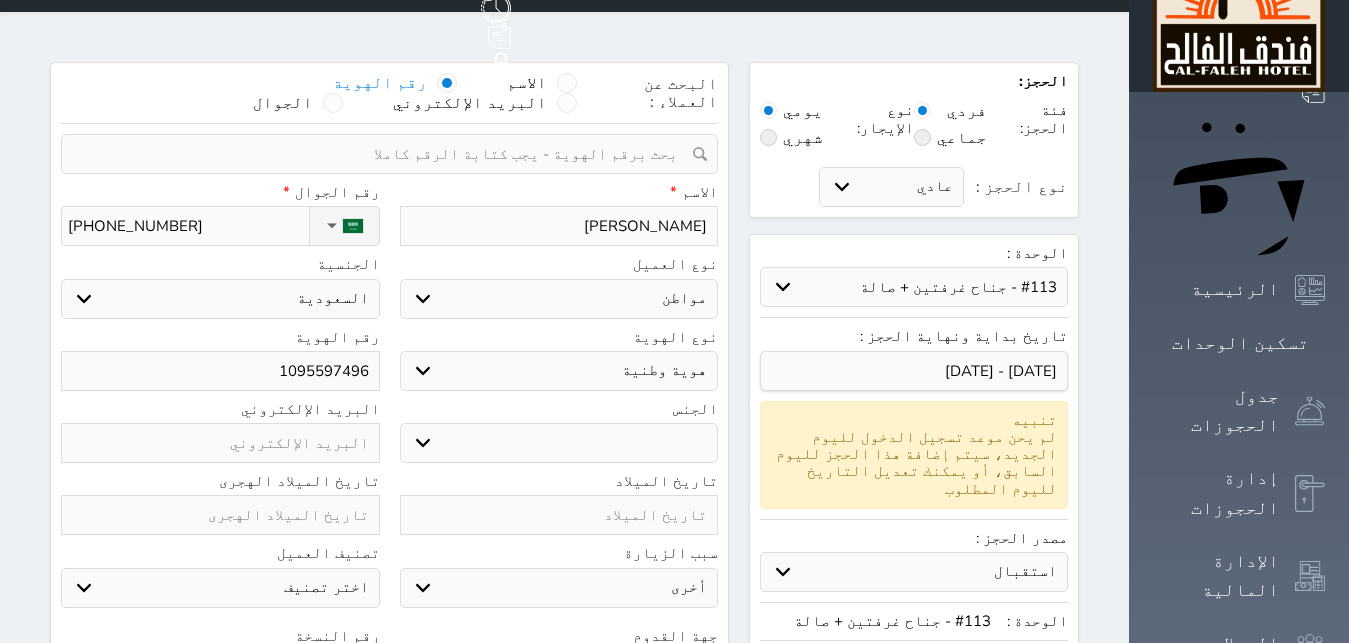 scroll, scrollTop: 102, scrollLeft: 0, axis: vertical 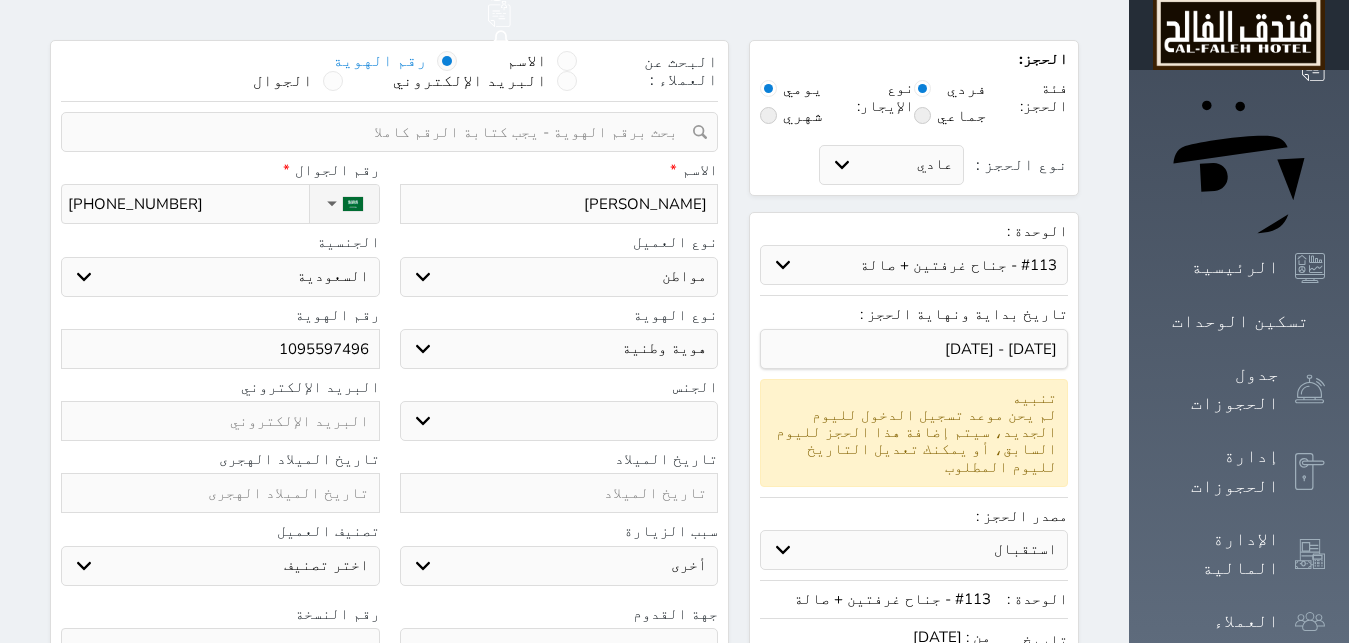 click at bounding box center [220, 493] 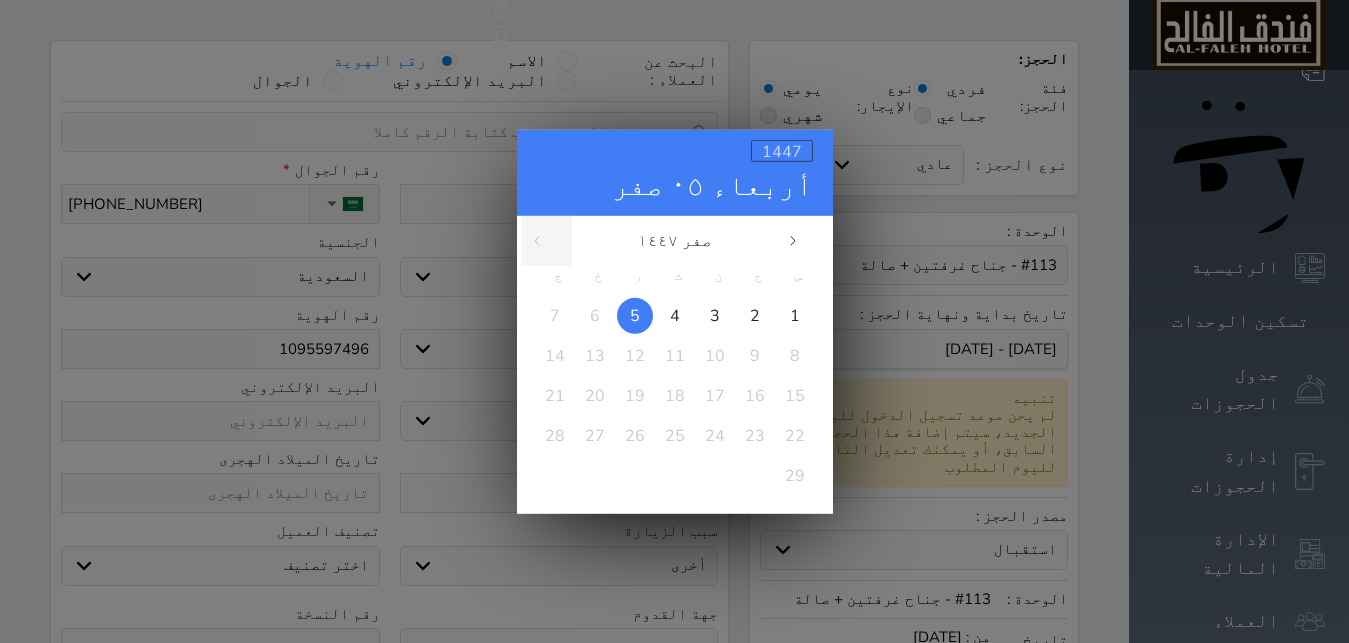 click on "1447" at bounding box center [782, 151] 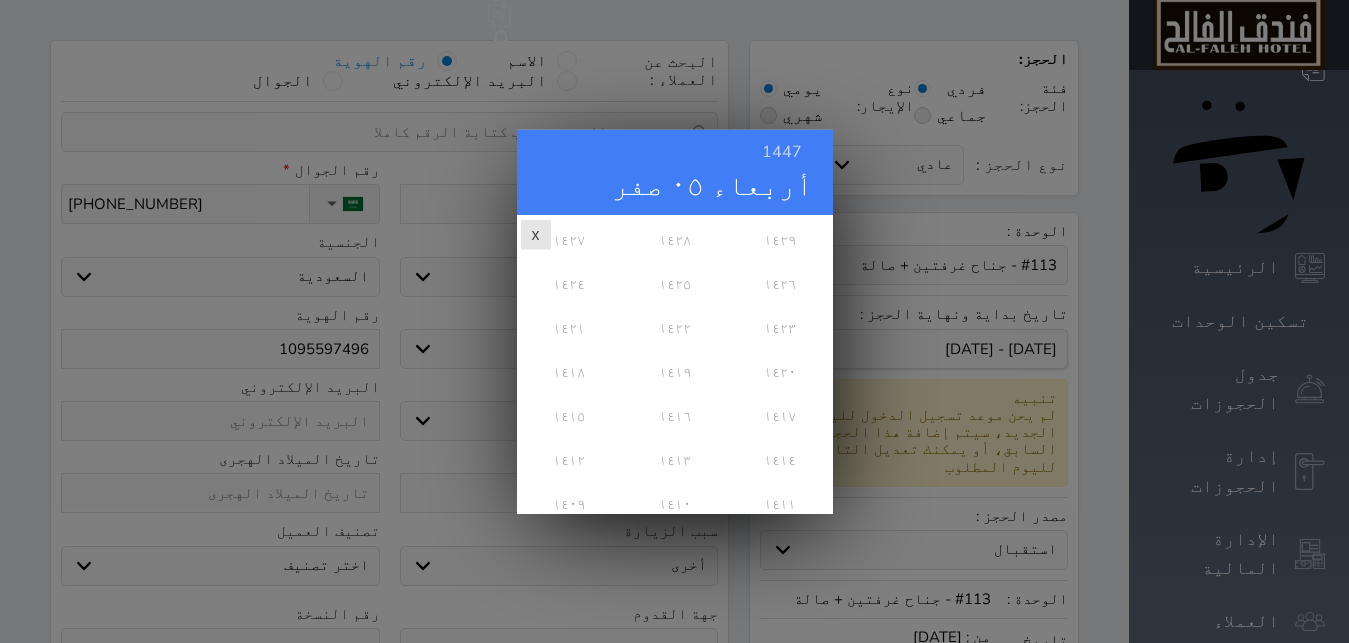 scroll, scrollTop: 486, scrollLeft: 0, axis: vertical 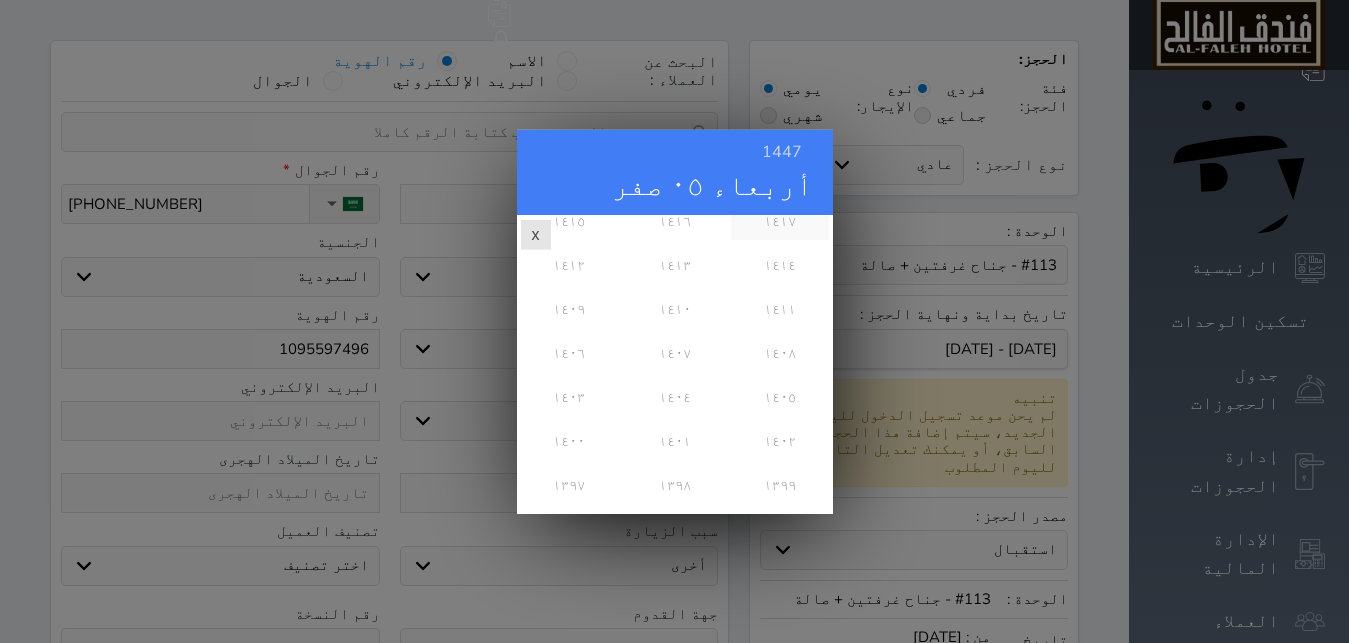 click on "١٤١٧" at bounding box center [779, 221] 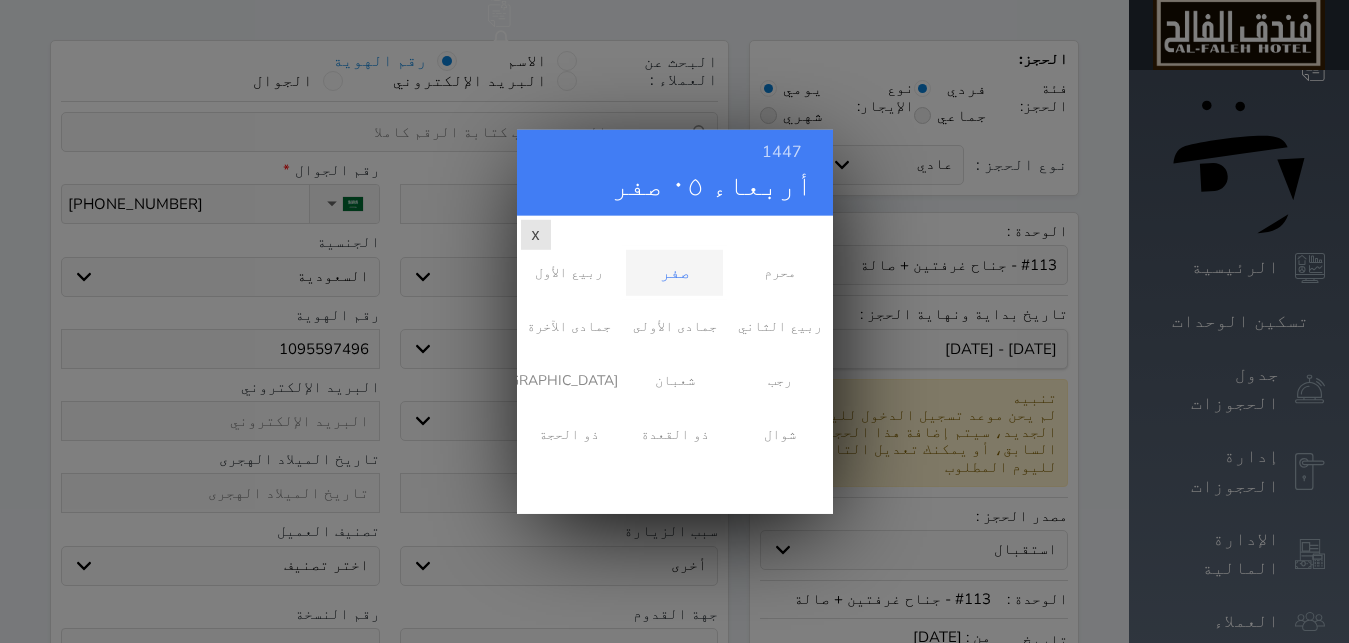 scroll, scrollTop: 0, scrollLeft: 0, axis: both 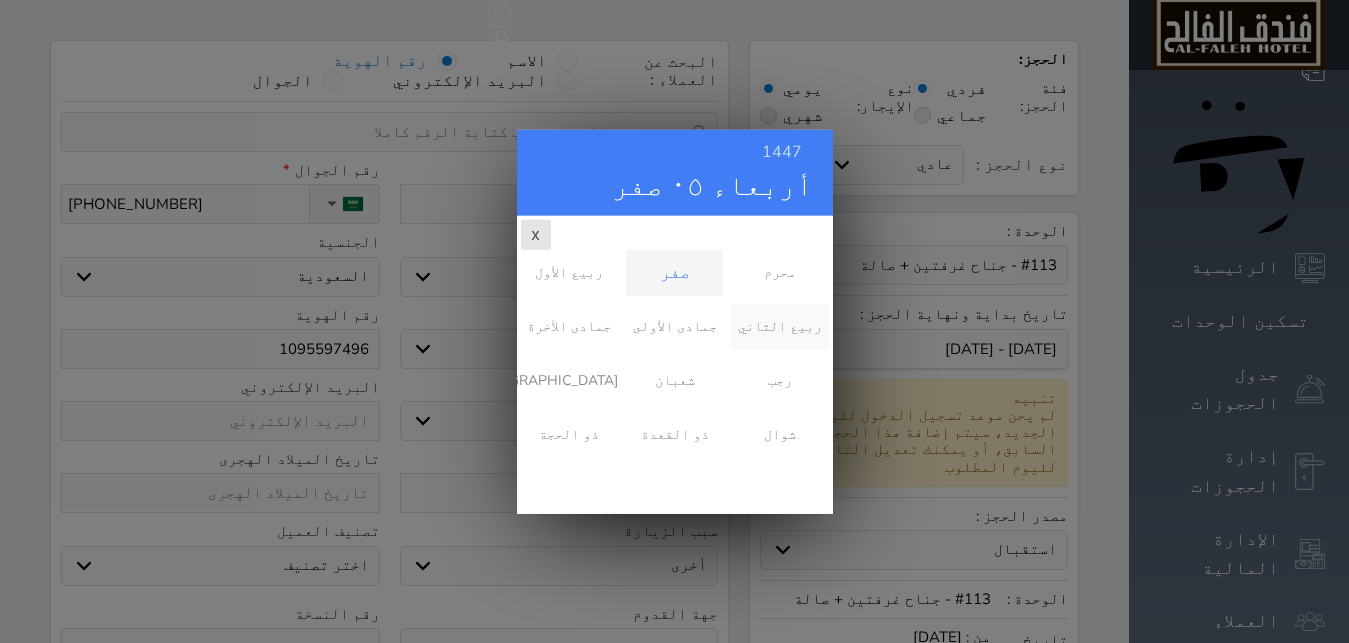 click on "ربيع الثاني" at bounding box center [779, 326] 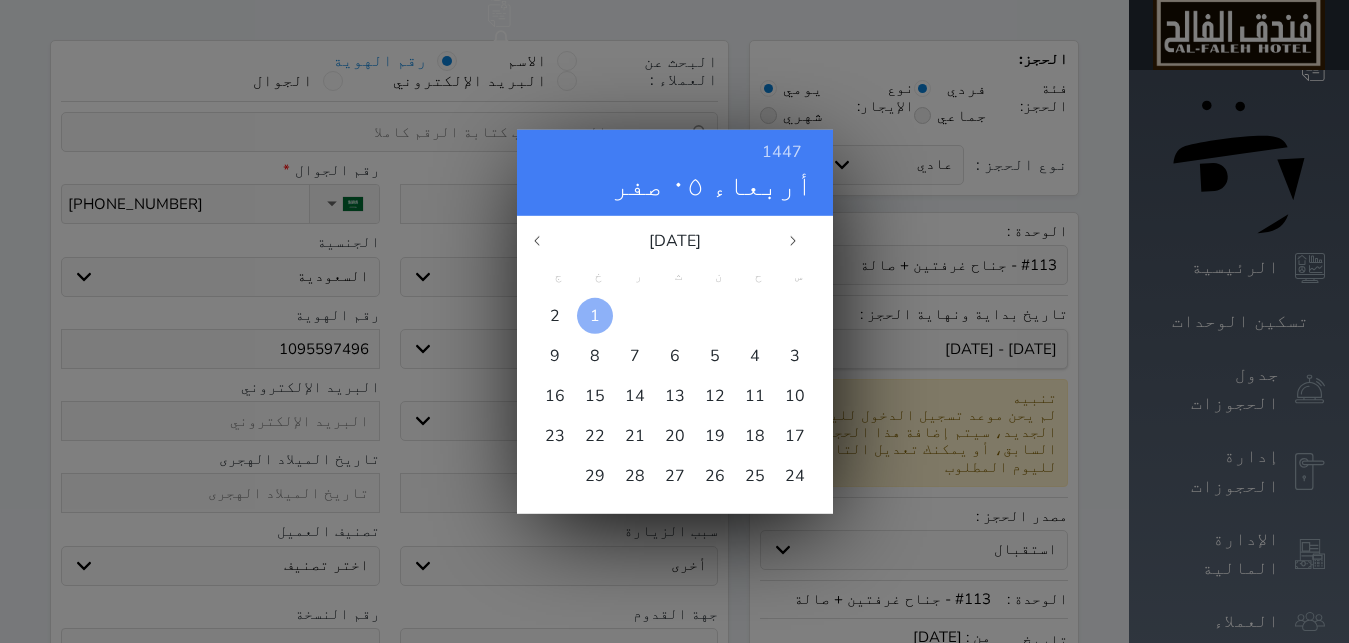 click at bounding box center [595, 315] 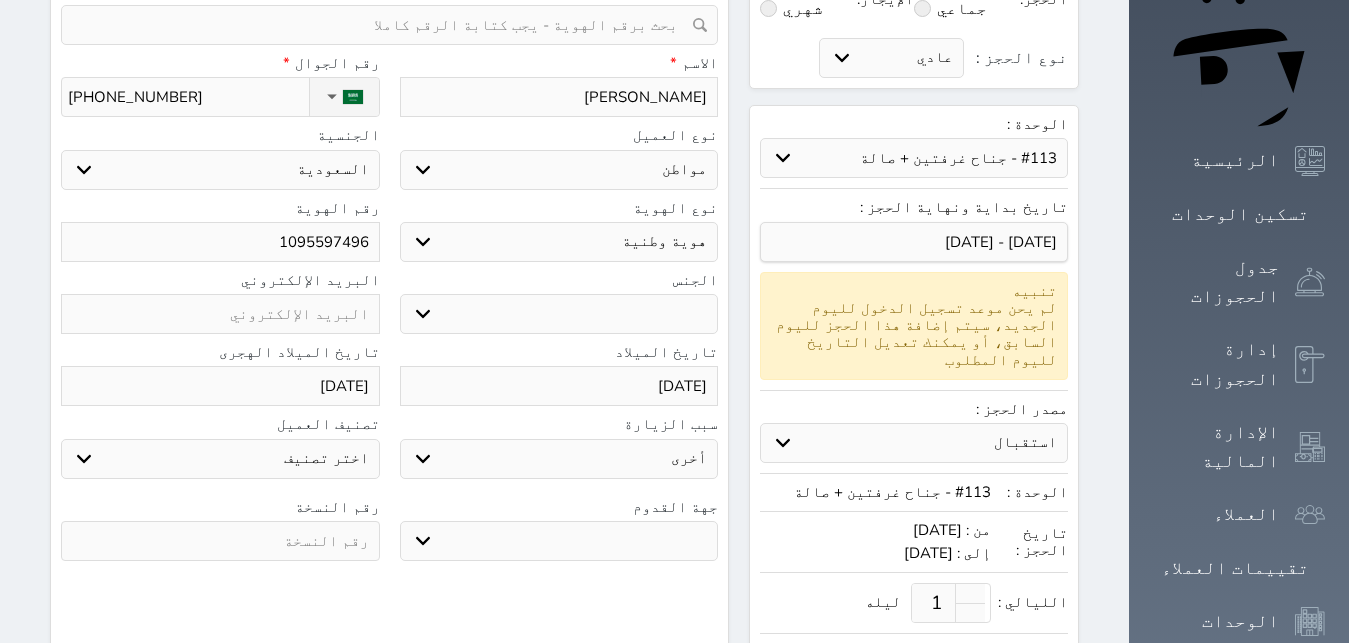 scroll, scrollTop: 306, scrollLeft: 0, axis: vertical 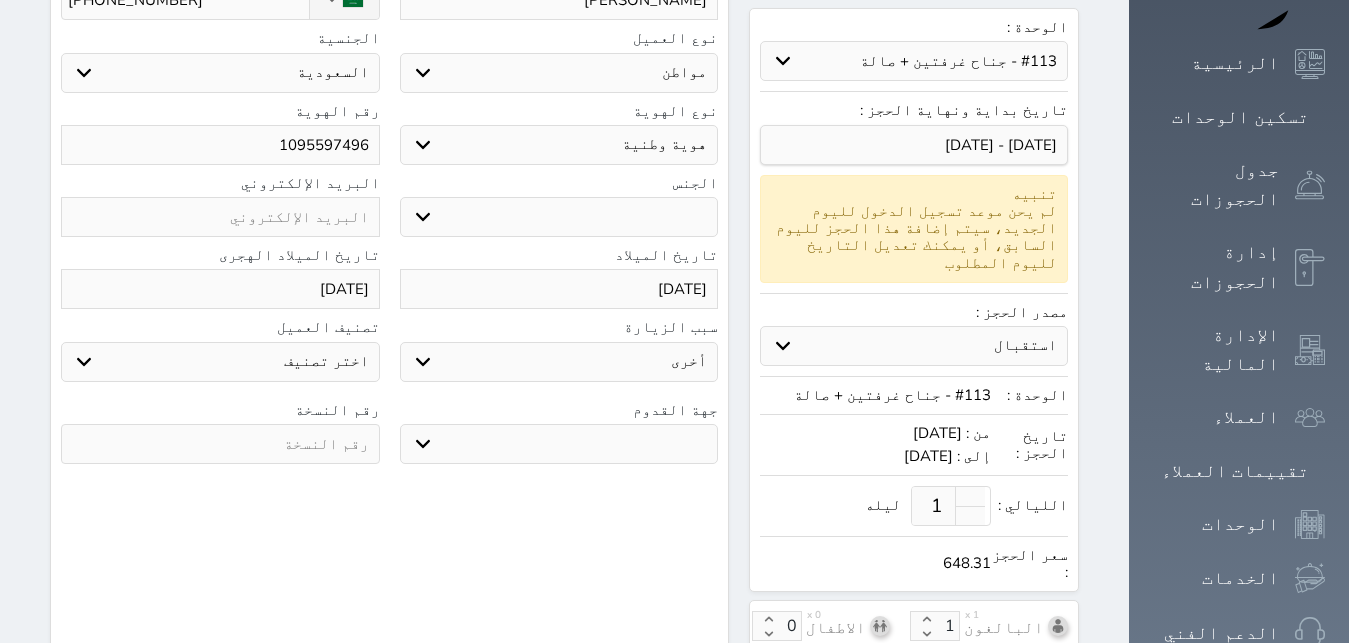 click on "جو بحر ارض" at bounding box center (559, 444) 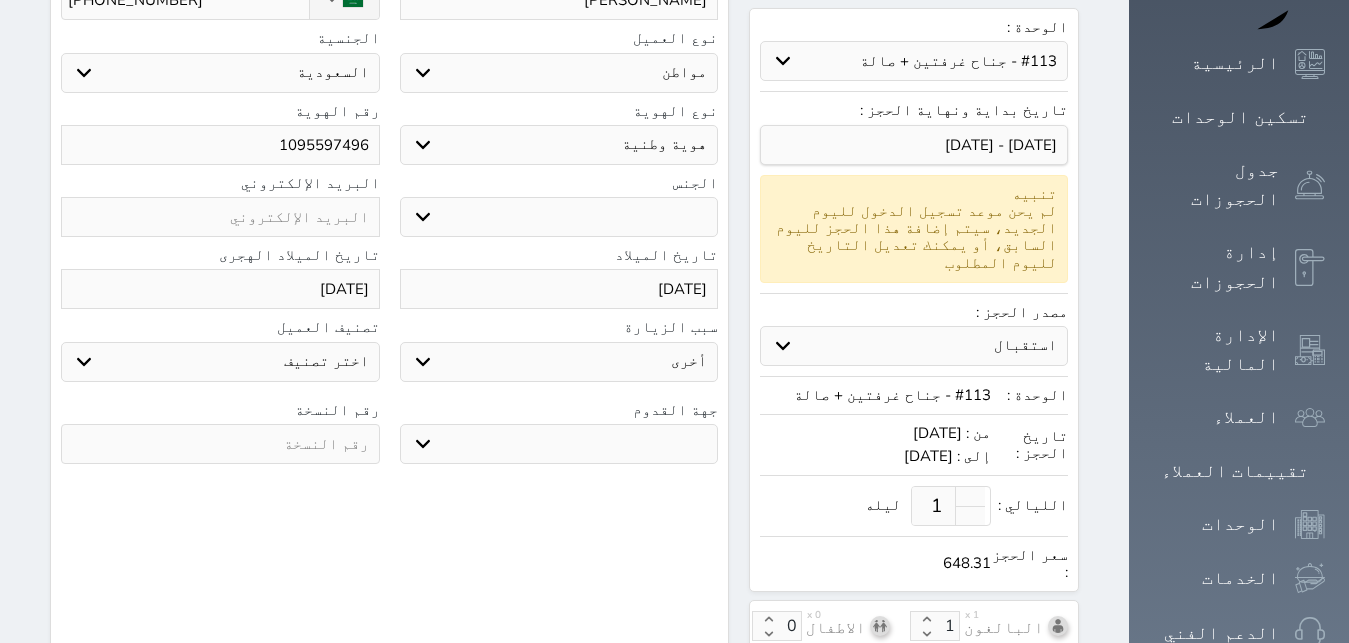 click on "ارض" at bounding box center (0, 0) 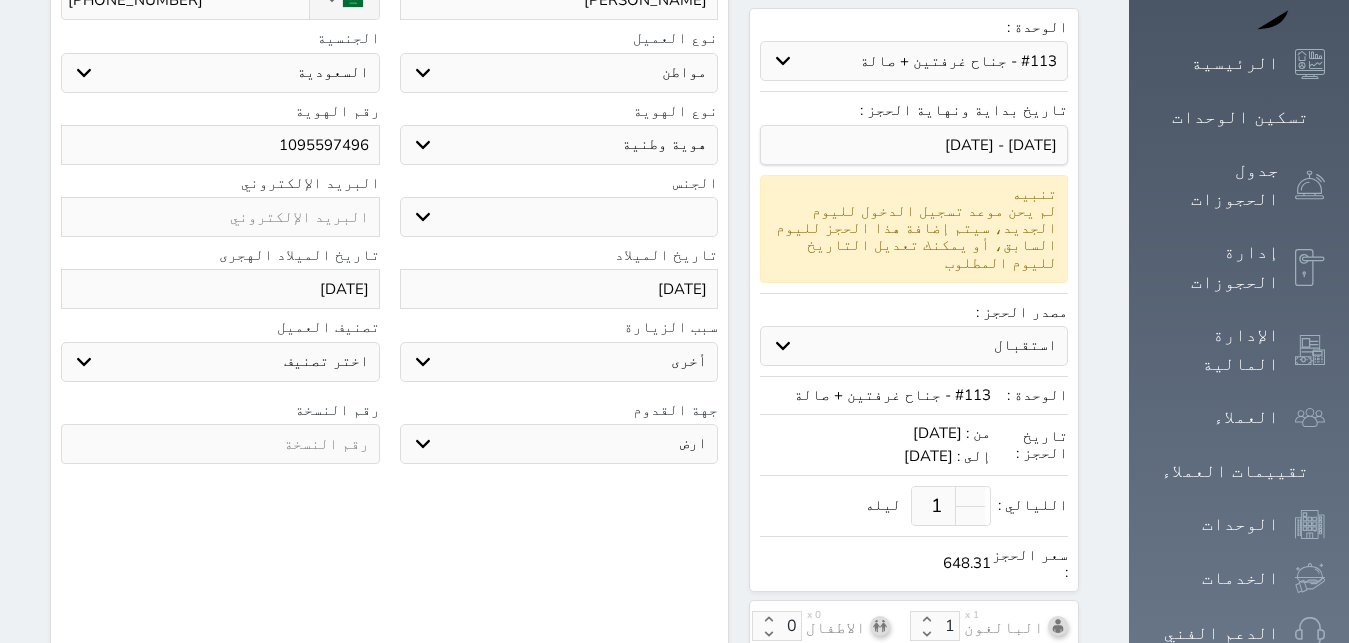 click on "جهة القدوم   جو بحر ارض   رقم النسخة" at bounding box center [389, 438] 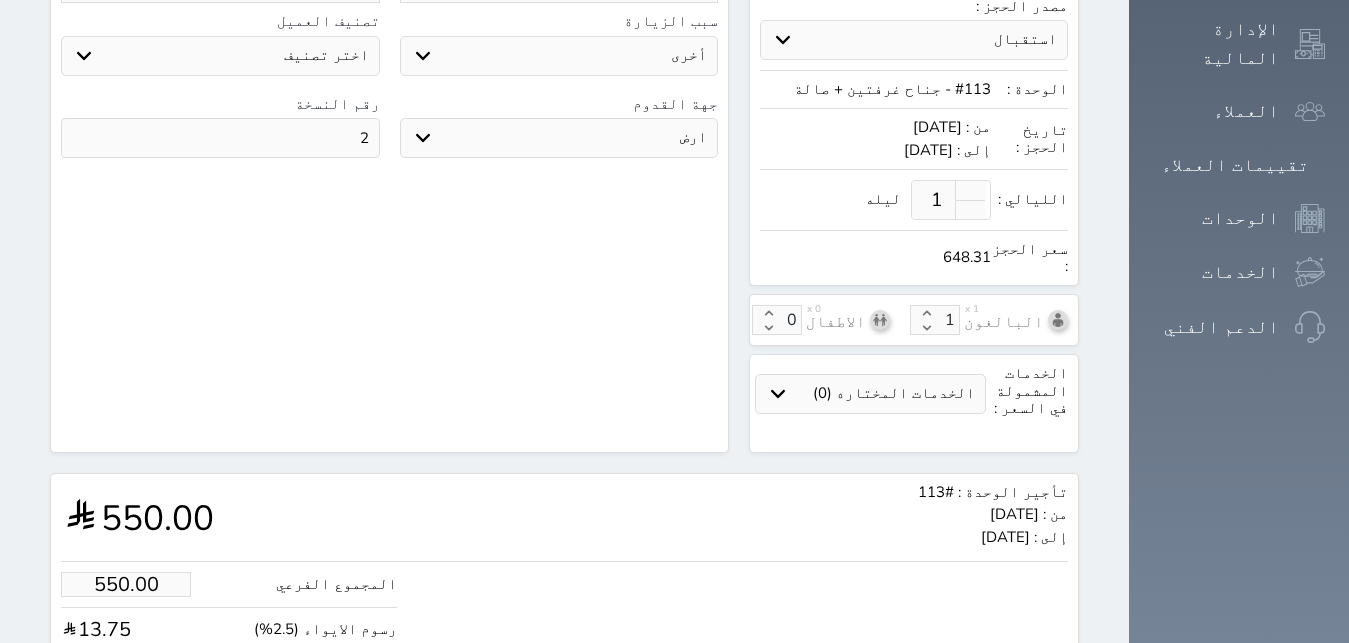 scroll, scrollTop: 722, scrollLeft: 0, axis: vertical 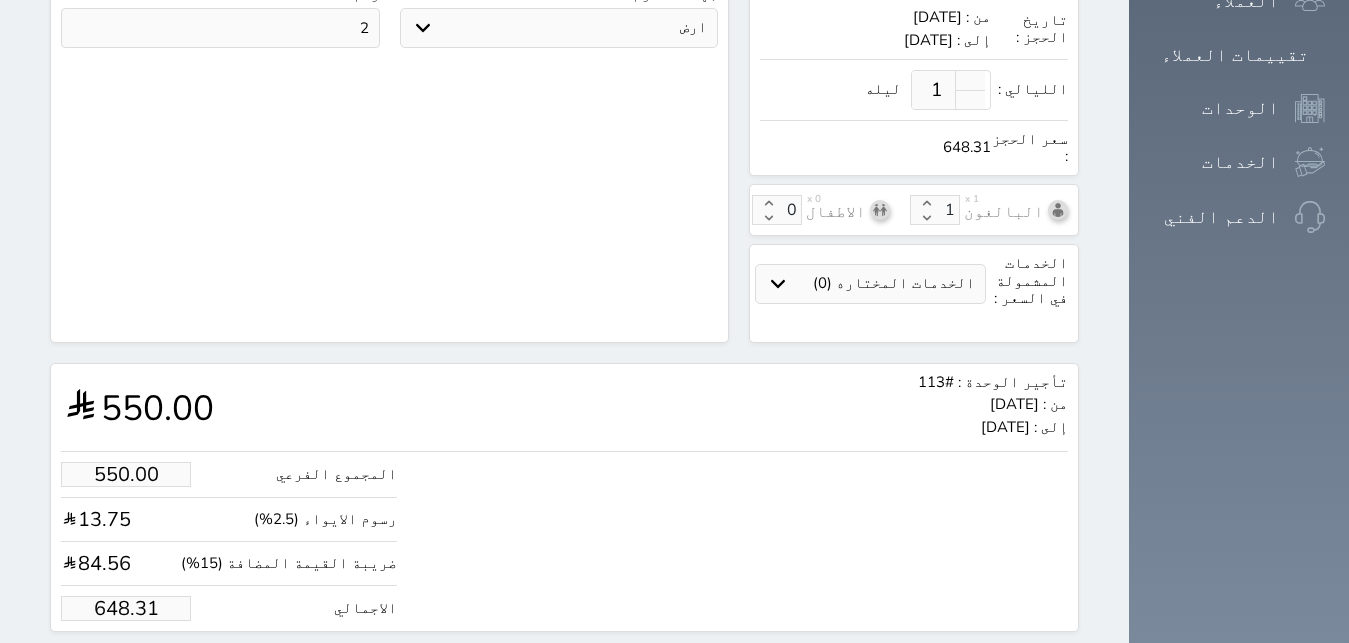 drag, startPoint x: 52, startPoint y: 538, endPoint x: 254, endPoint y: 551, distance: 202.41788 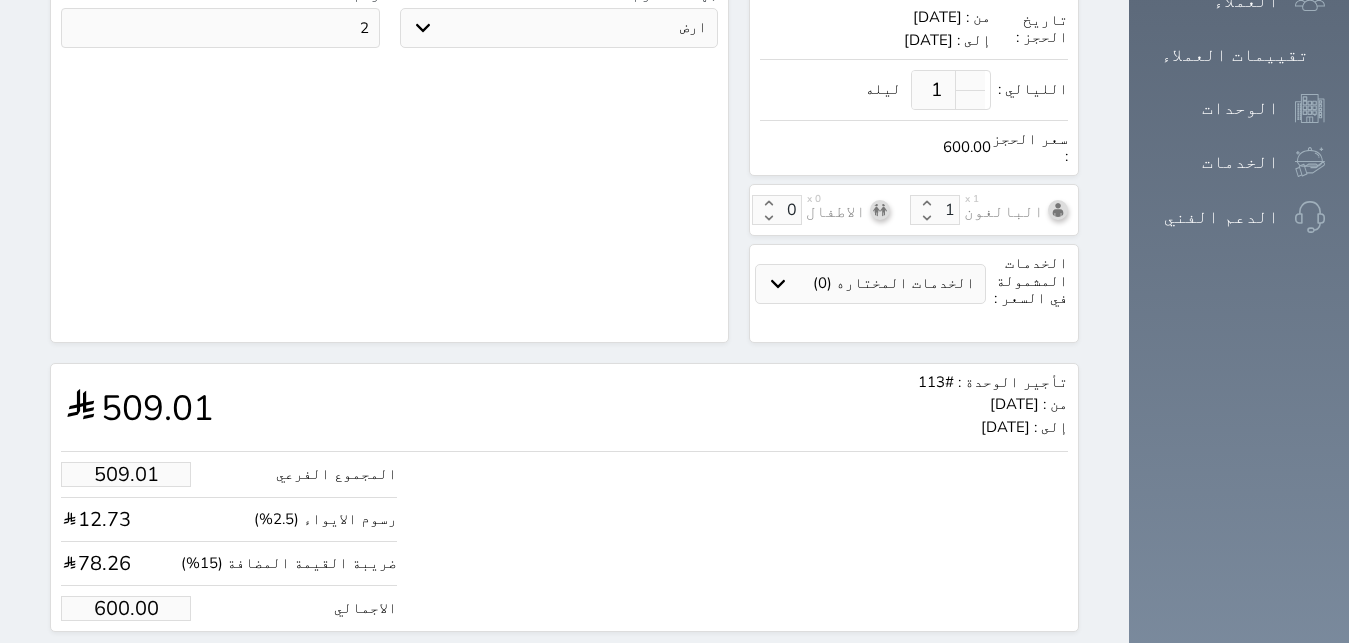 click on "حجز" at bounding box center [149, 669] 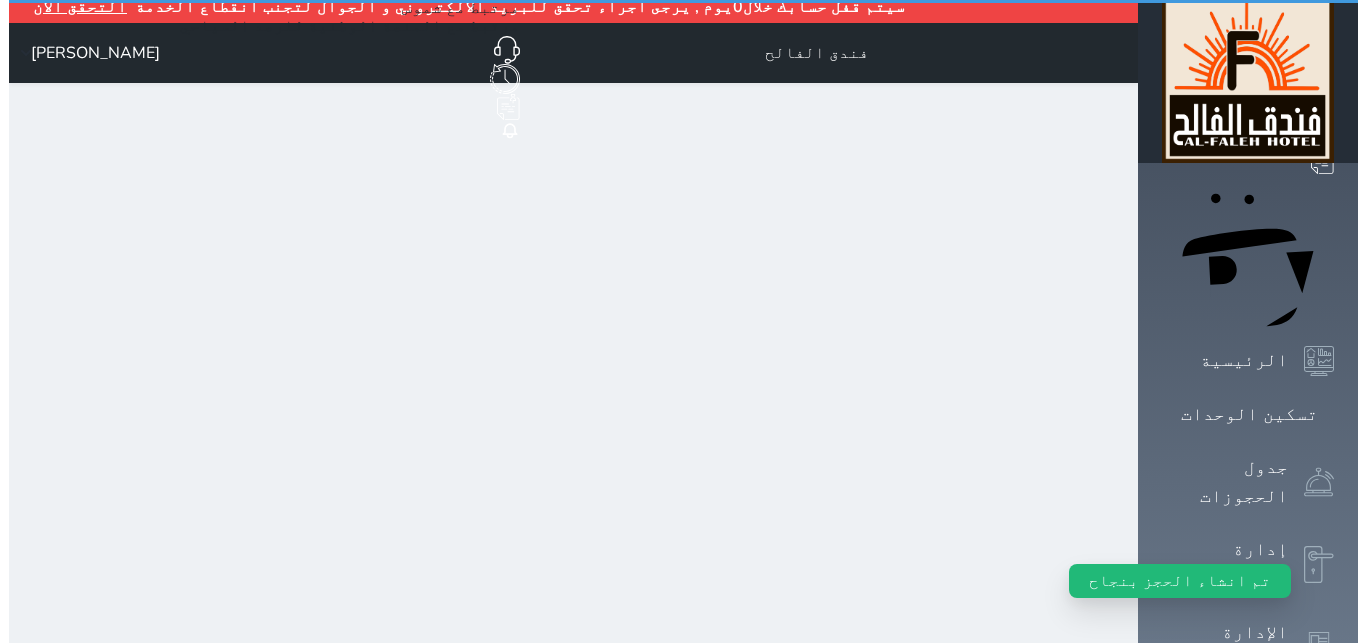 scroll, scrollTop: 0, scrollLeft: 0, axis: both 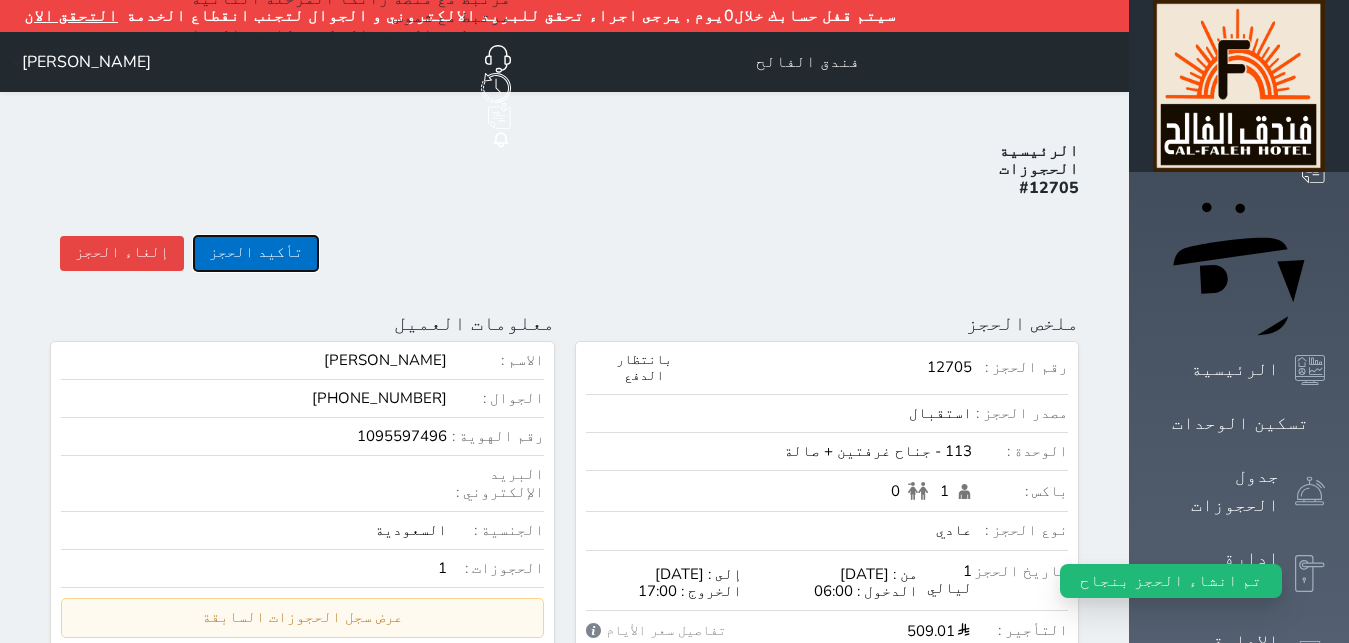 click on "تأكيد الحجز" at bounding box center [256, 253] 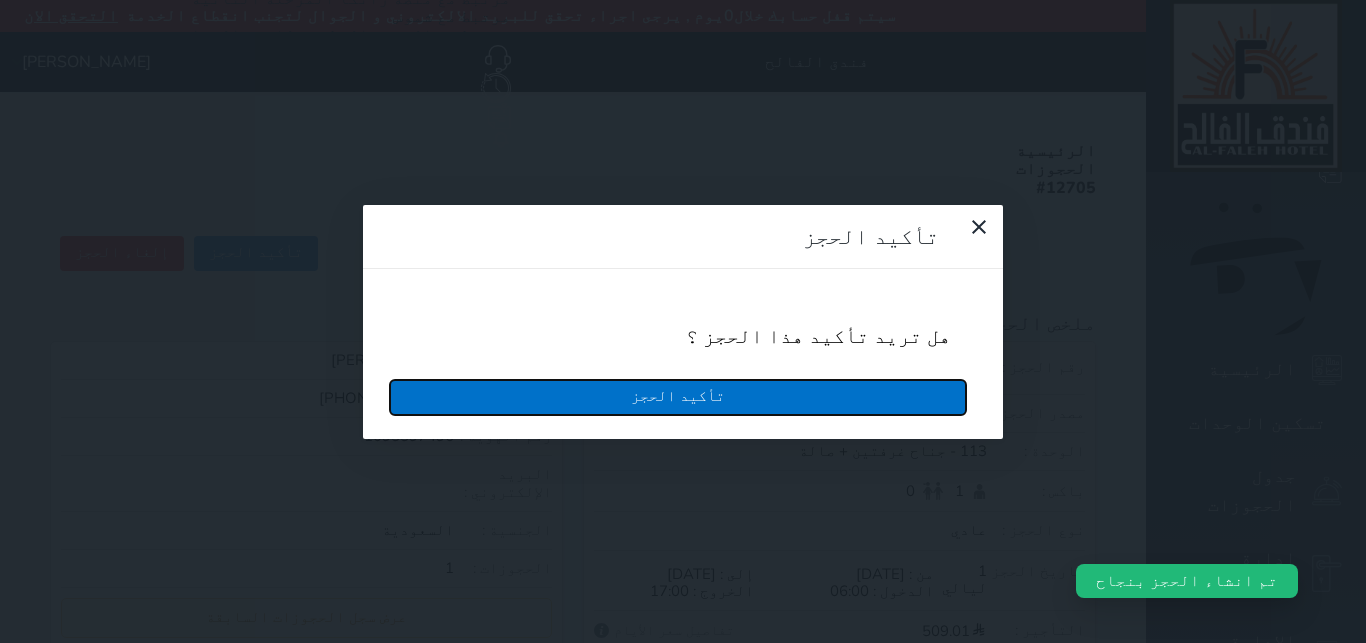 click on "تأكيد الحجز" at bounding box center (678, 397) 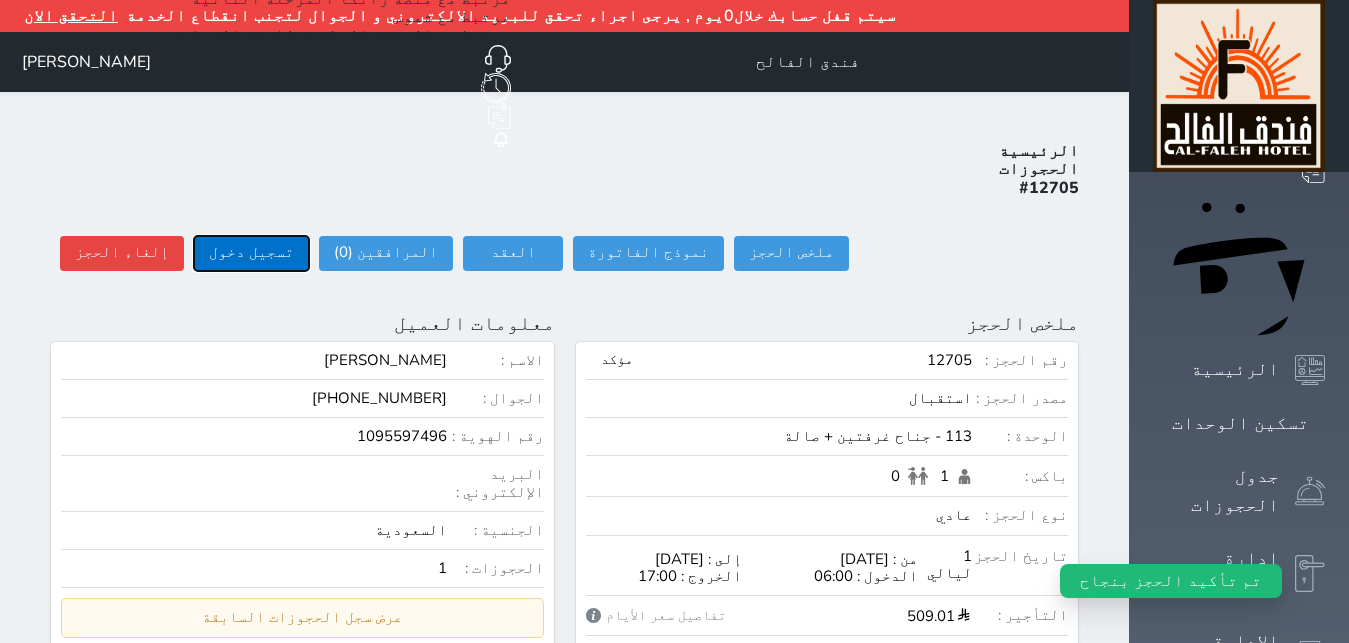 click on "تسجيل دخول" at bounding box center [251, 253] 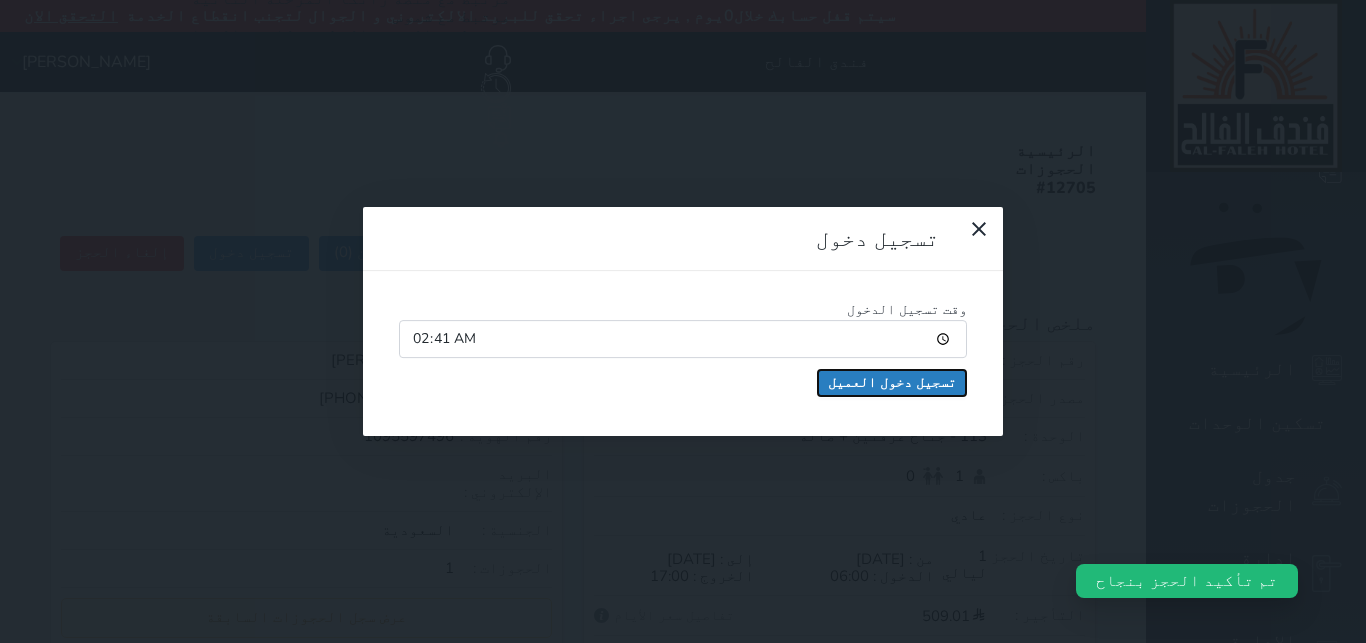 click on "تسجيل دخول العميل" at bounding box center [892, 383] 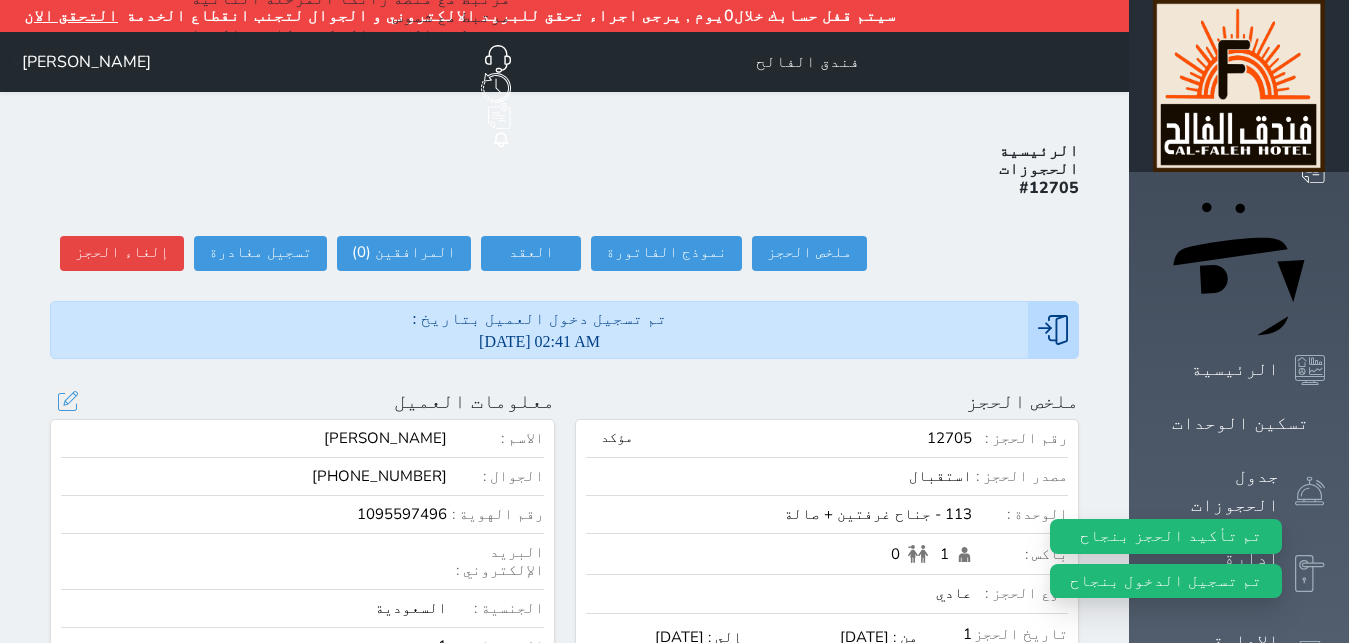 click on "1095597496" at bounding box center (254, 514) 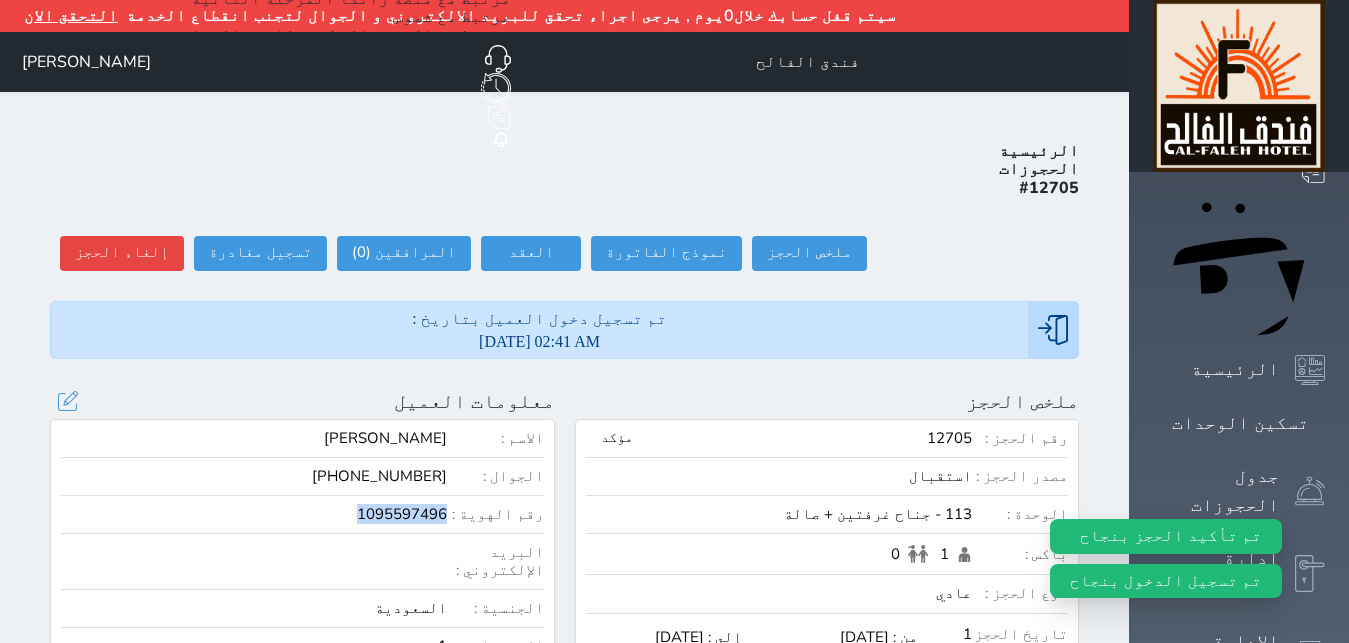 click on "1095597496" at bounding box center (254, 514) 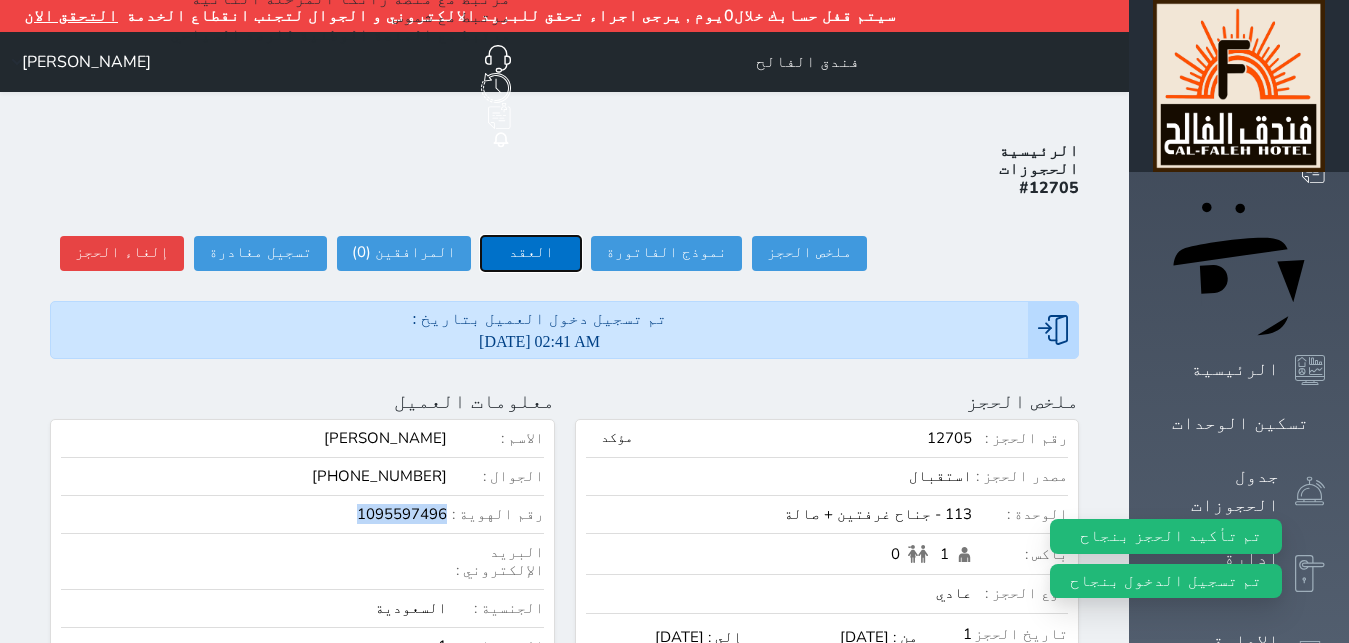 click on "العقد" at bounding box center [531, 253] 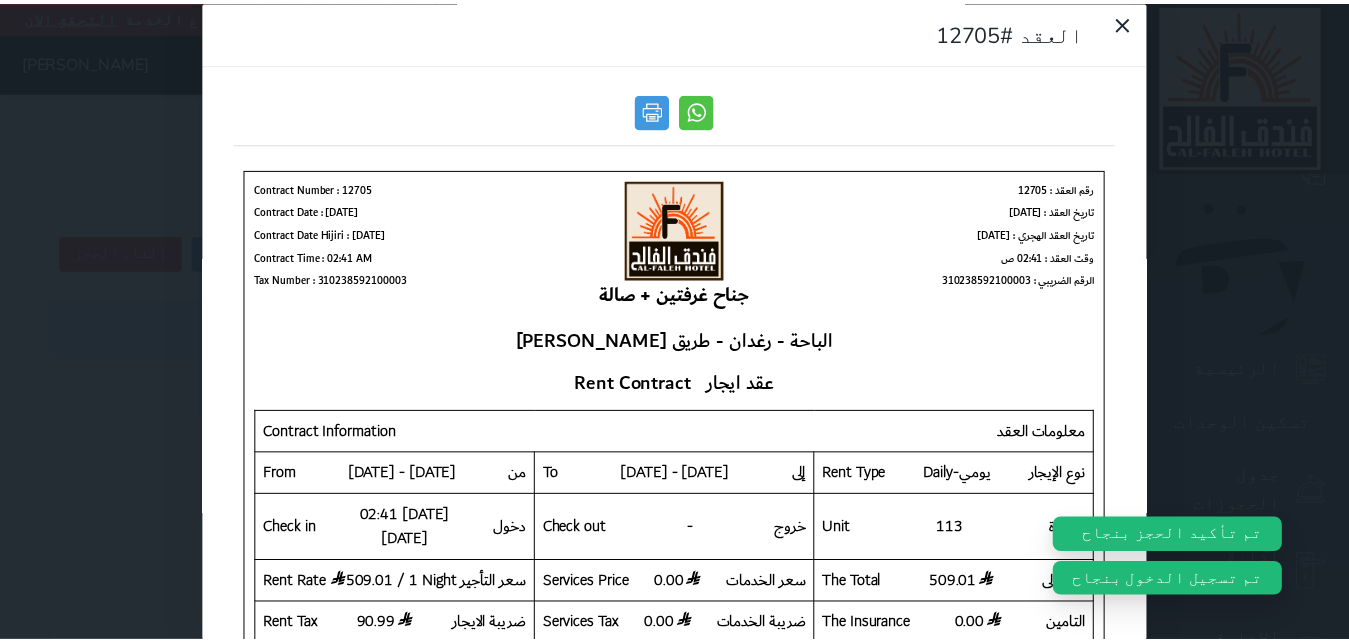 scroll, scrollTop: 0, scrollLeft: 0, axis: both 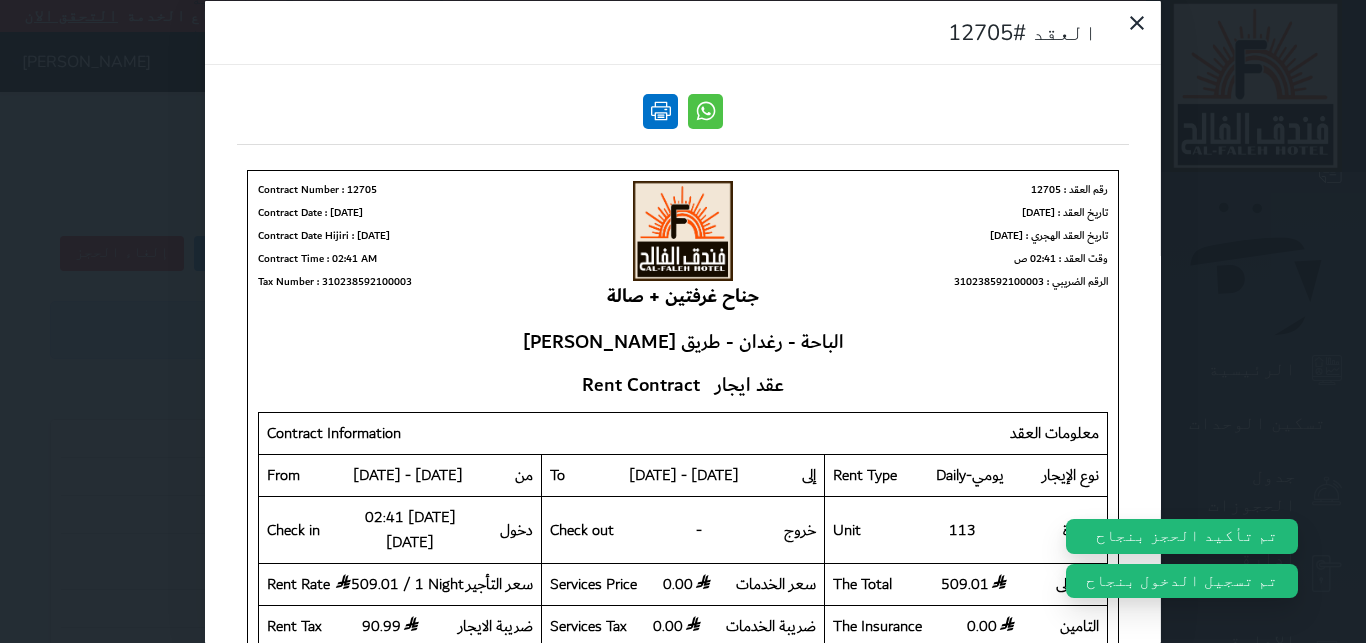 click at bounding box center [660, 110] 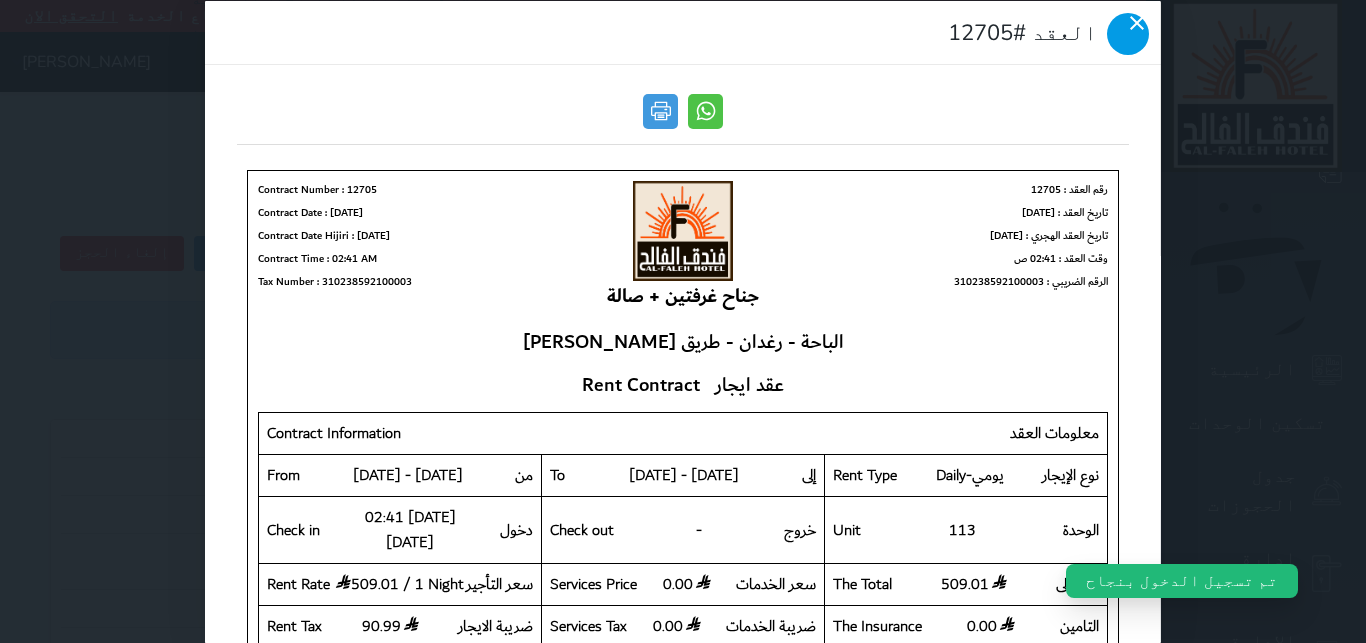 click 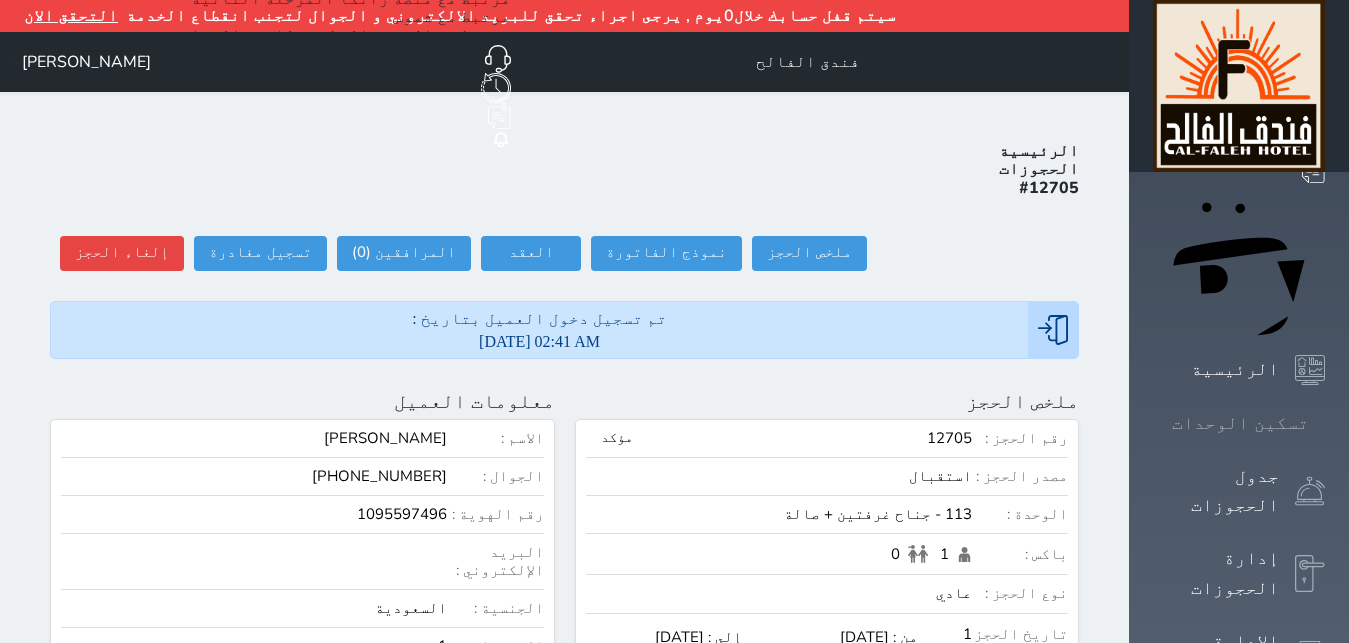 click on "تسكين الوحدات" at bounding box center [1240, 423] 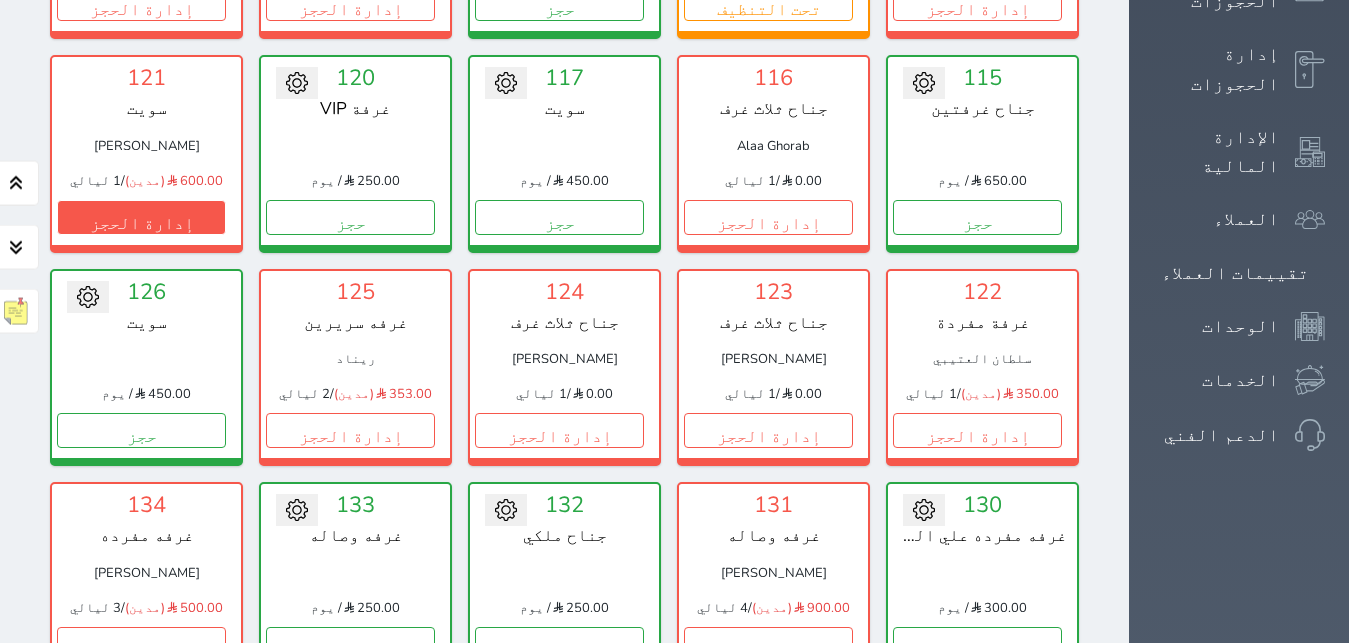scroll, scrollTop: 518, scrollLeft: 0, axis: vertical 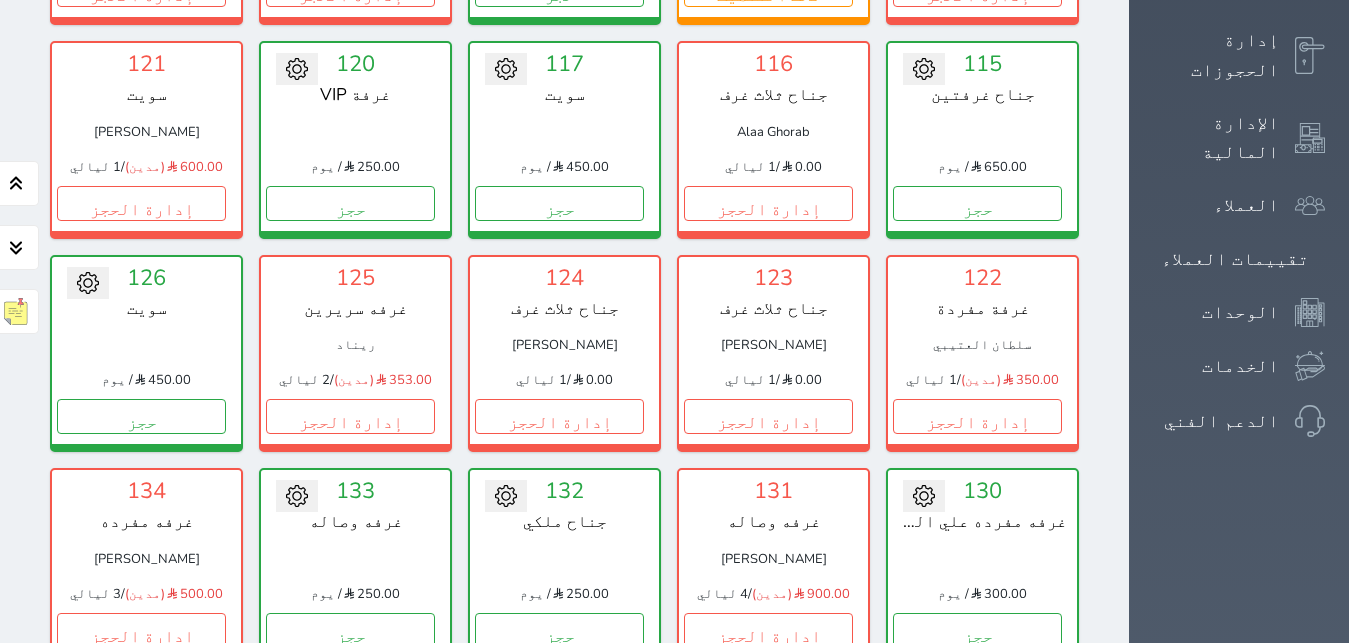 click on "حجز" at bounding box center [350, 843] 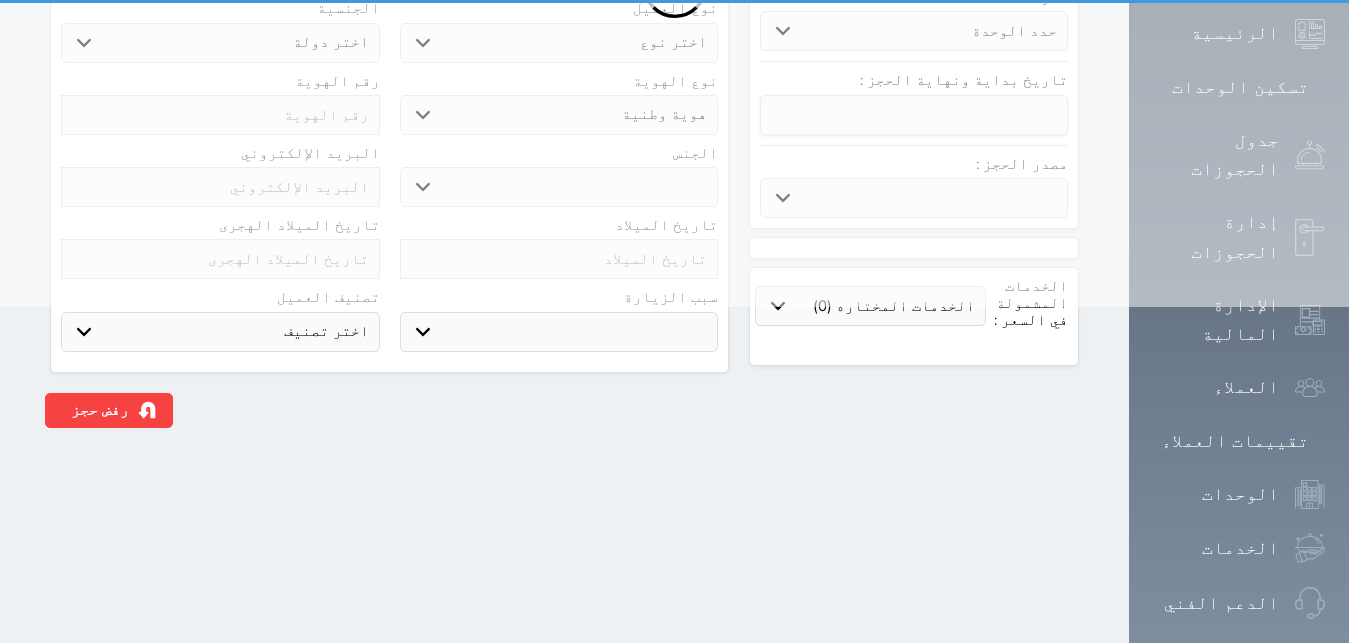 scroll, scrollTop: 0, scrollLeft: 0, axis: both 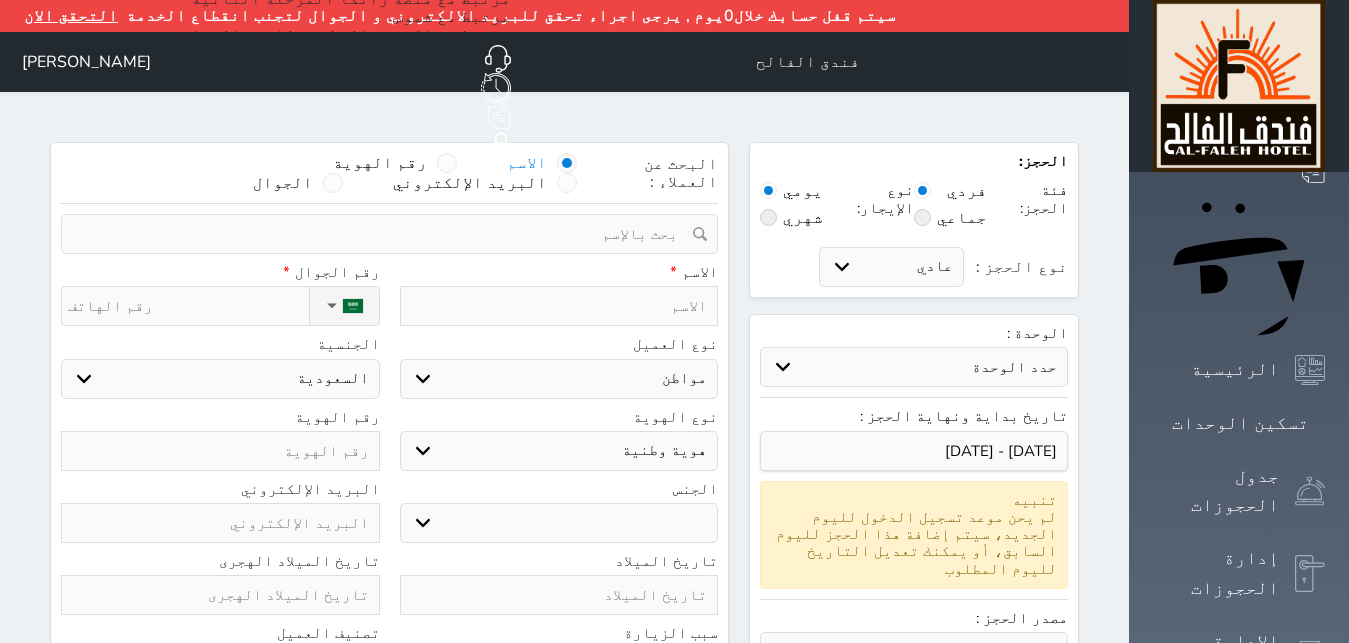 click at bounding box center (447, 163) 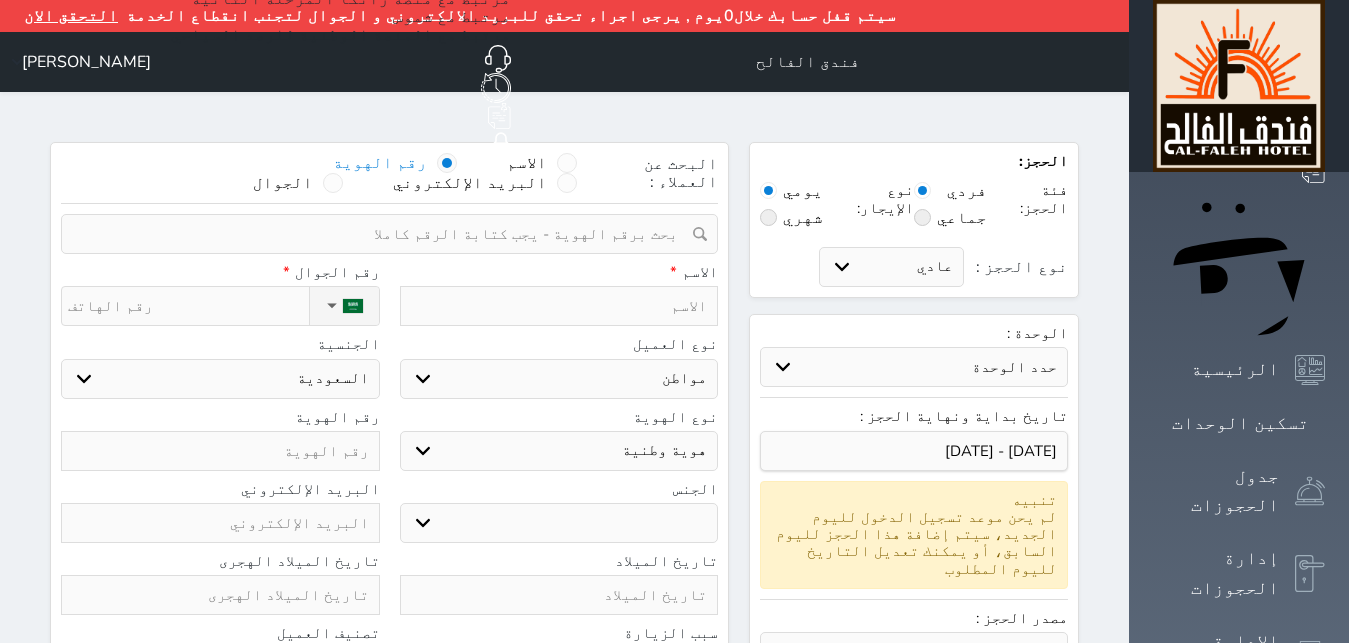 paste on "1095597496" 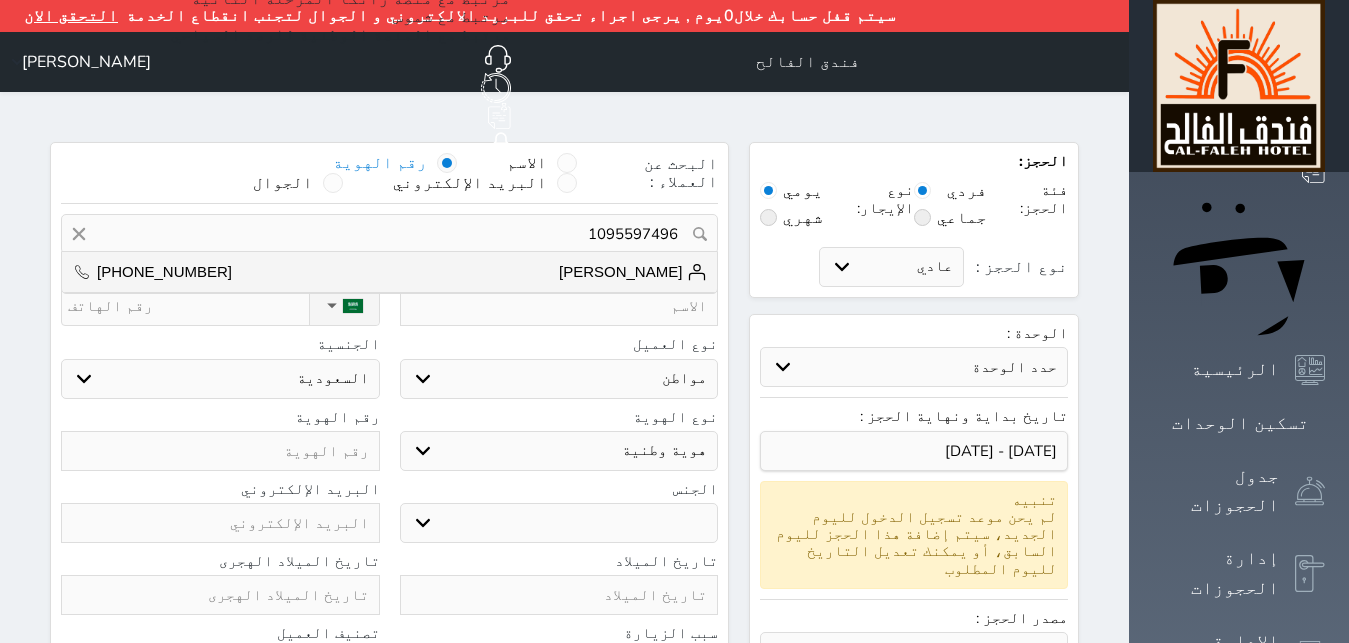 click on "محمد عبدالرزاق الخالدي" at bounding box center (633, 272) 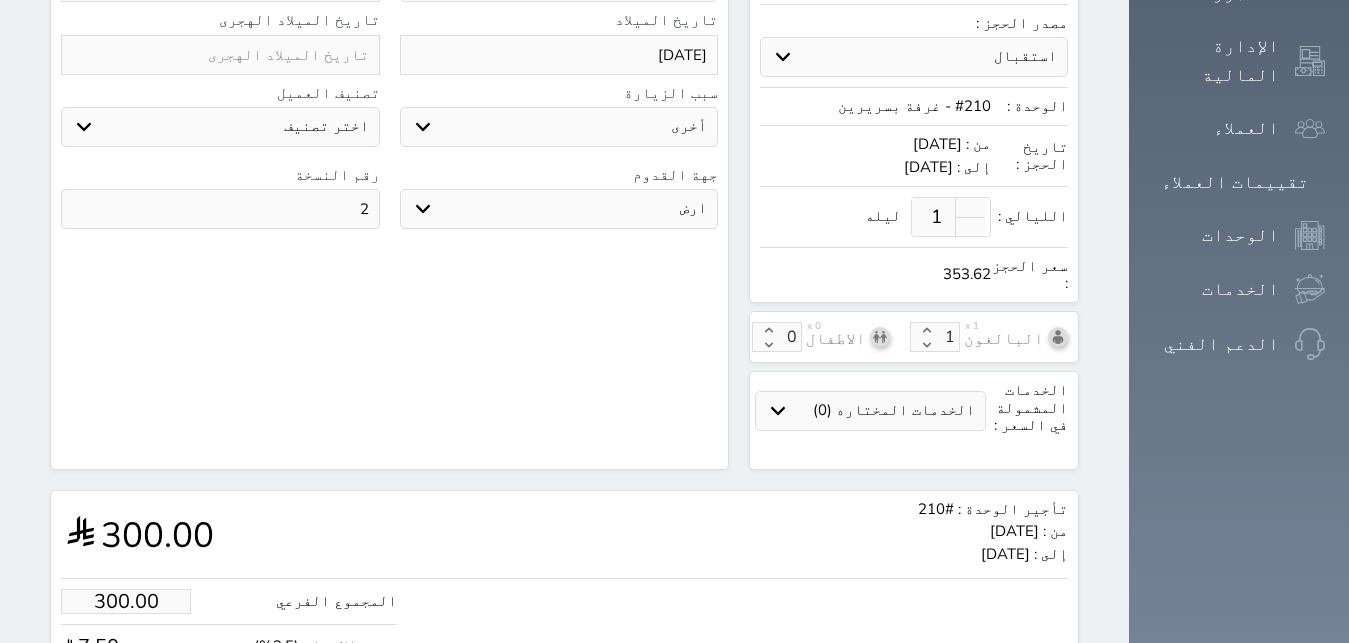 scroll, scrollTop: 722, scrollLeft: 0, axis: vertical 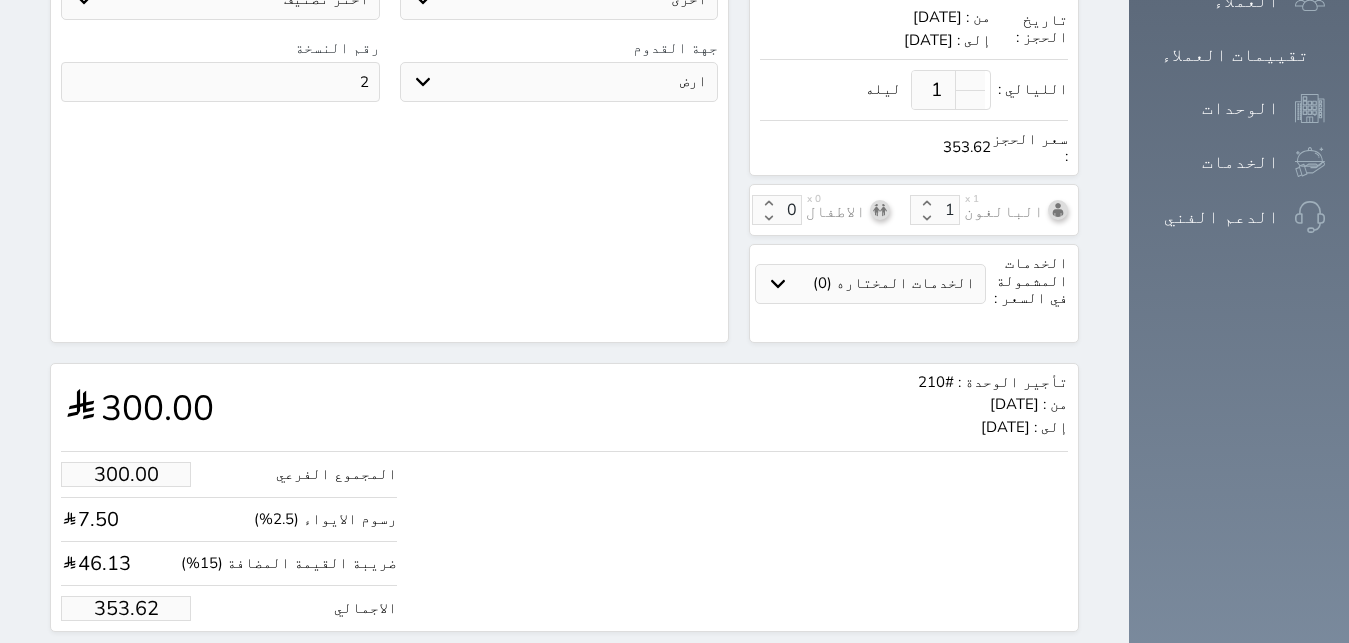 drag, startPoint x: 57, startPoint y: 537, endPoint x: 233, endPoint y: 550, distance: 176.47946 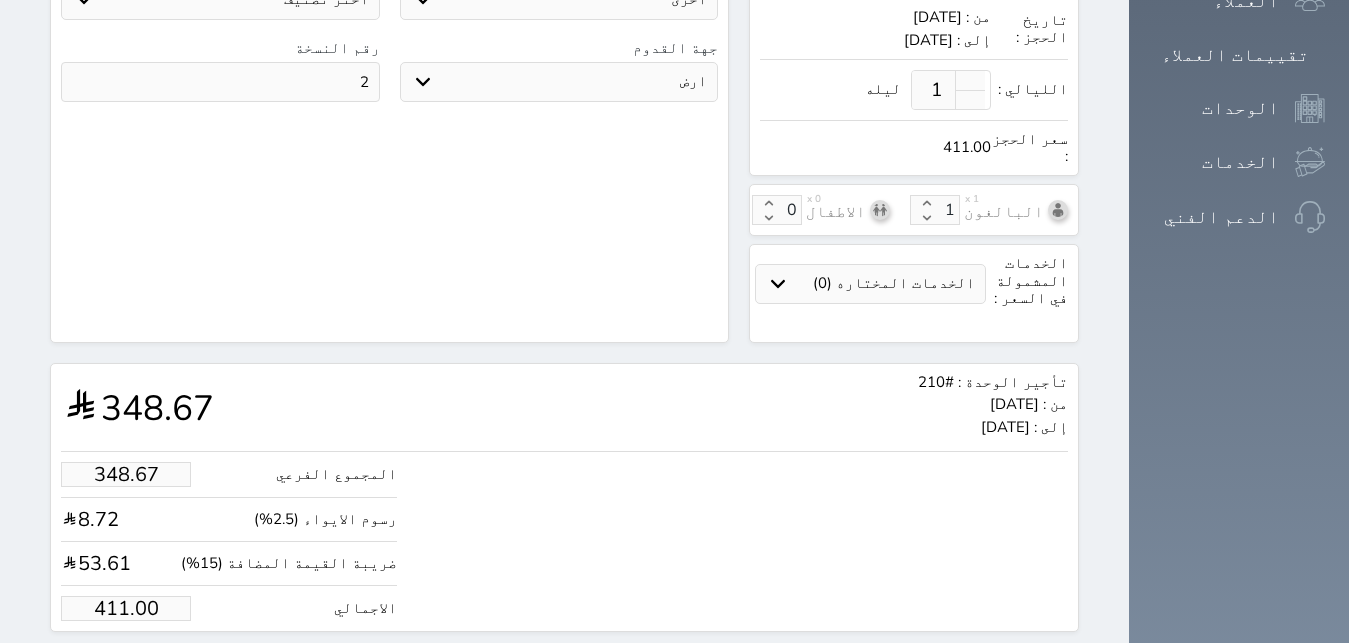 click on "حجز" at bounding box center (149, 669) 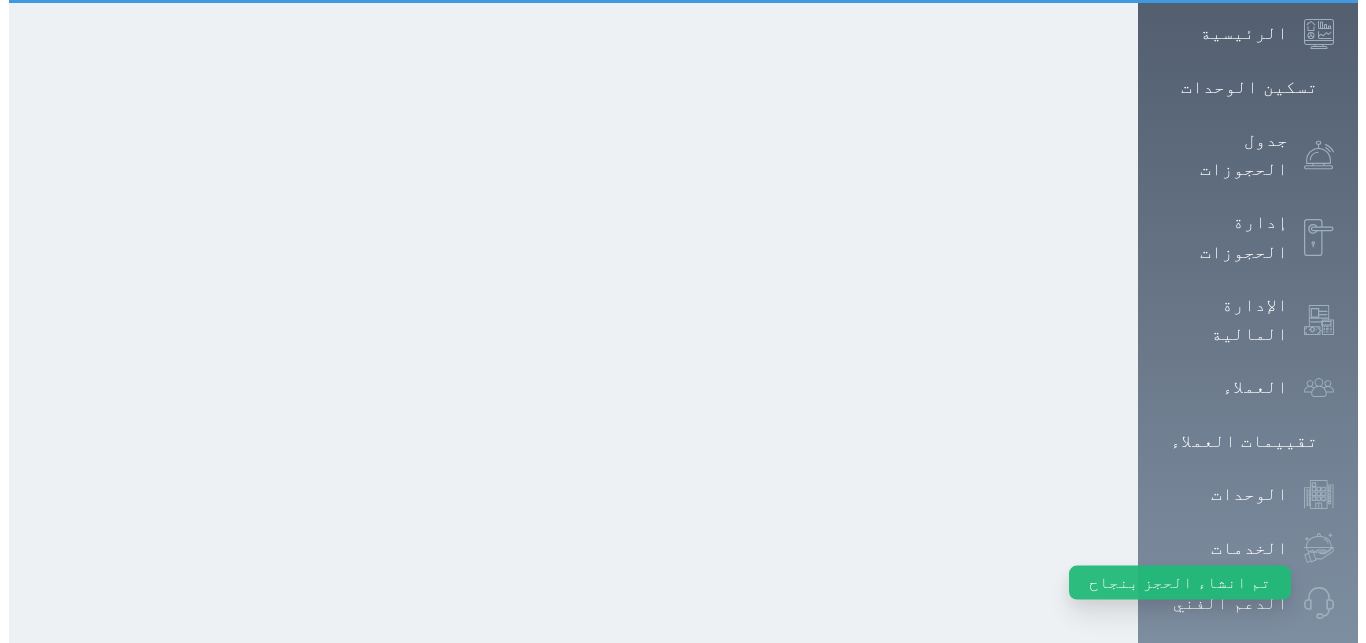 scroll, scrollTop: 0, scrollLeft: 0, axis: both 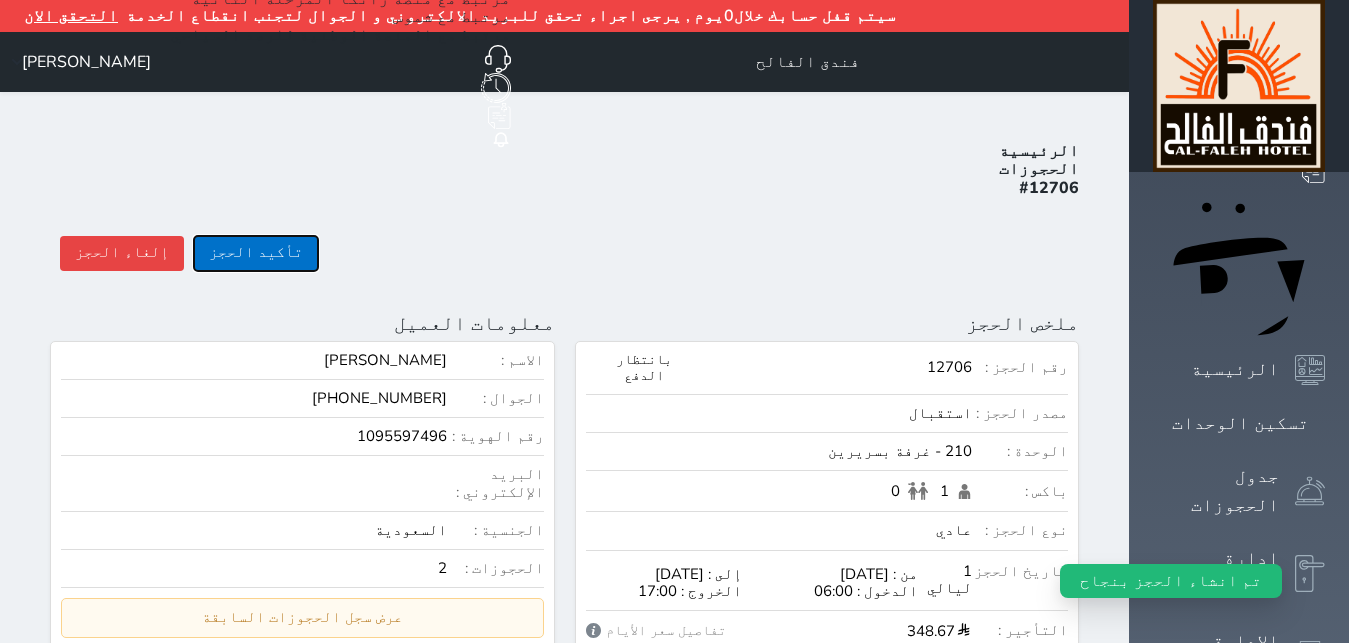 drag, startPoint x: 224, startPoint y: 194, endPoint x: 210, endPoint y: 190, distance: 14.56022 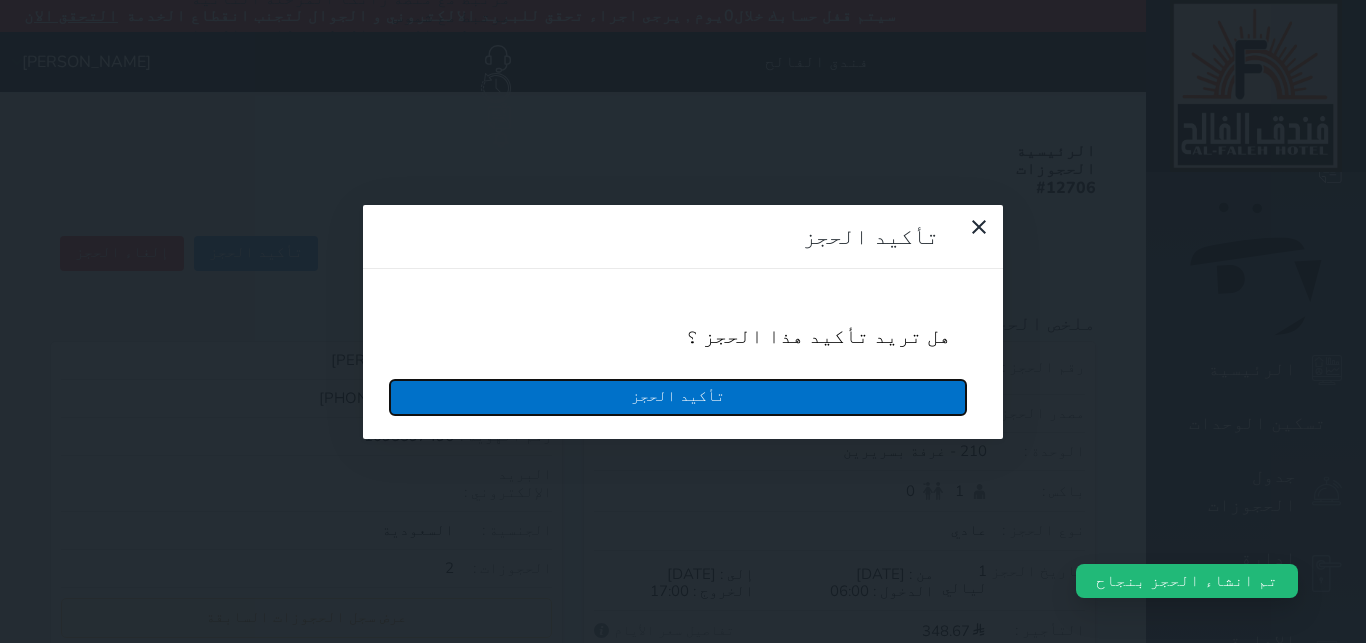 click on "تأكيد الحجز" at bounding box center [678, 397] 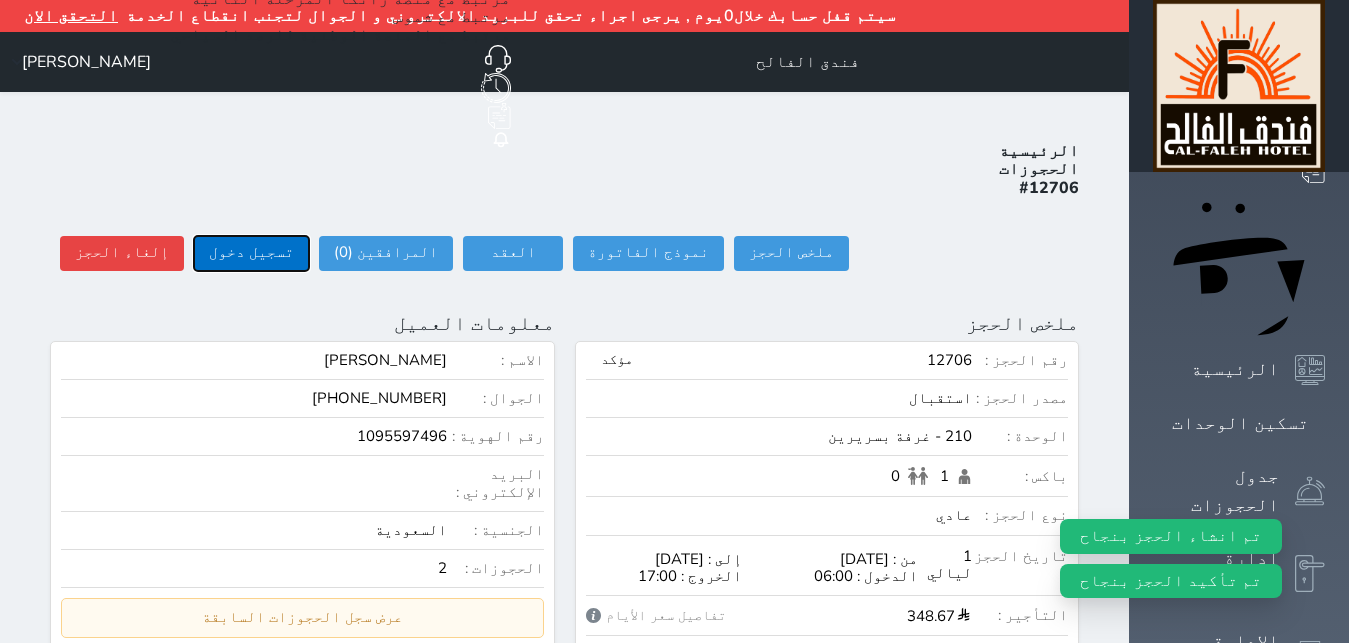 click on "تسجيل دخول" at bounding box center (251, 253) 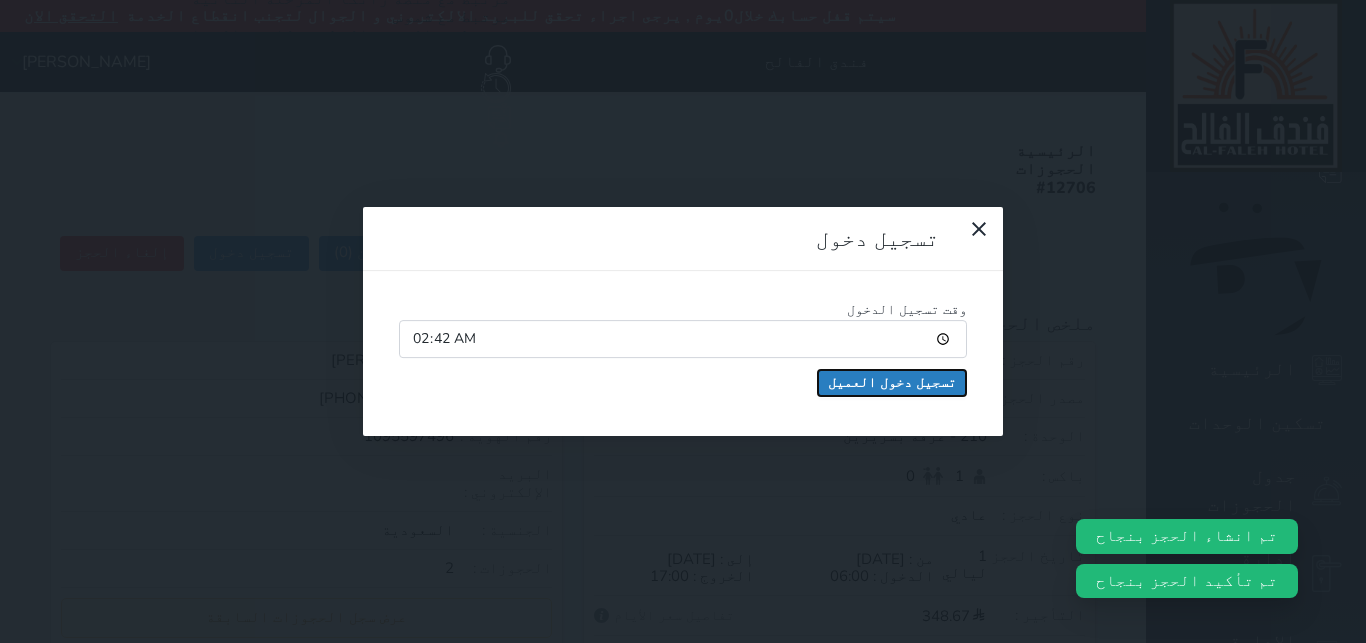 click on "تسجيل دخول العميل" at bounding box center [892, 383] 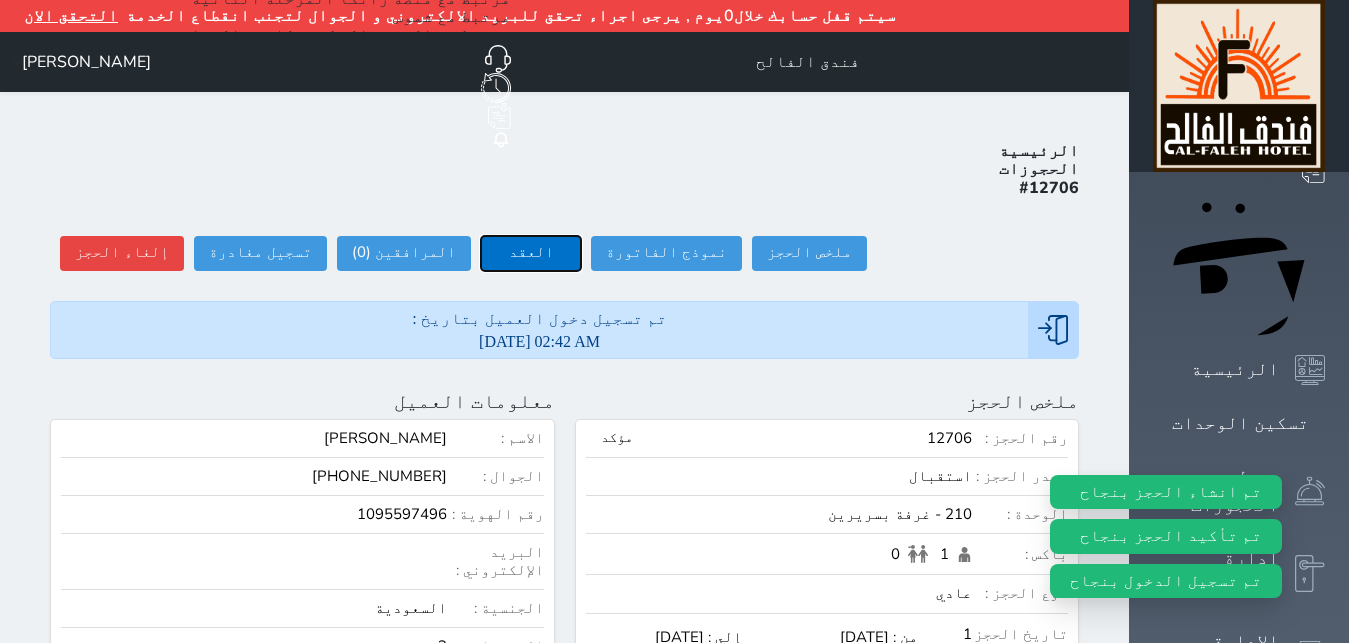 click on "العقد" at bounding box center [531, 253] 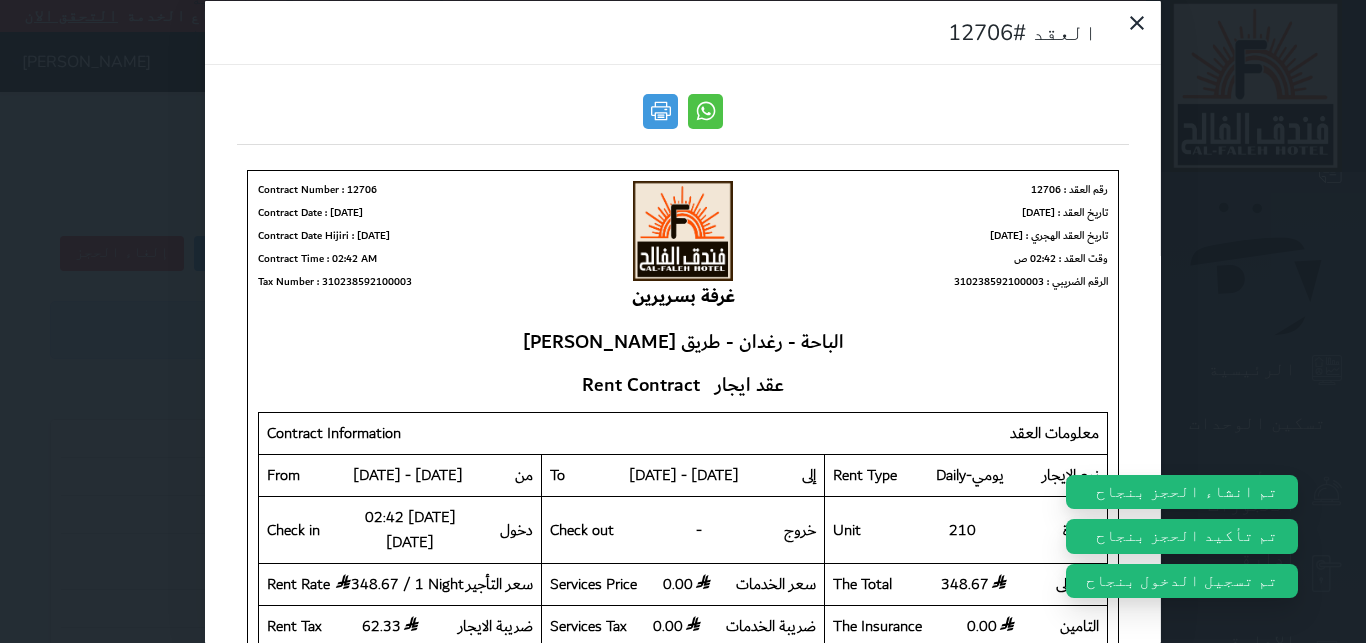 scroll, scrollTop: 0, scrollLeft: 0, axis: both 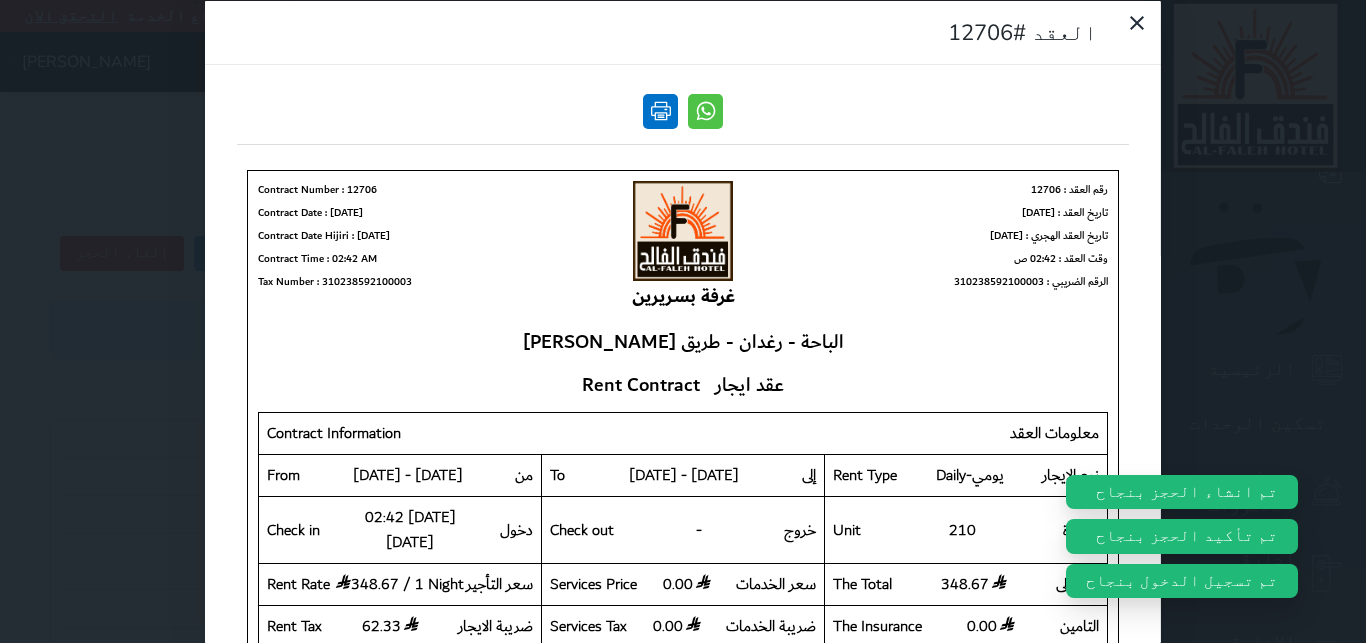 click at bounding box center (660, 110) 